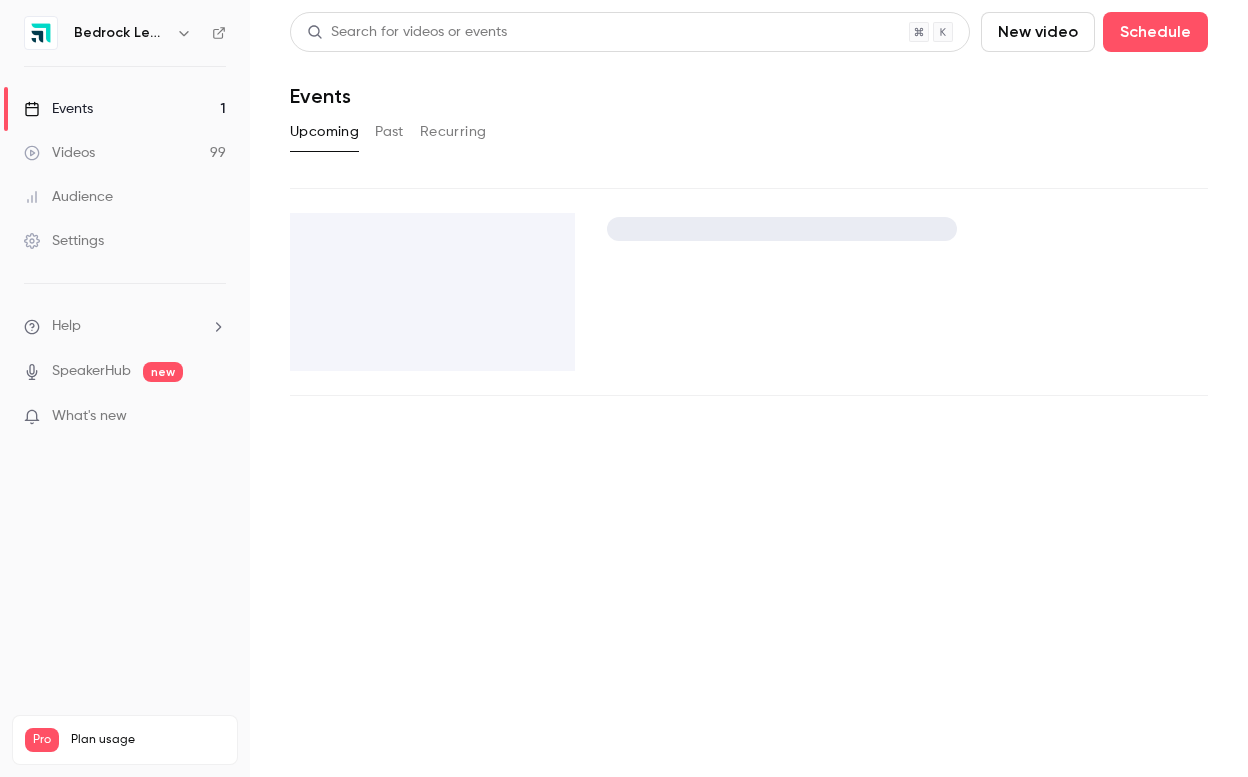 scroll, scrollTop: 0, scrollLeft: 0, axis: both 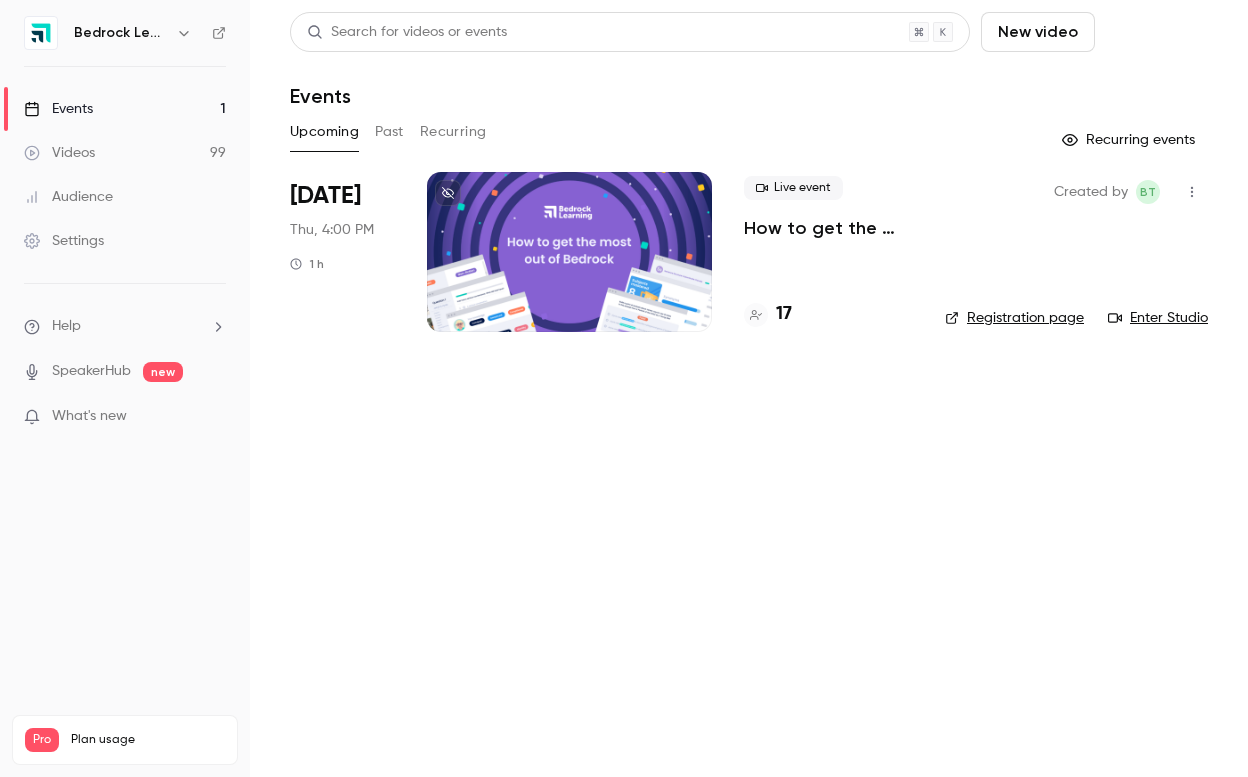 click on "Schedule" at bounding box center (1155, 32) 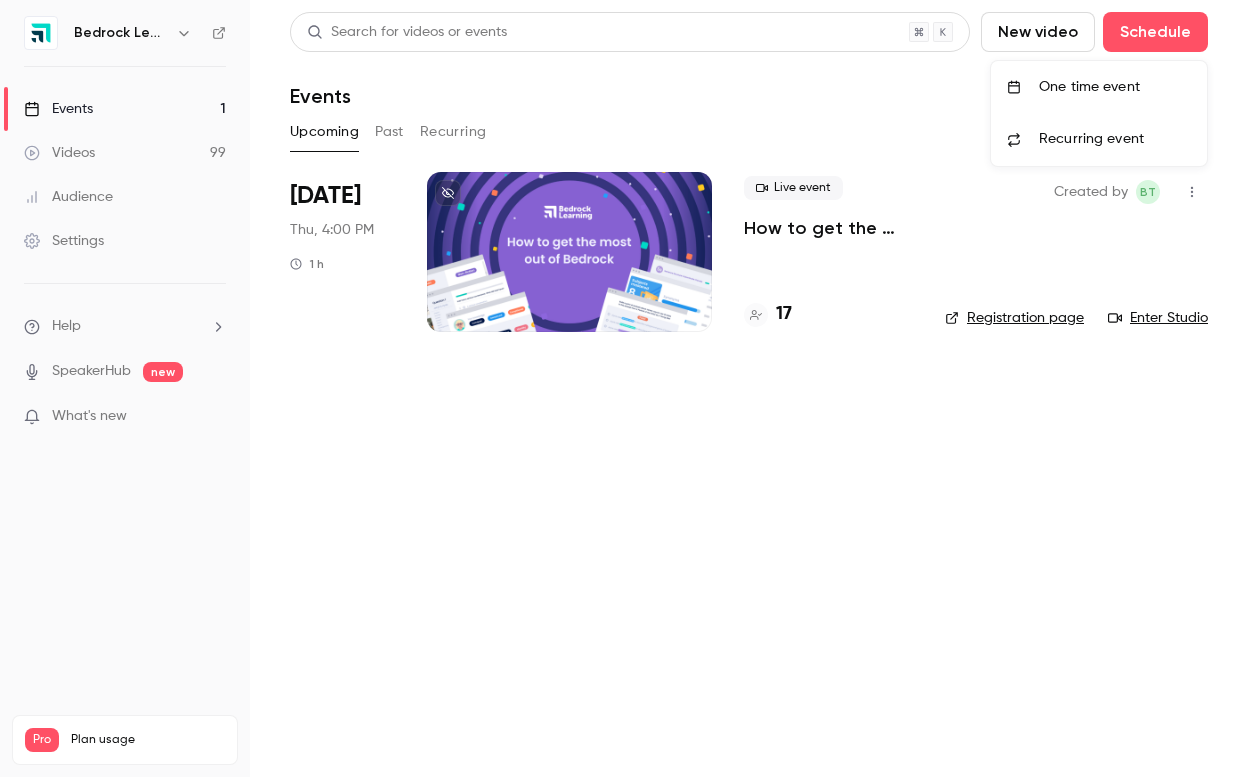 click on "One time event" at bounding box center (1115, 87) 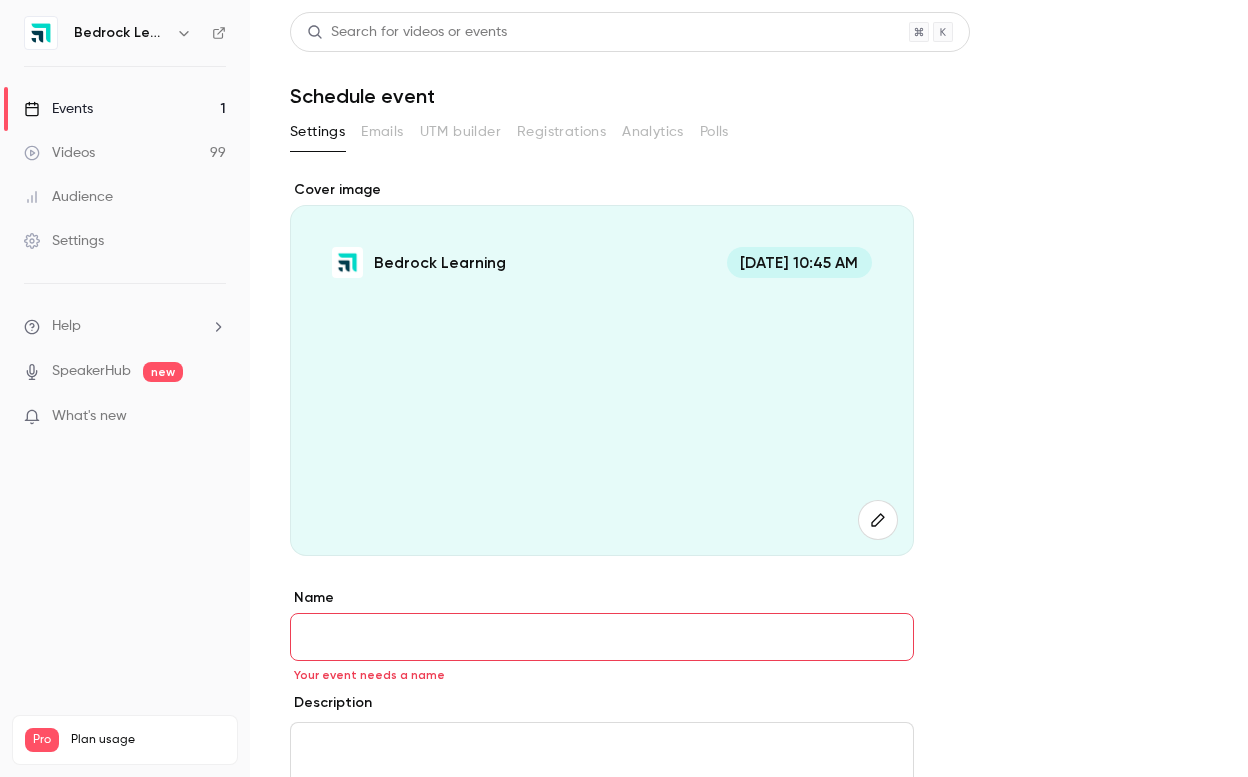 paste on "**********" 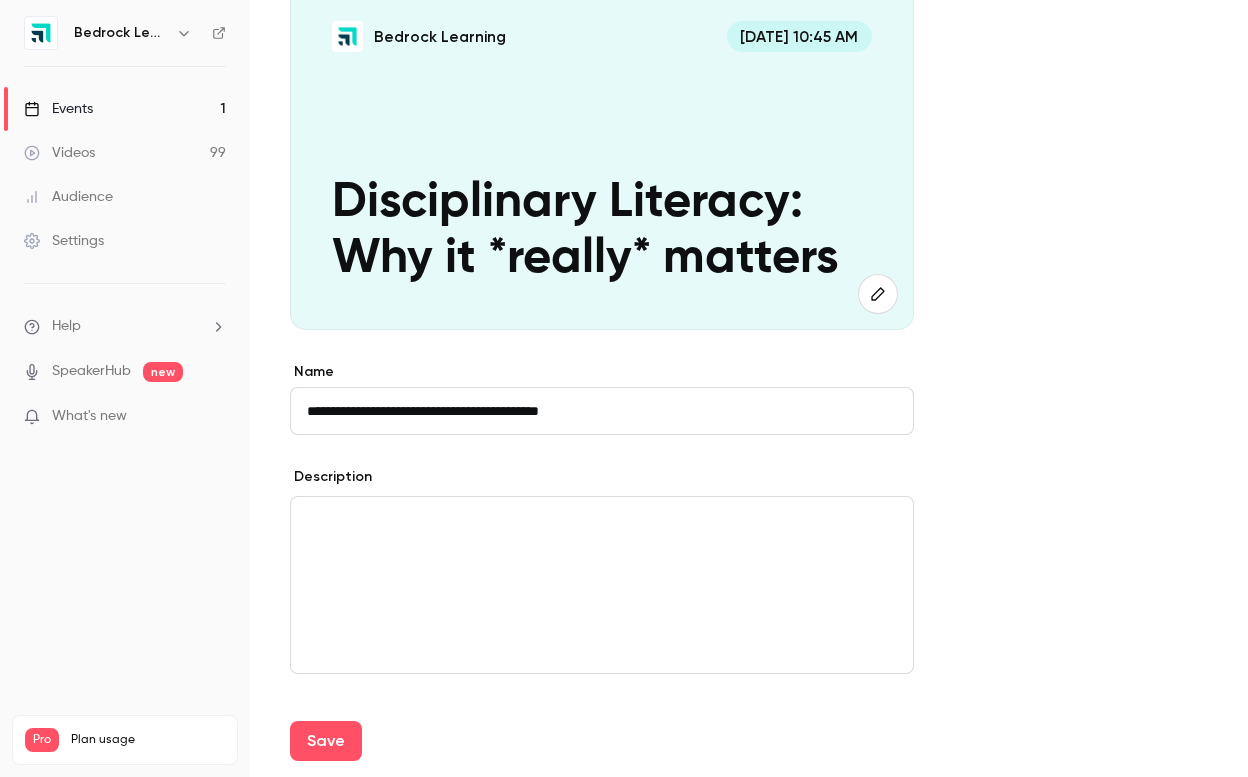 scroll, scrollTop: 232, scrollLeft: 0, axis: vertical 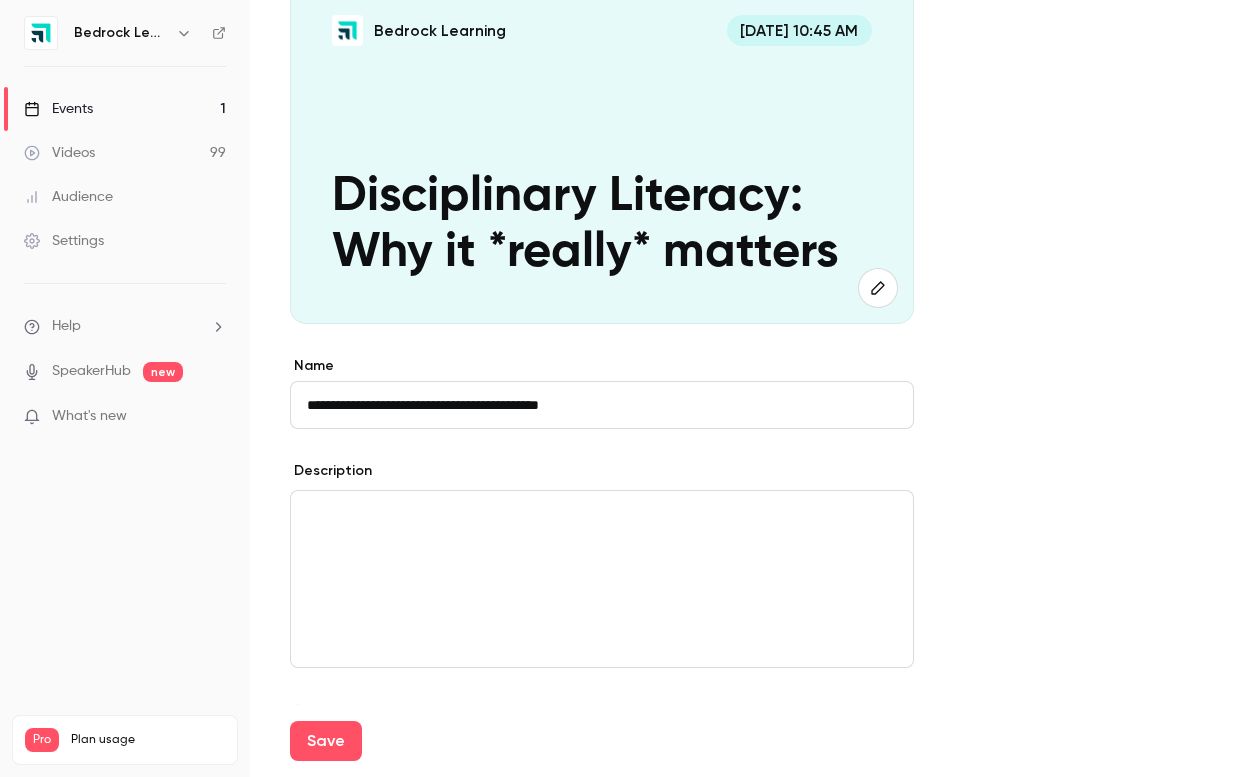 click on "**********" at bounding box center [602, 405] 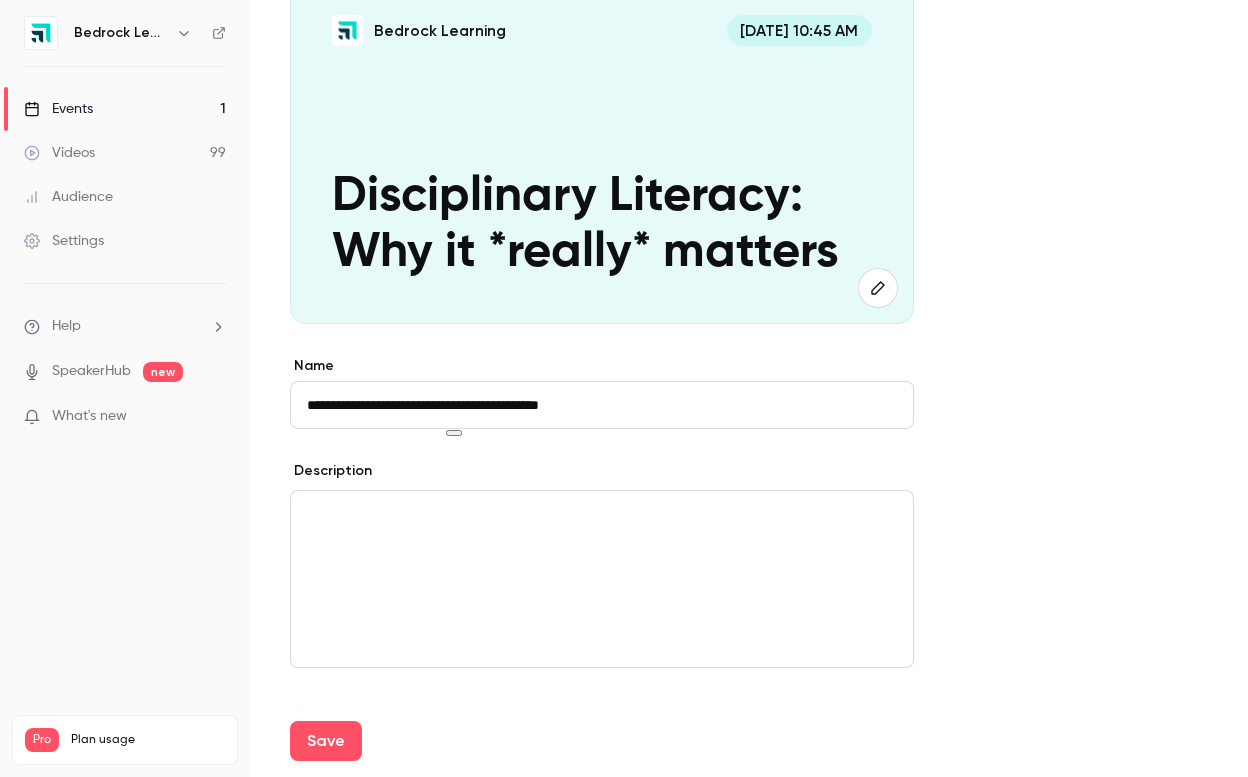 type on "**********" 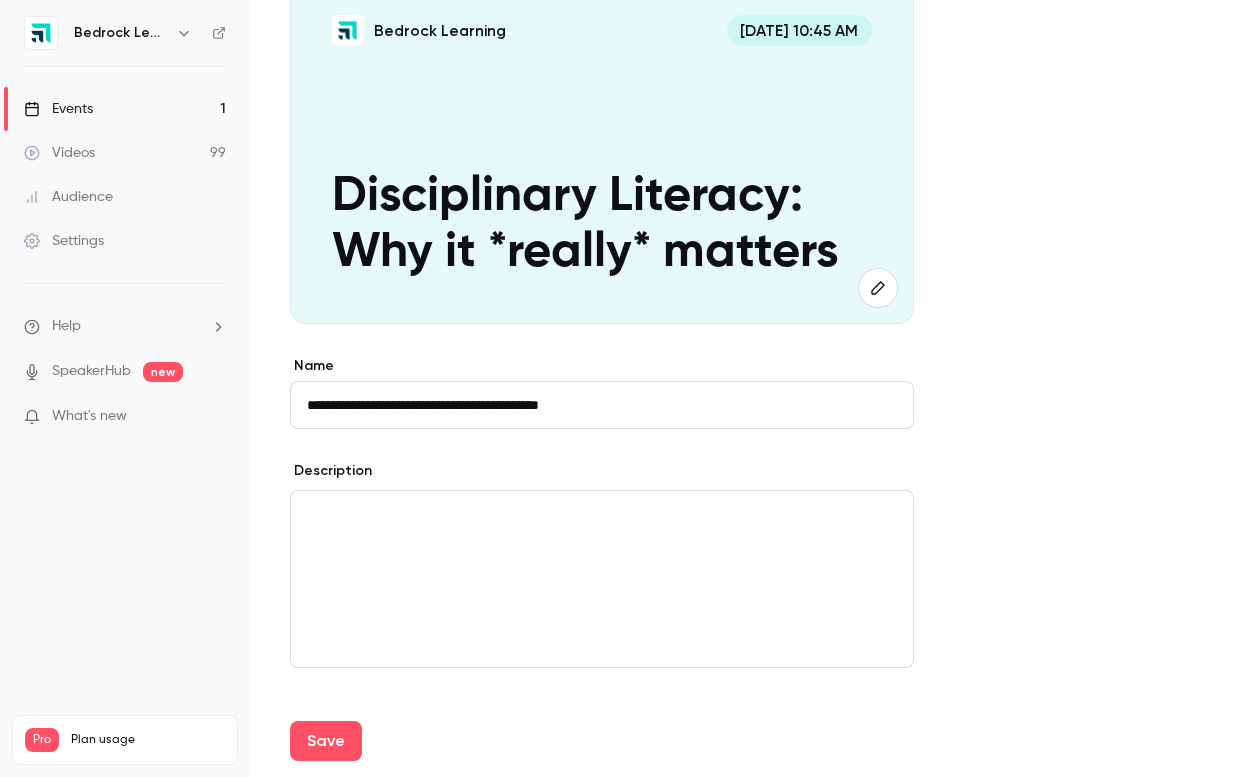 click at bounding box center (602, 579) 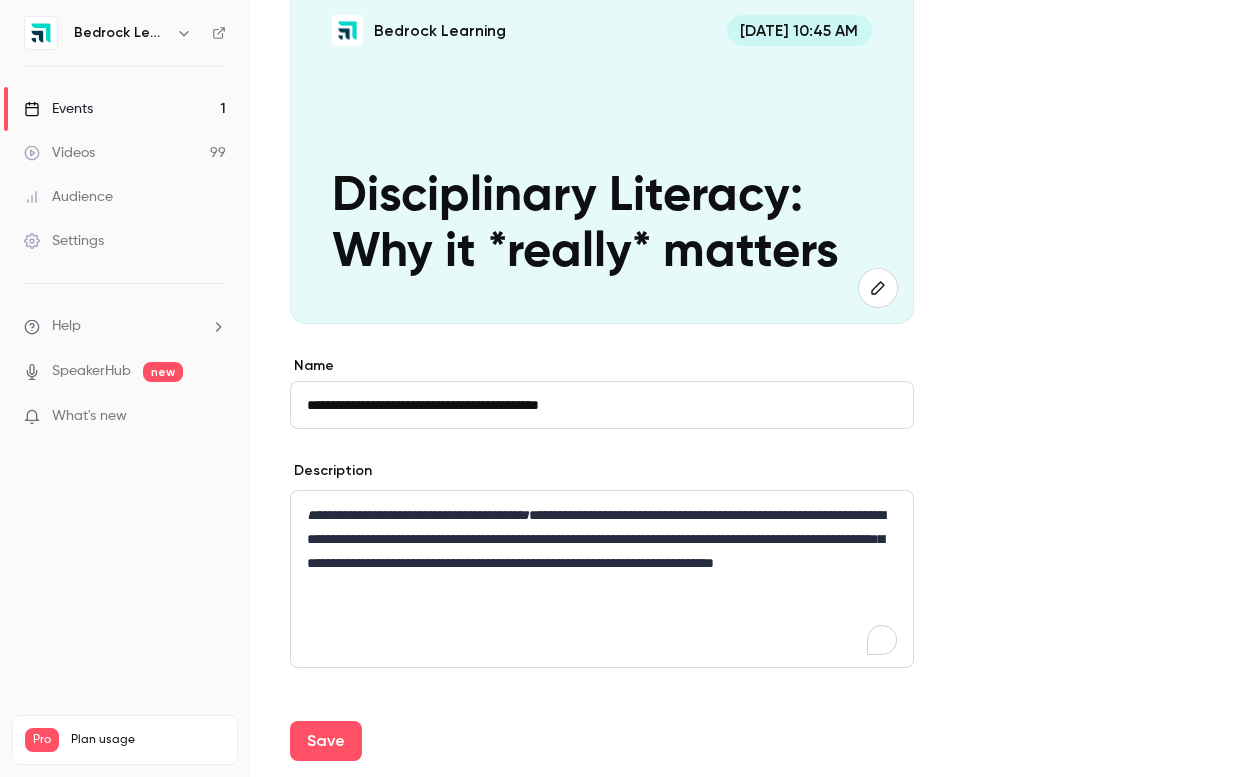 scroll, scrollTop: 0, scrollLeft: 0, axis: both 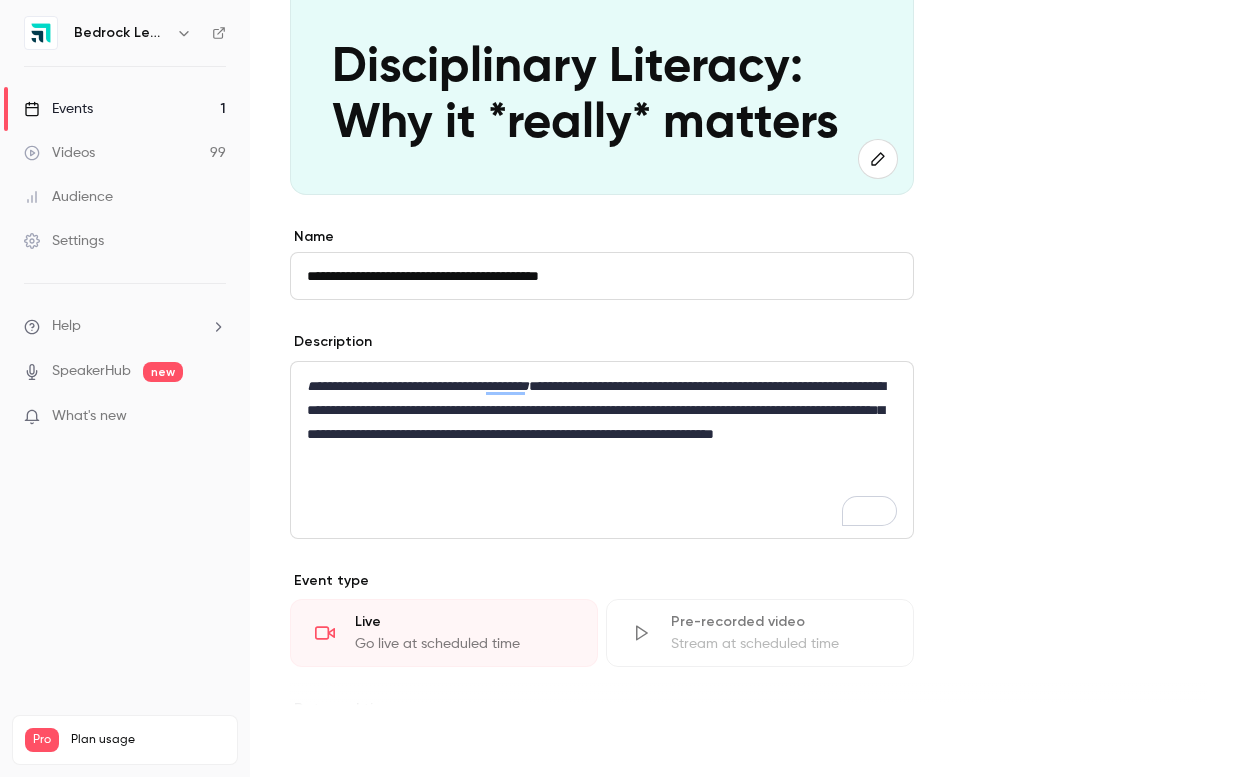 click on "Save" at bounding box center (326, 741) 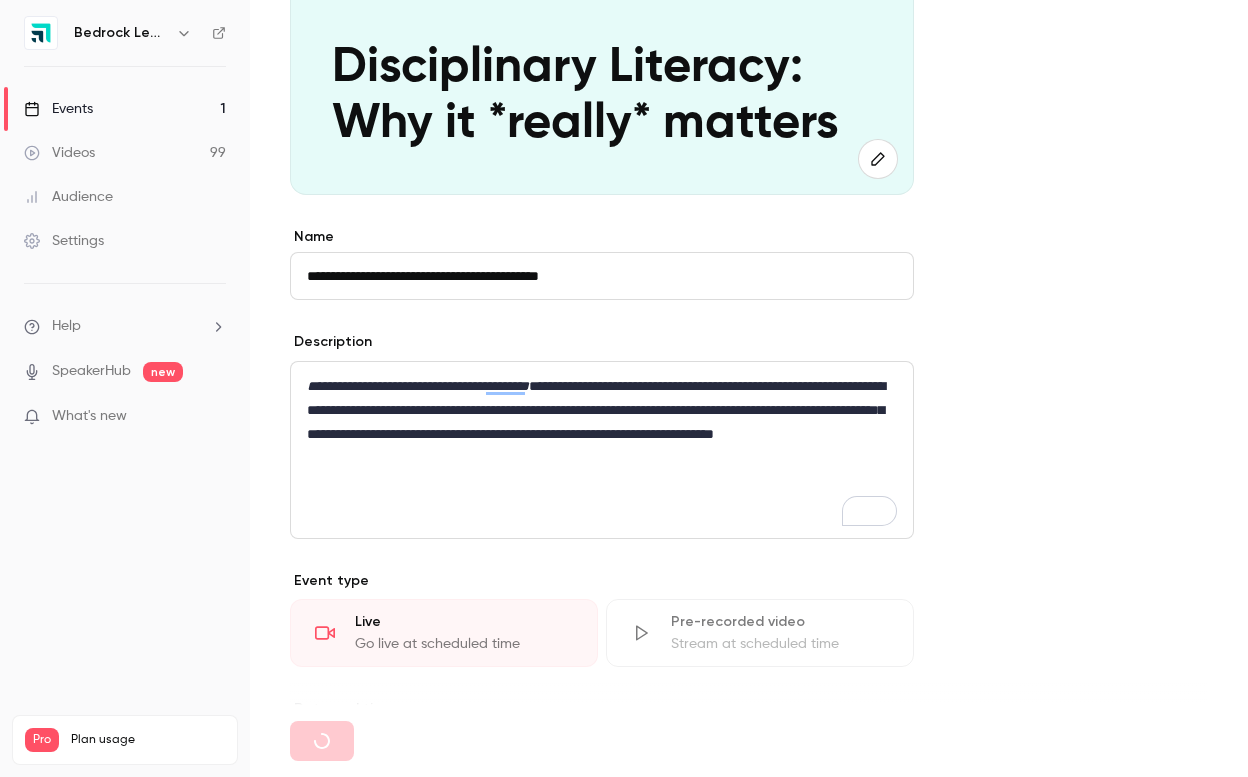 type 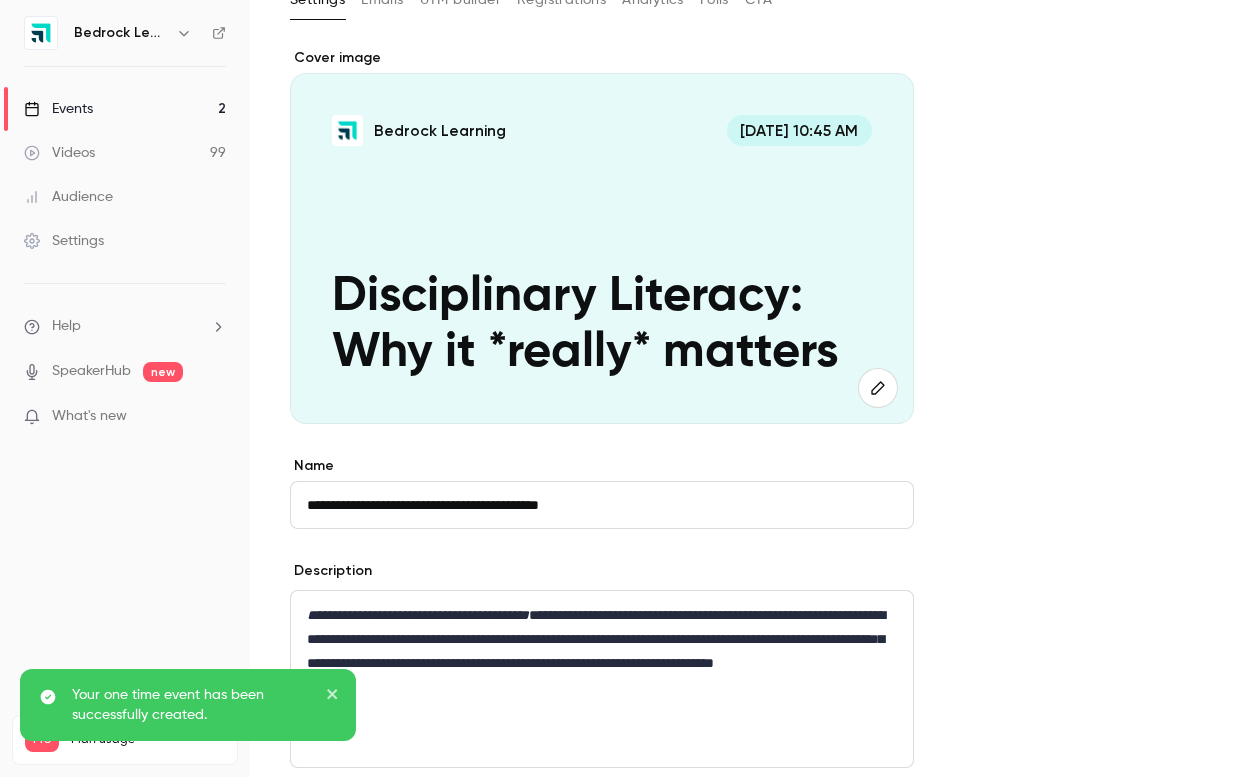 scroll, scrollTop: 0, scrollLeft: 0, axis: both 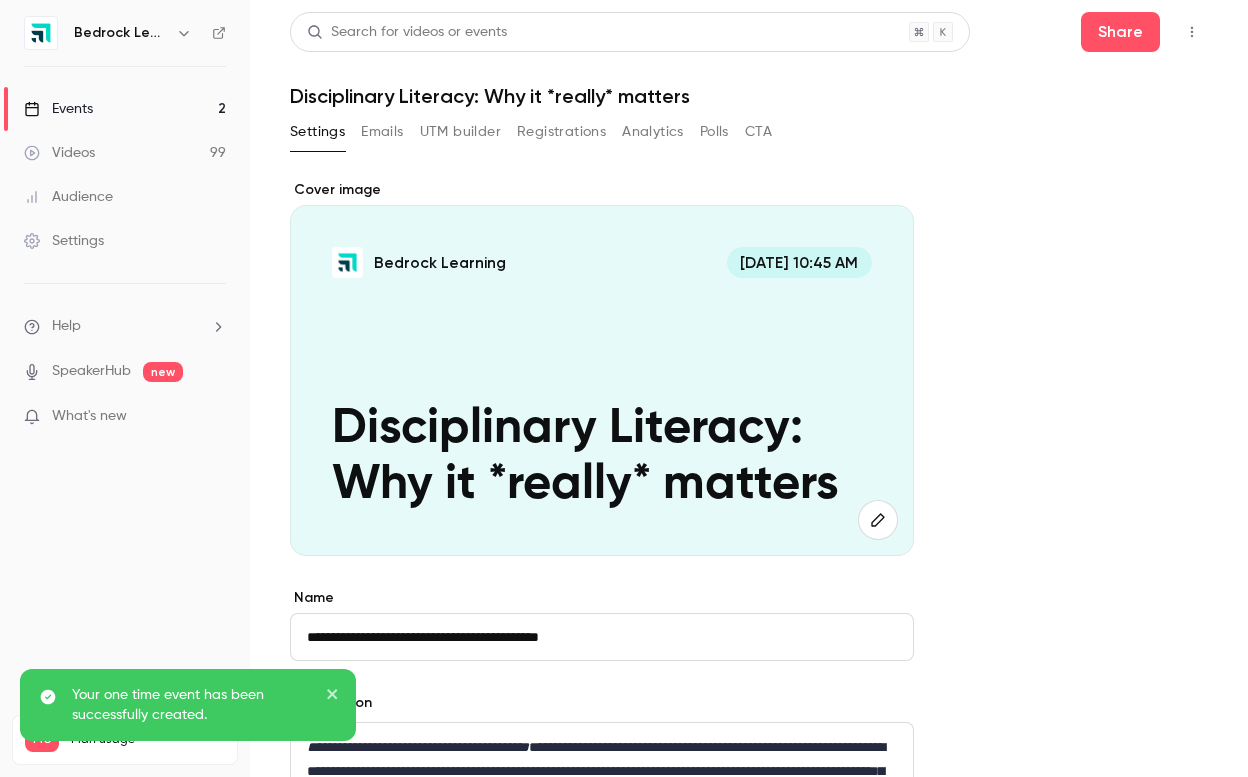 click 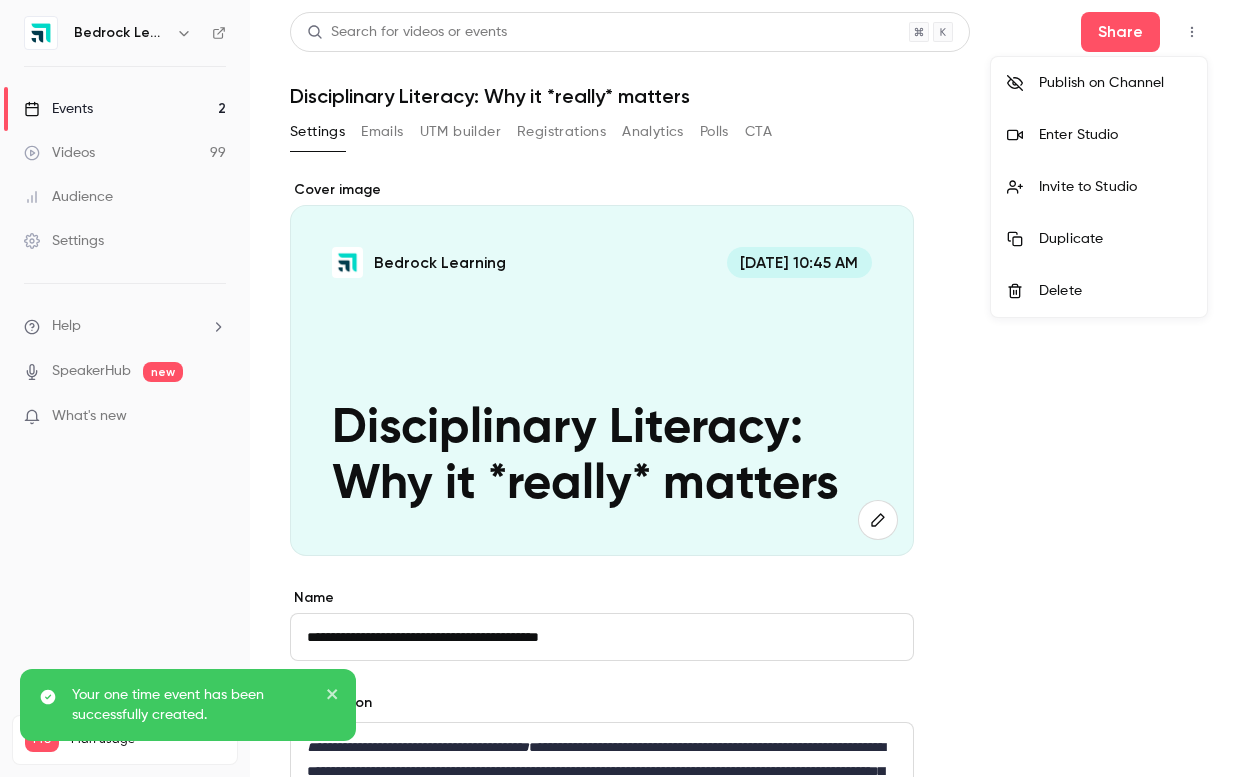 click at bounding box center (624, 388) 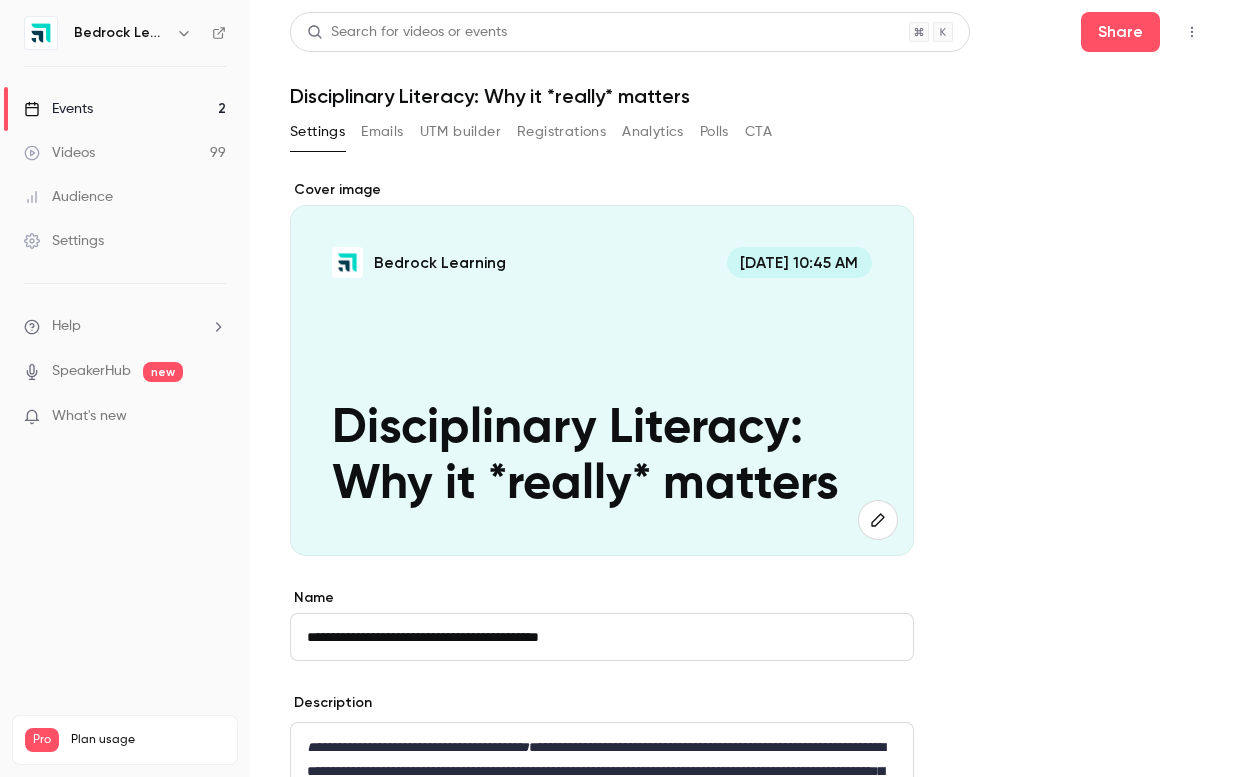 click on "Bedrock Learning [DATE] 10:45 AM Disciplinary Literacy: Why it *really* matters" at bounding box center (602, 380) 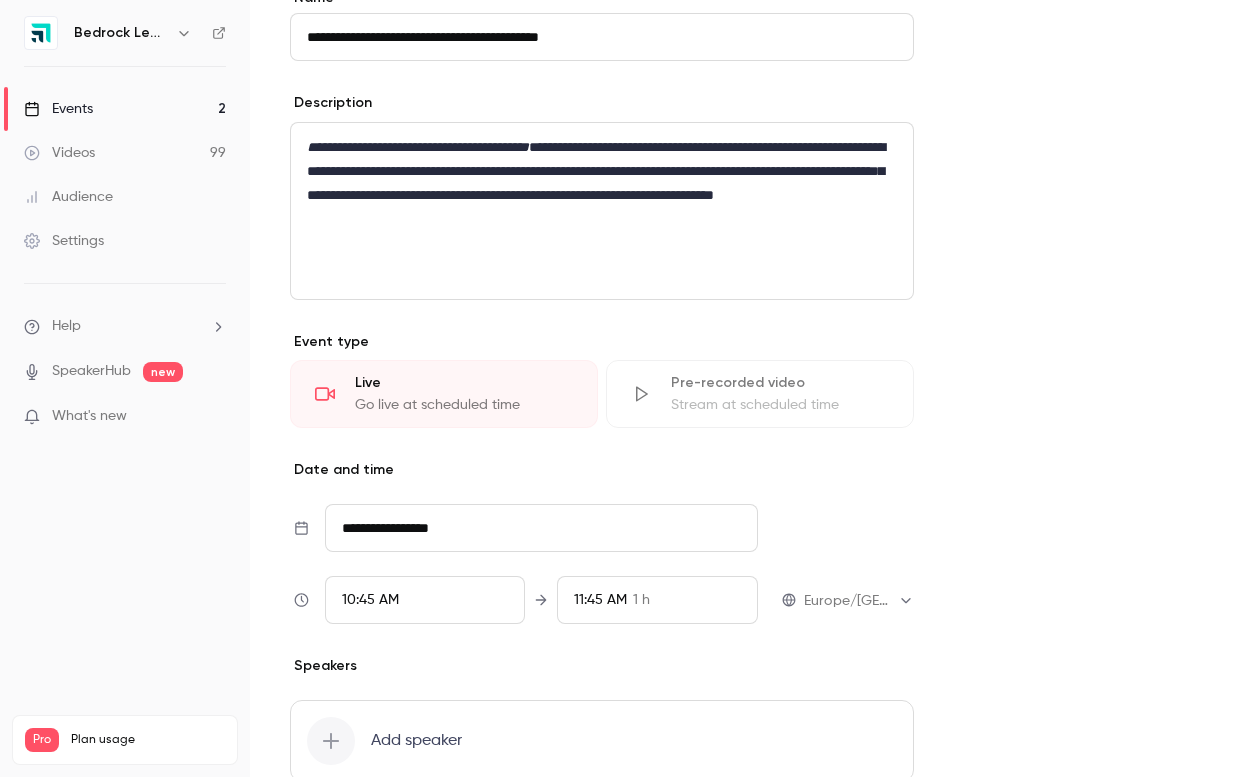 scroll, scrollTop: 609, scrollLeft: 0, axis: vertical 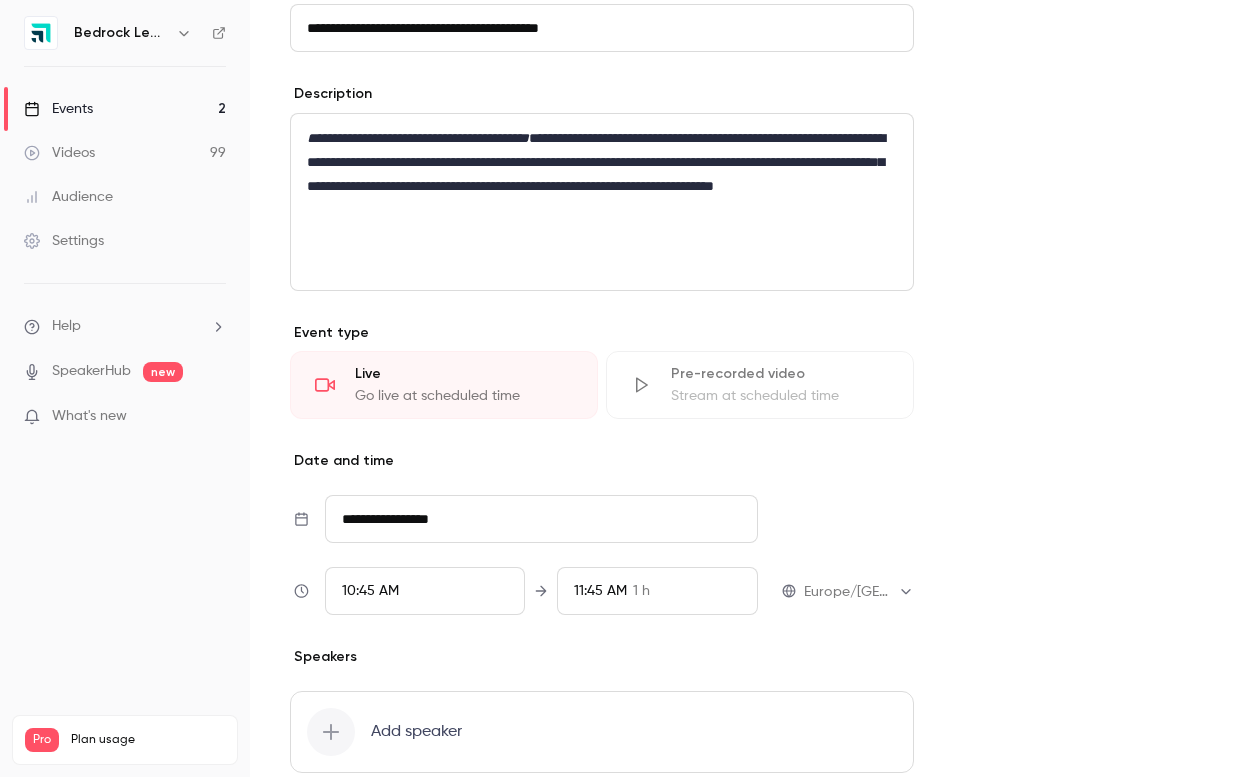 click on "**********" at bounding box center (541, 519) 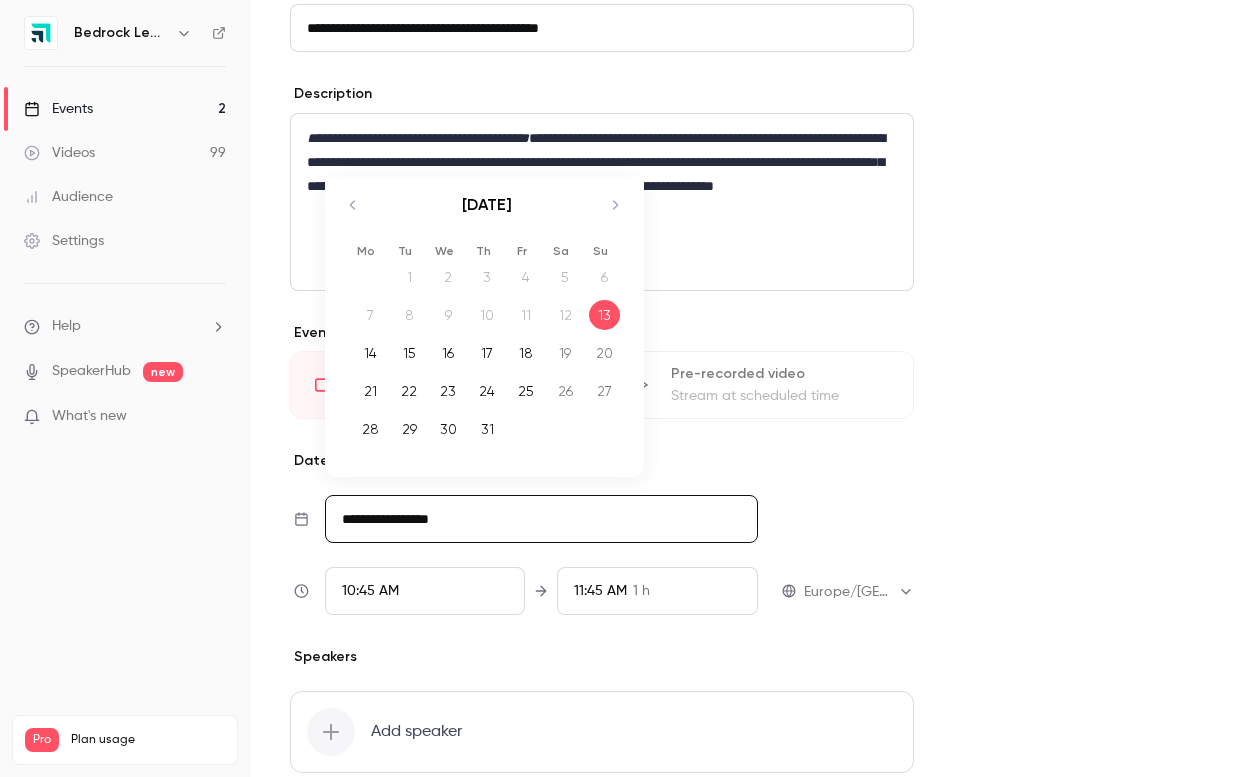 click 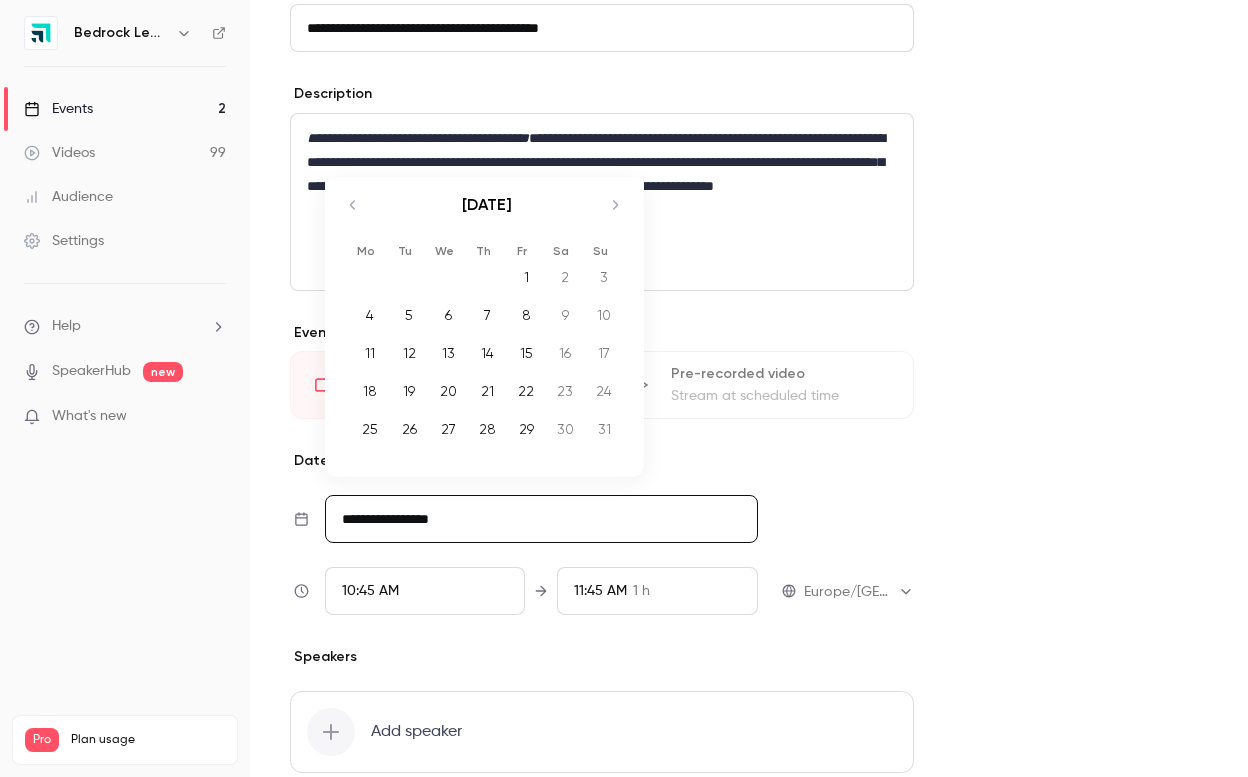 click 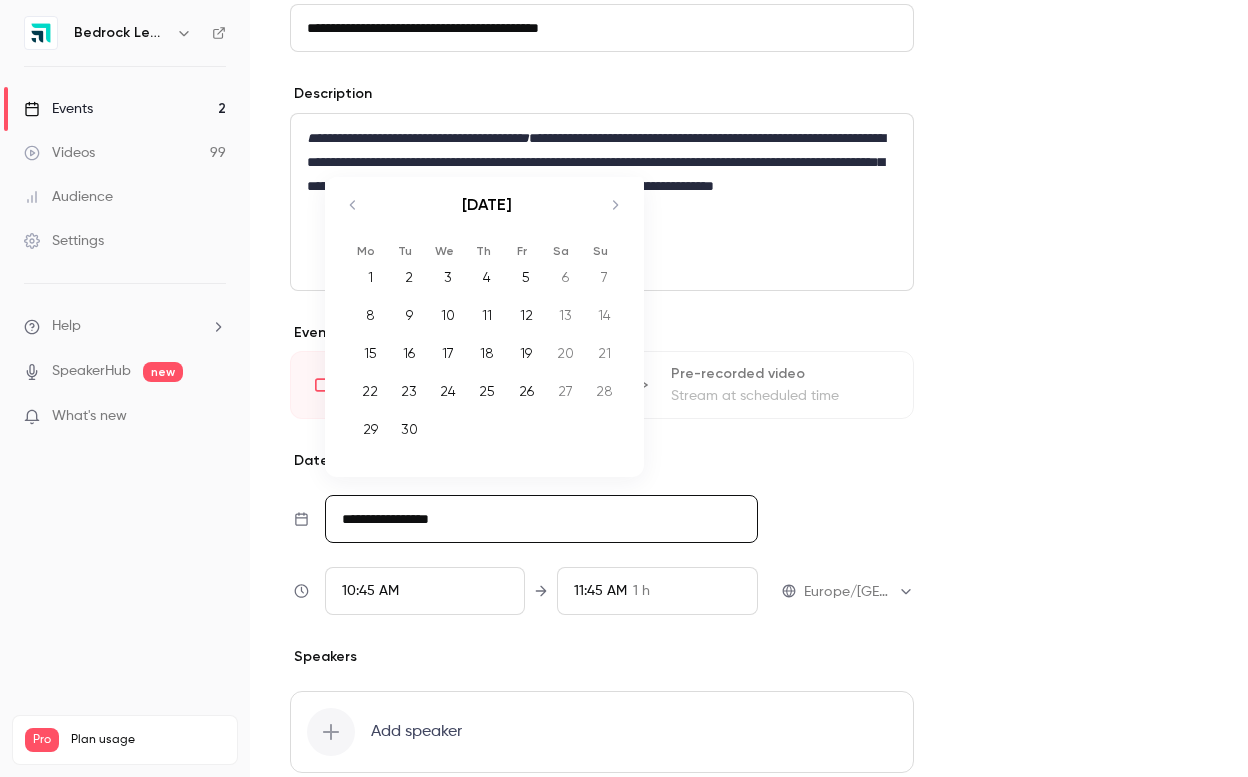 click on "11" at bounding box center [487, 315] 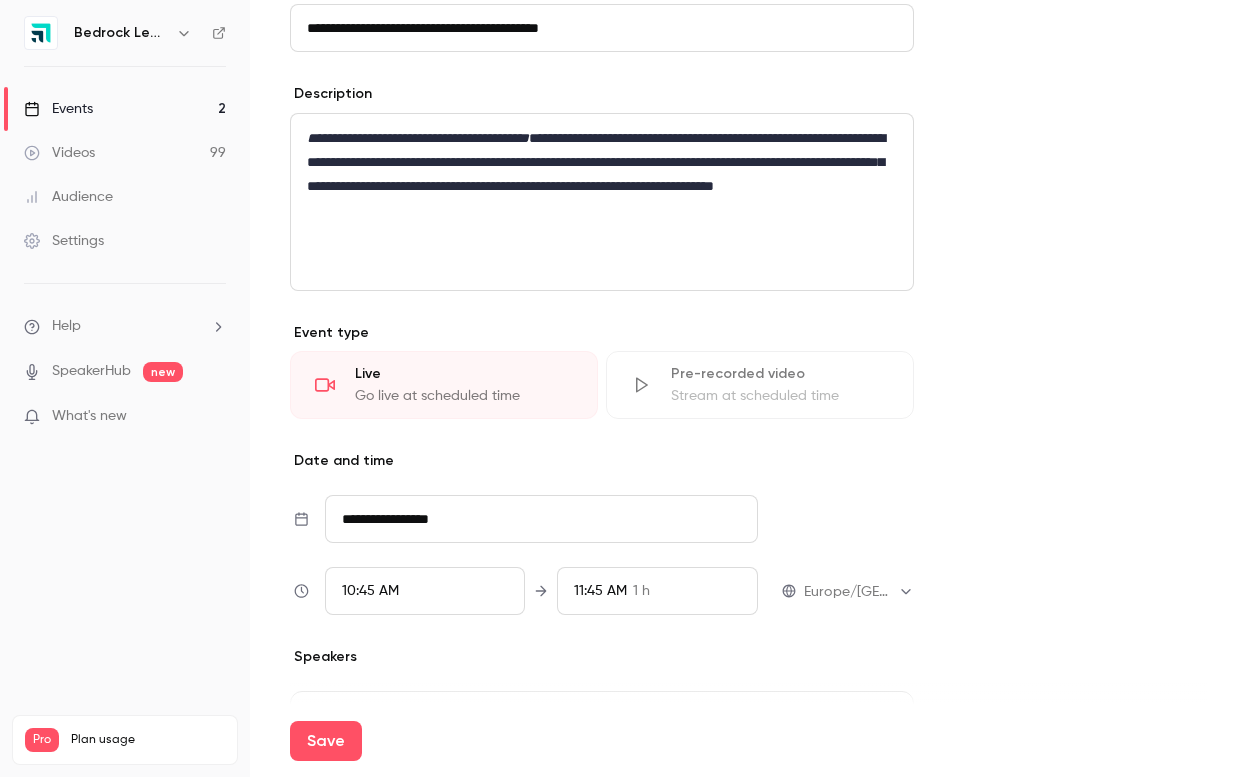 click on "10:45 AM" at bounding box center [425, 591] 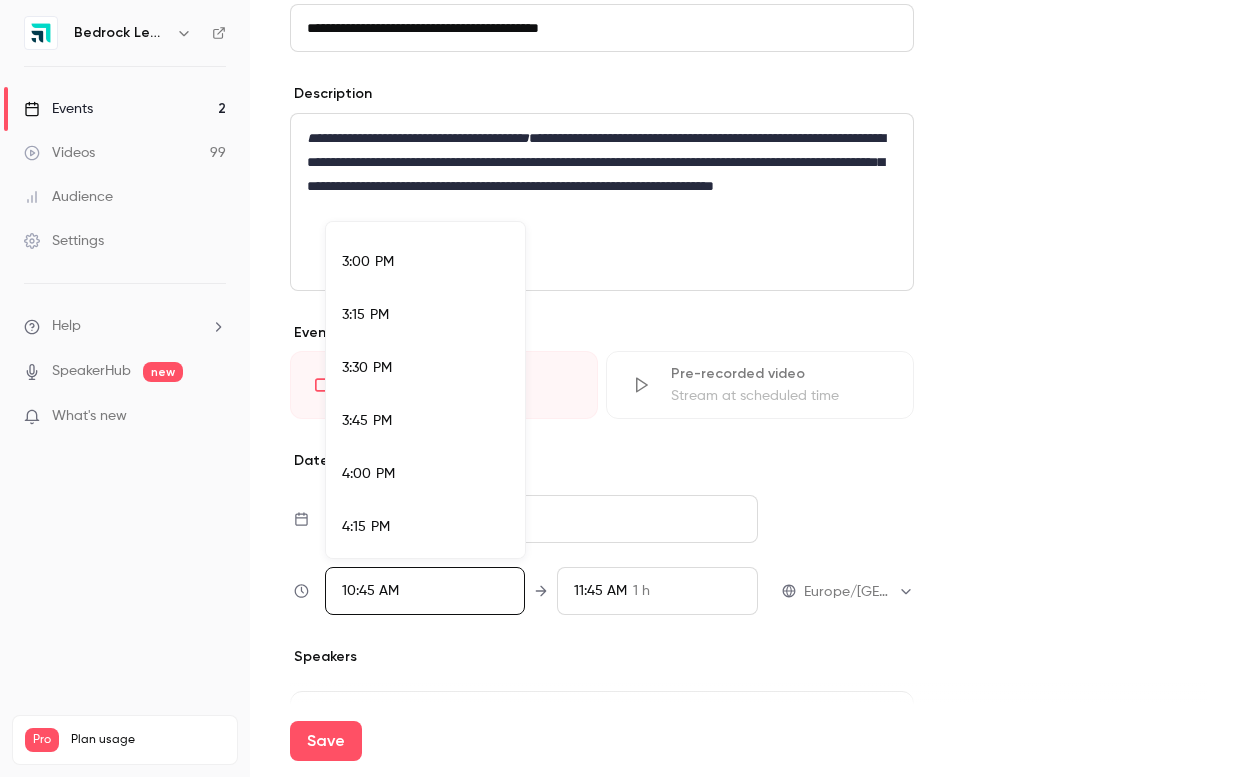 scroll, scrollTop: 3167, scrollLeft: 0, axis: vertical 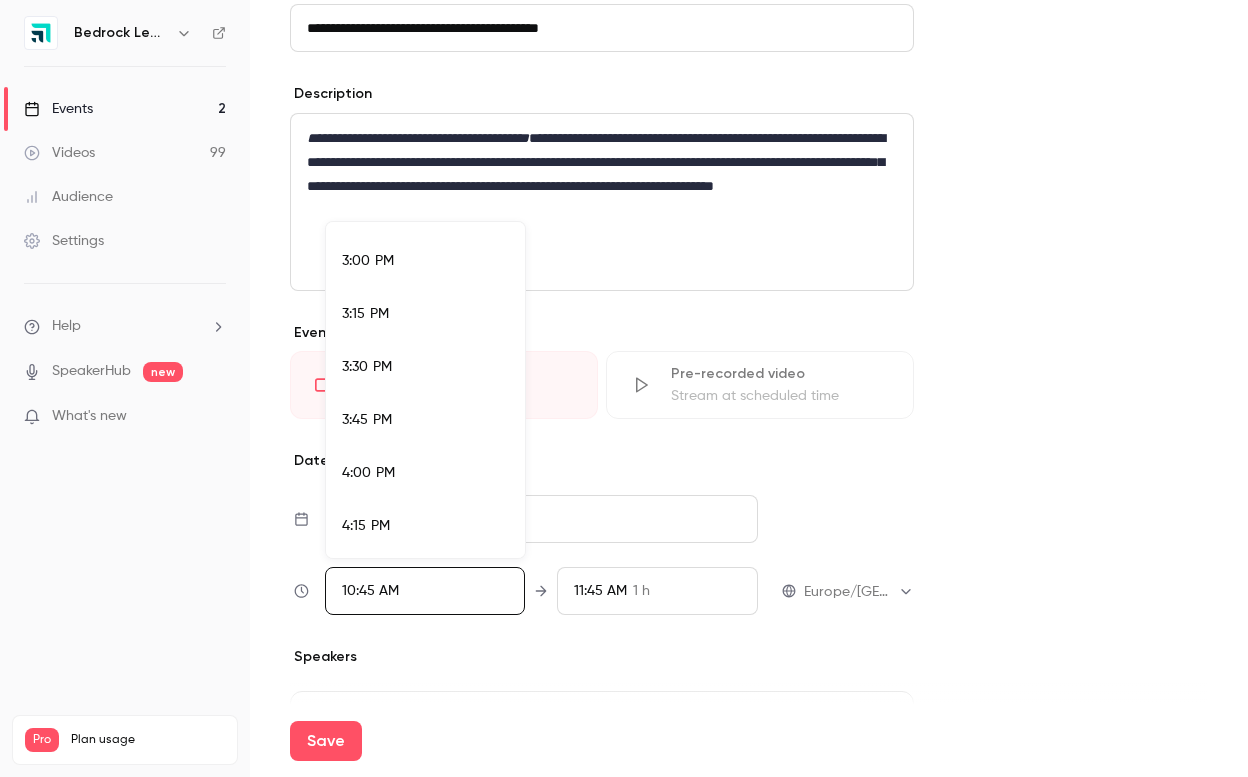click on "4:00 PM" at bounding box center (425, 473) 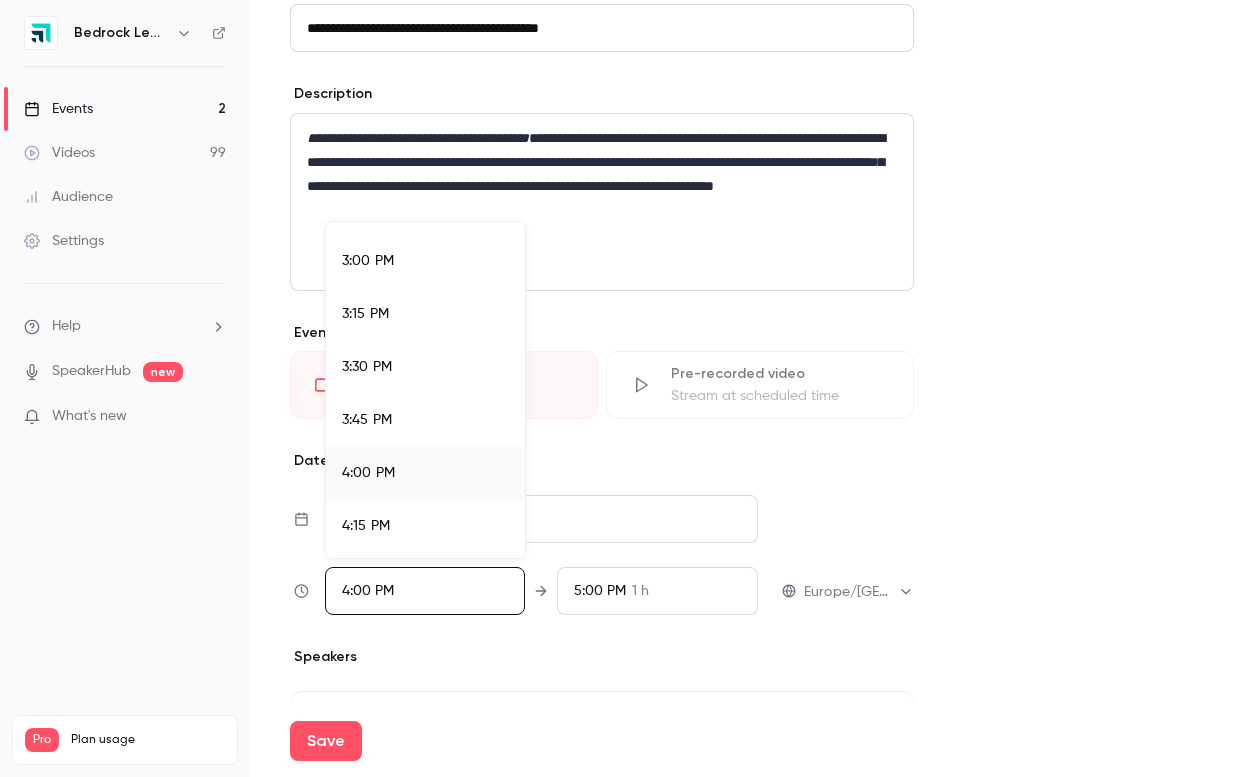 click at bounding box center [624, 388] 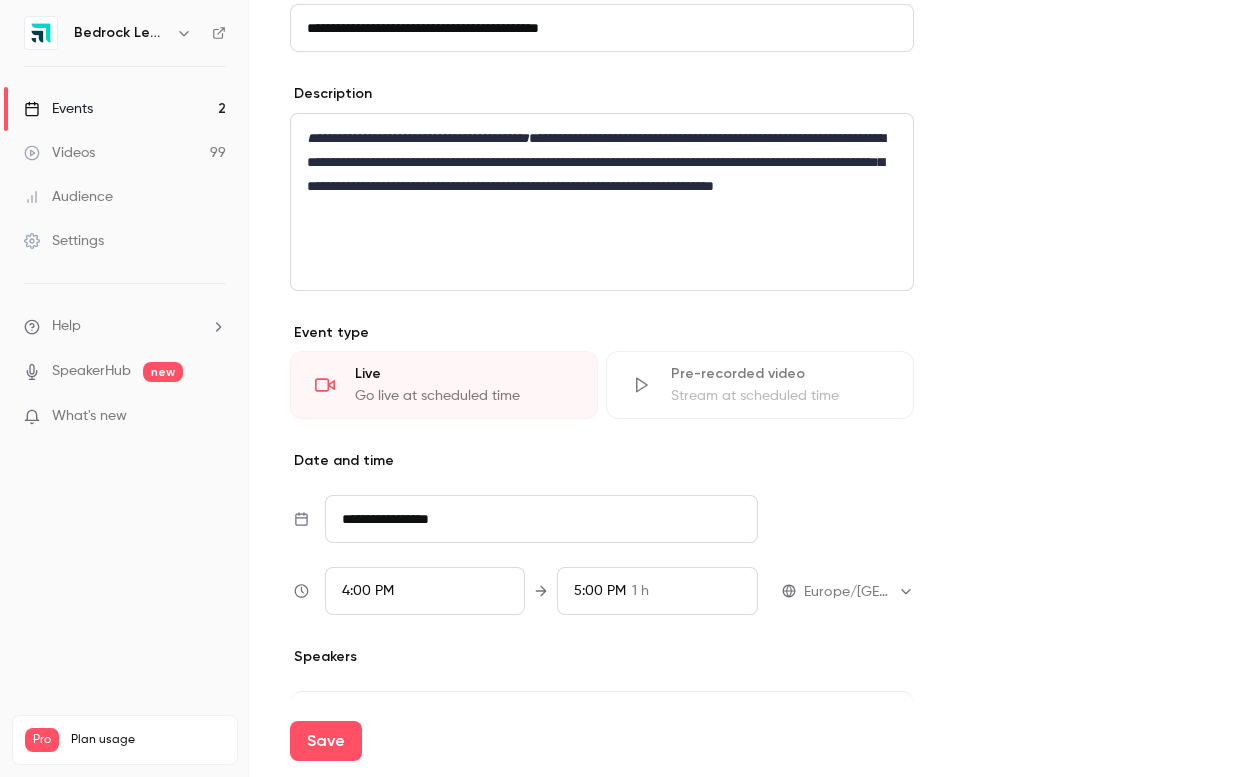 click on "5:00 PM" at bounding box center [600, 591] 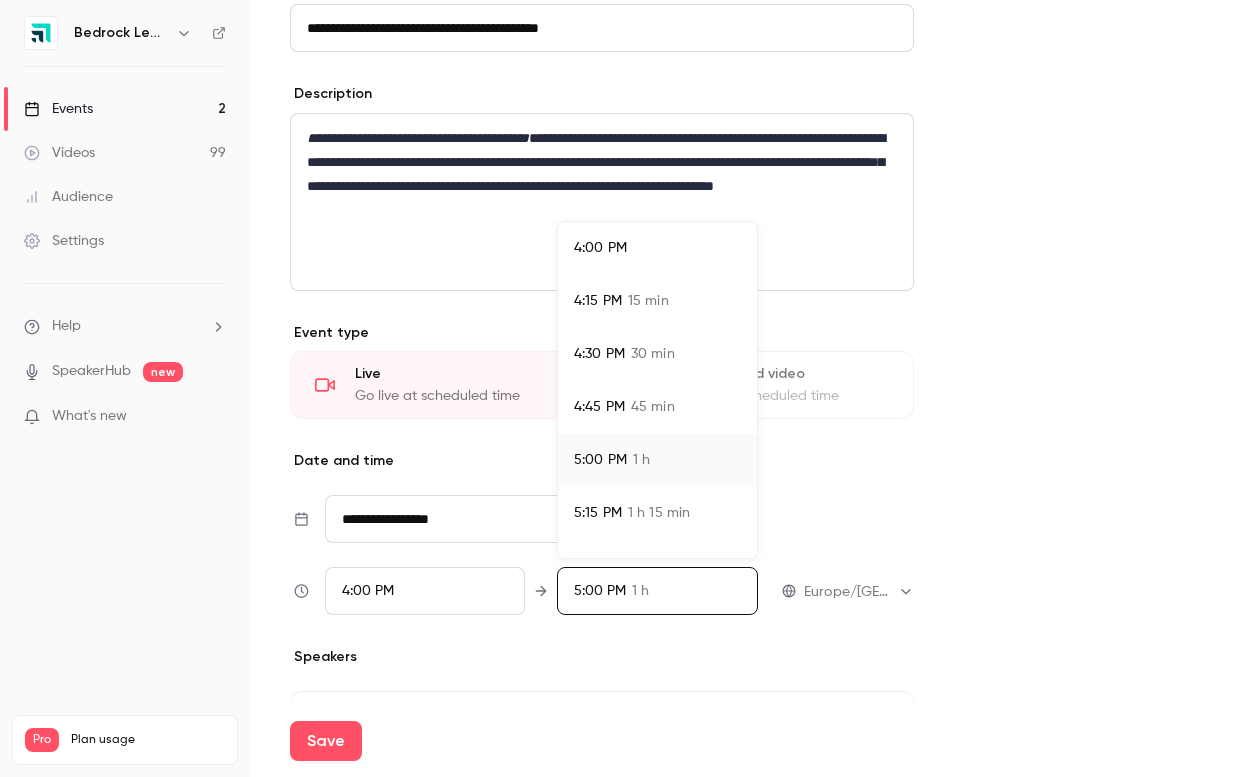 click on "4:30 PM" at bounding box center [599, 354] 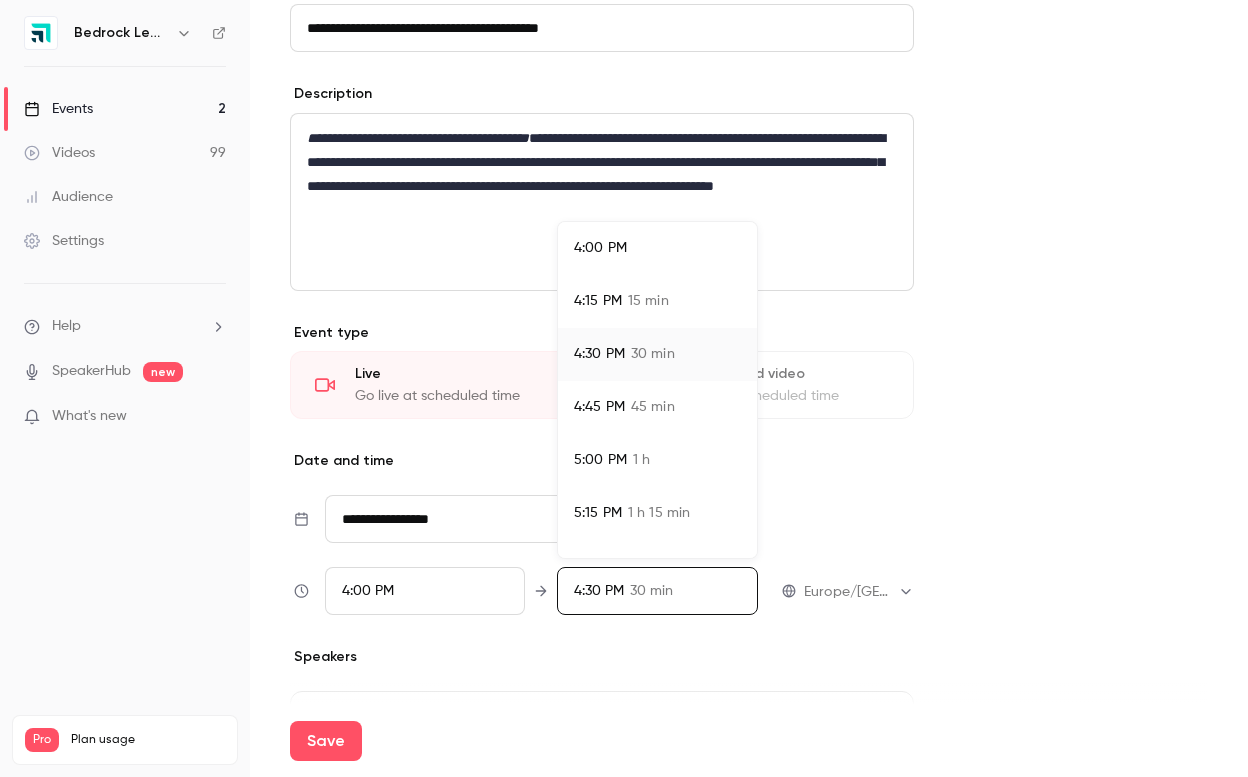 click at bounding box center (624, 388) 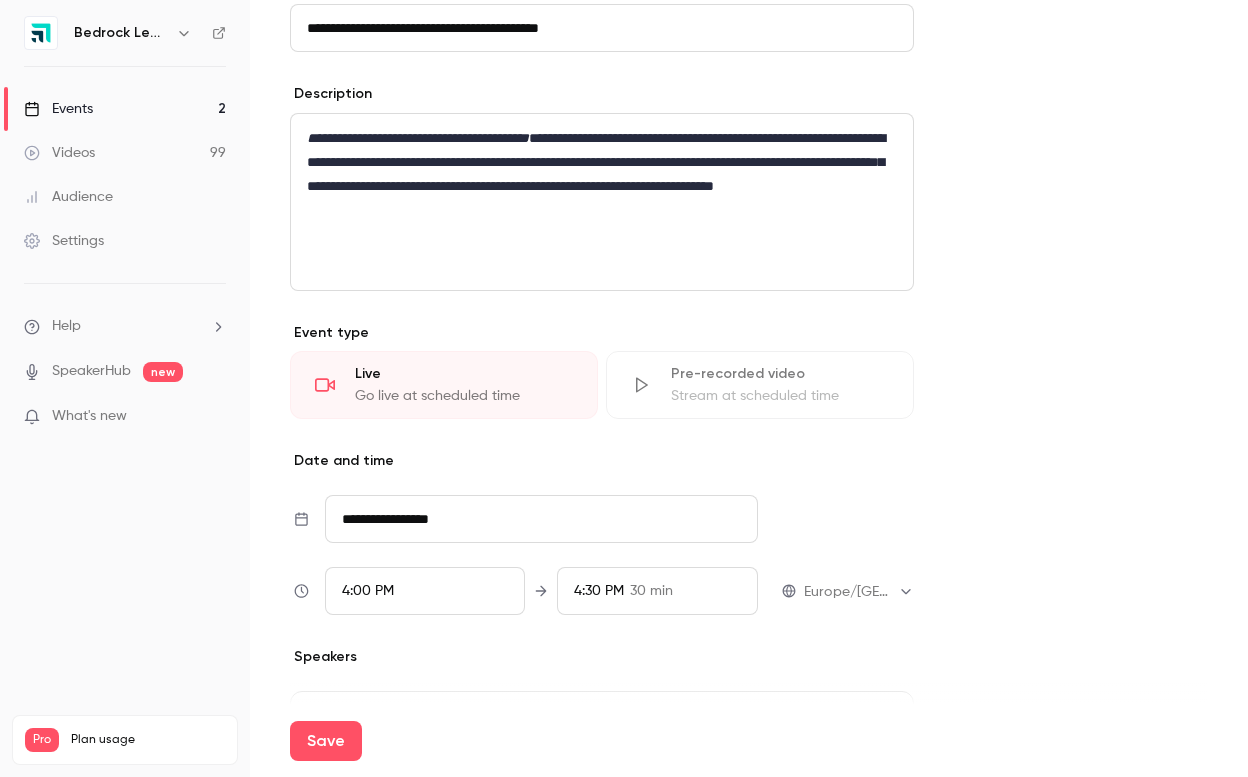 click on "4:30 PM" at bounding box center (599, 591) 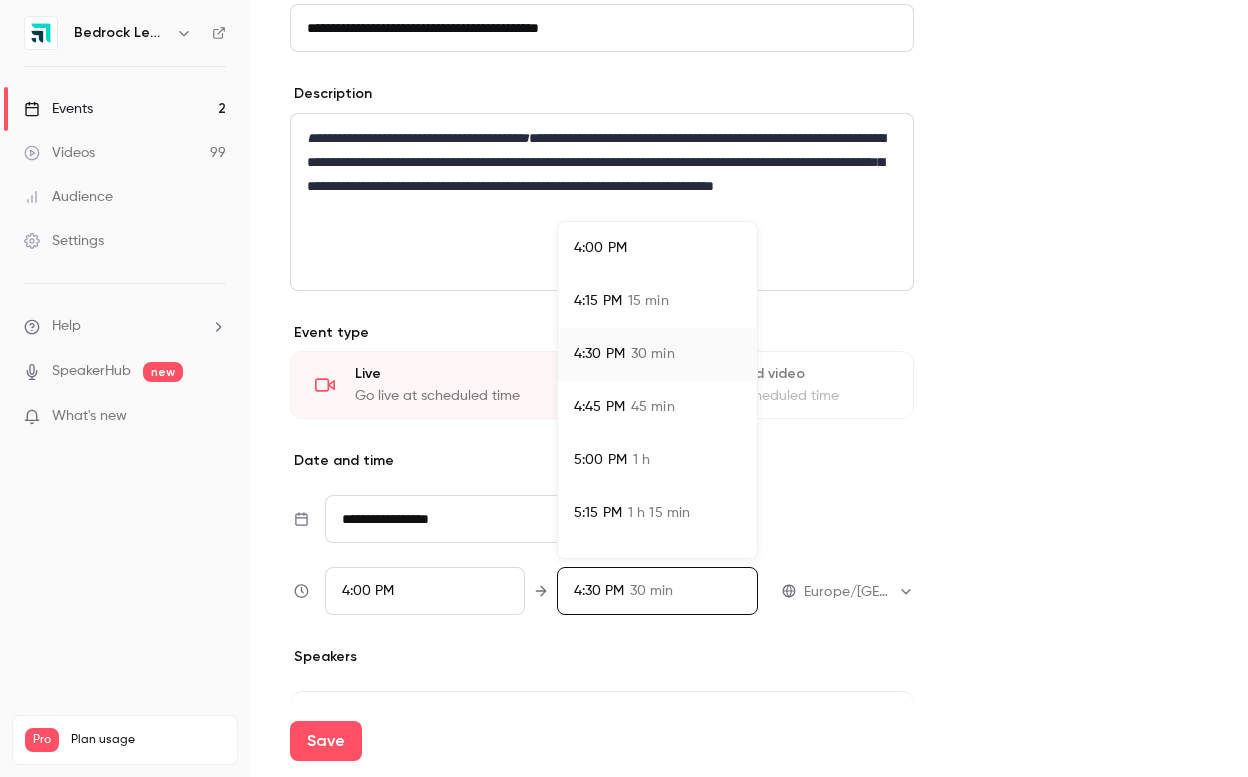 click on "4:45 PM" at bounding box center [599, 407] 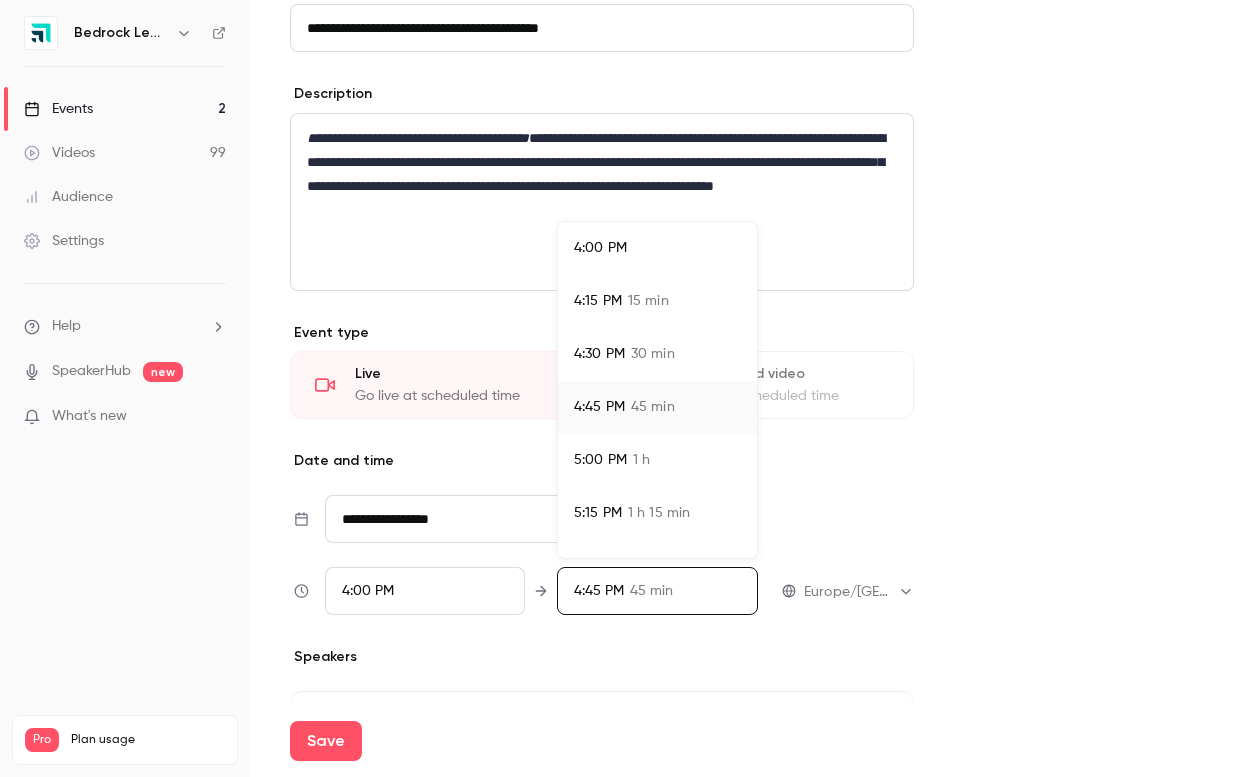 click at bounding box center (624, 388) 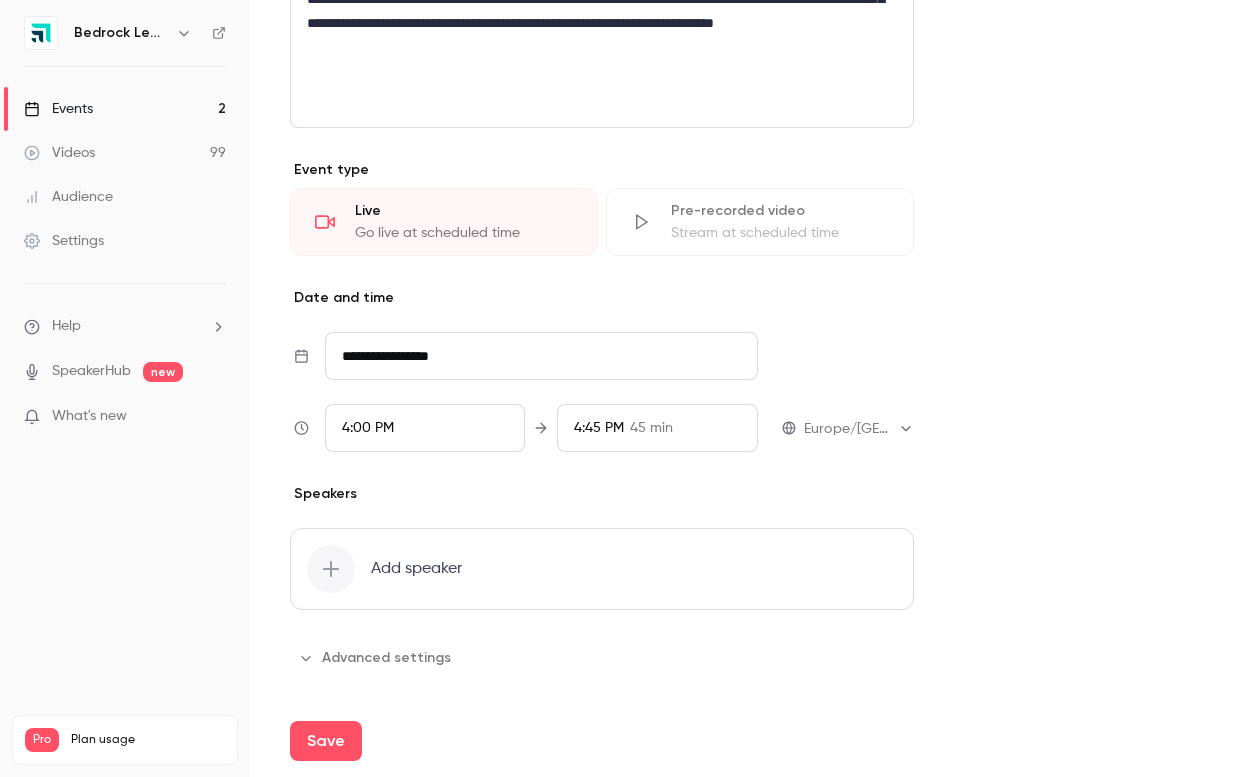 scroll, scrollTop: 773, scrollLeft: 0, axis: vertical 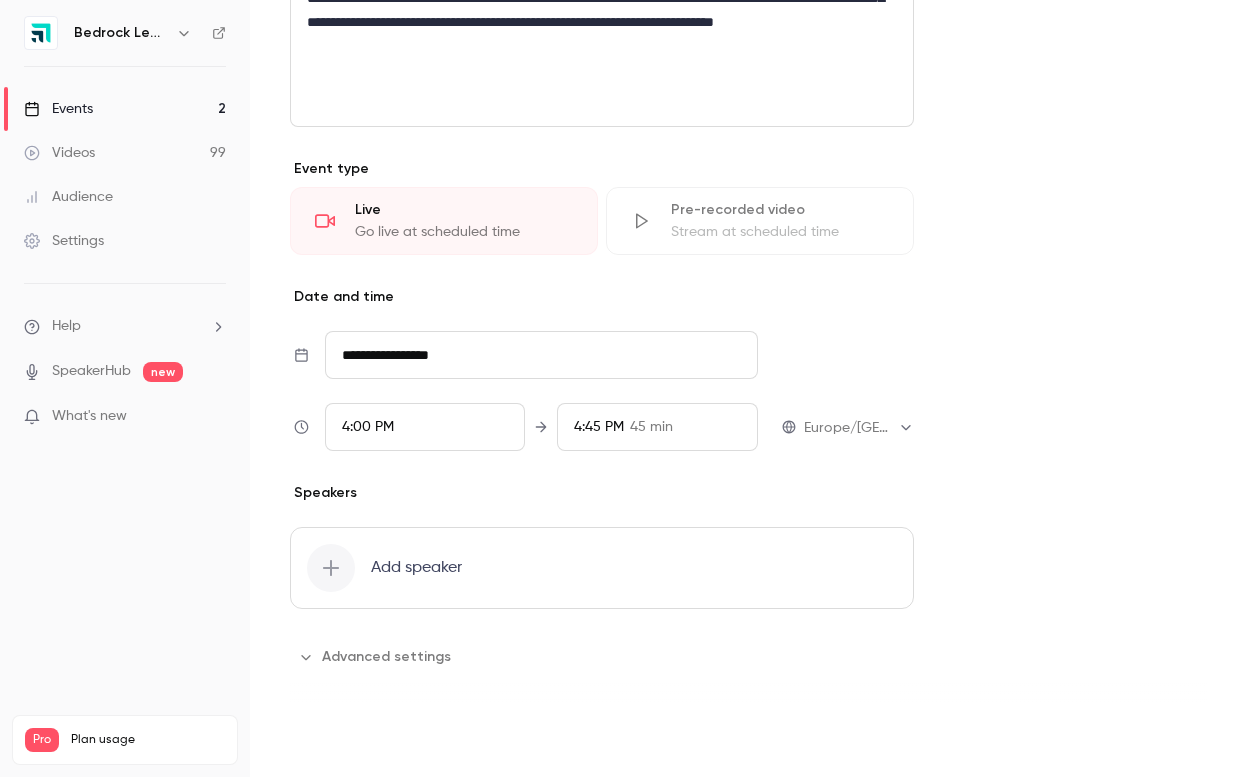 click on "Save" at bounding box center (326, 741) 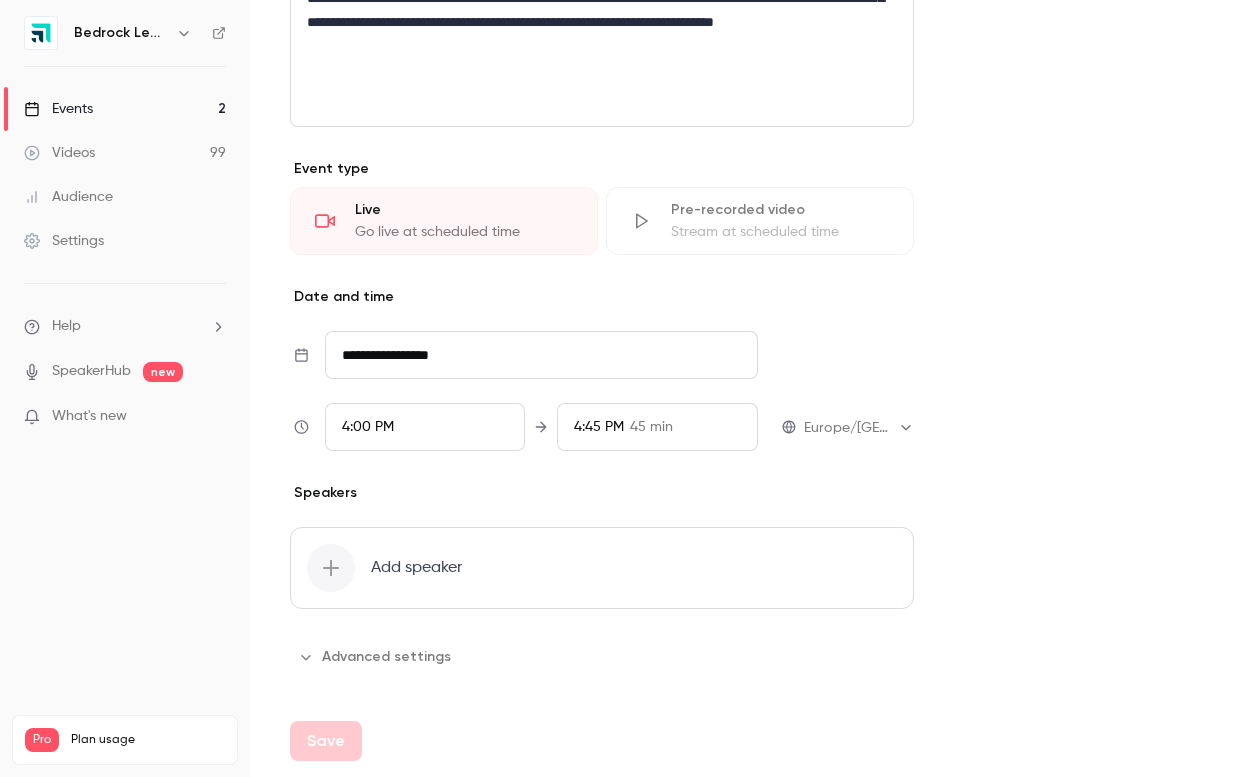 type on "**********" 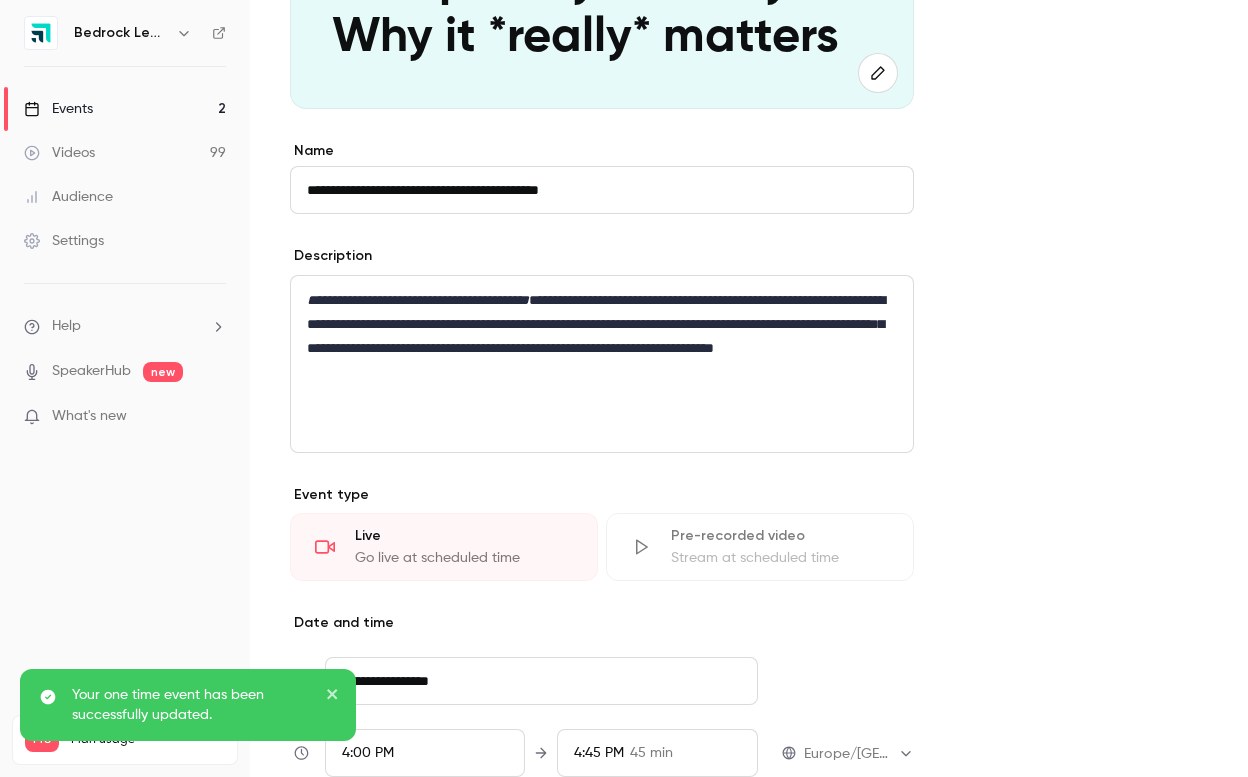 scroll, scrollTop: 0, scrollLeft: 0, axis: both 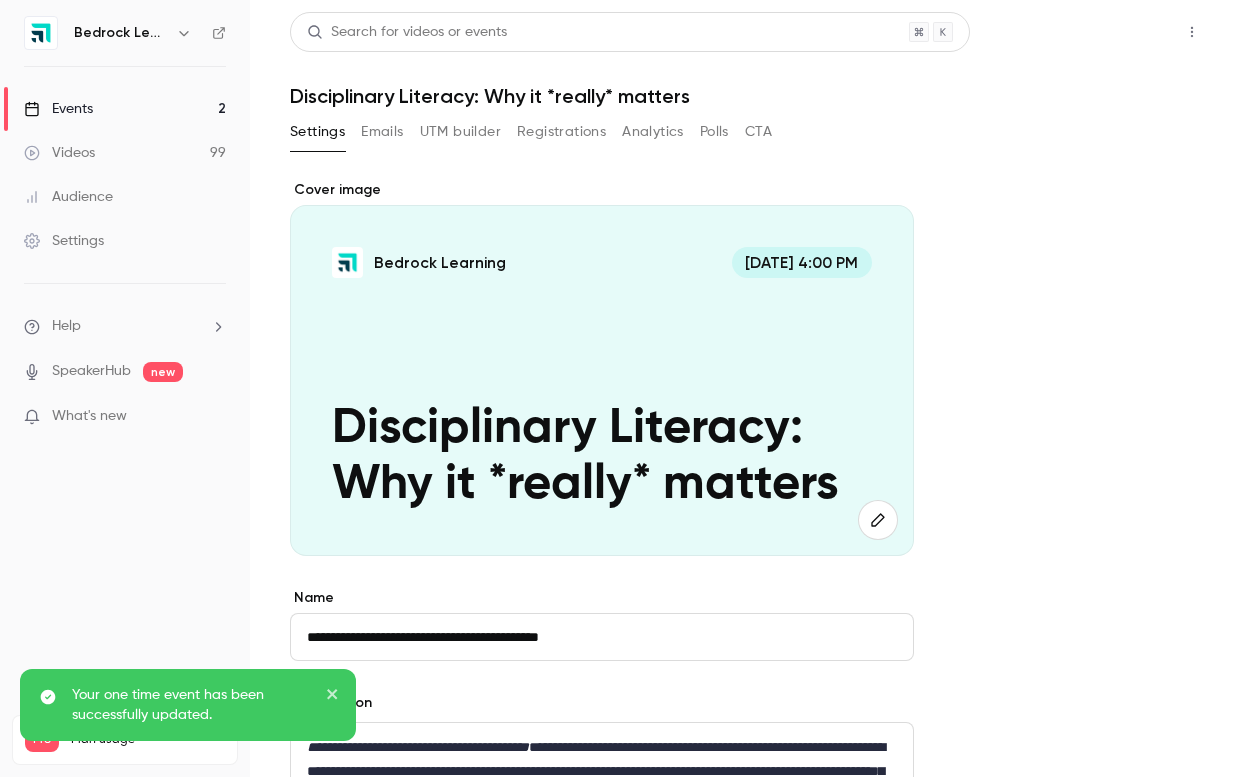 click on "Share" at bounding box center [1120, 32] 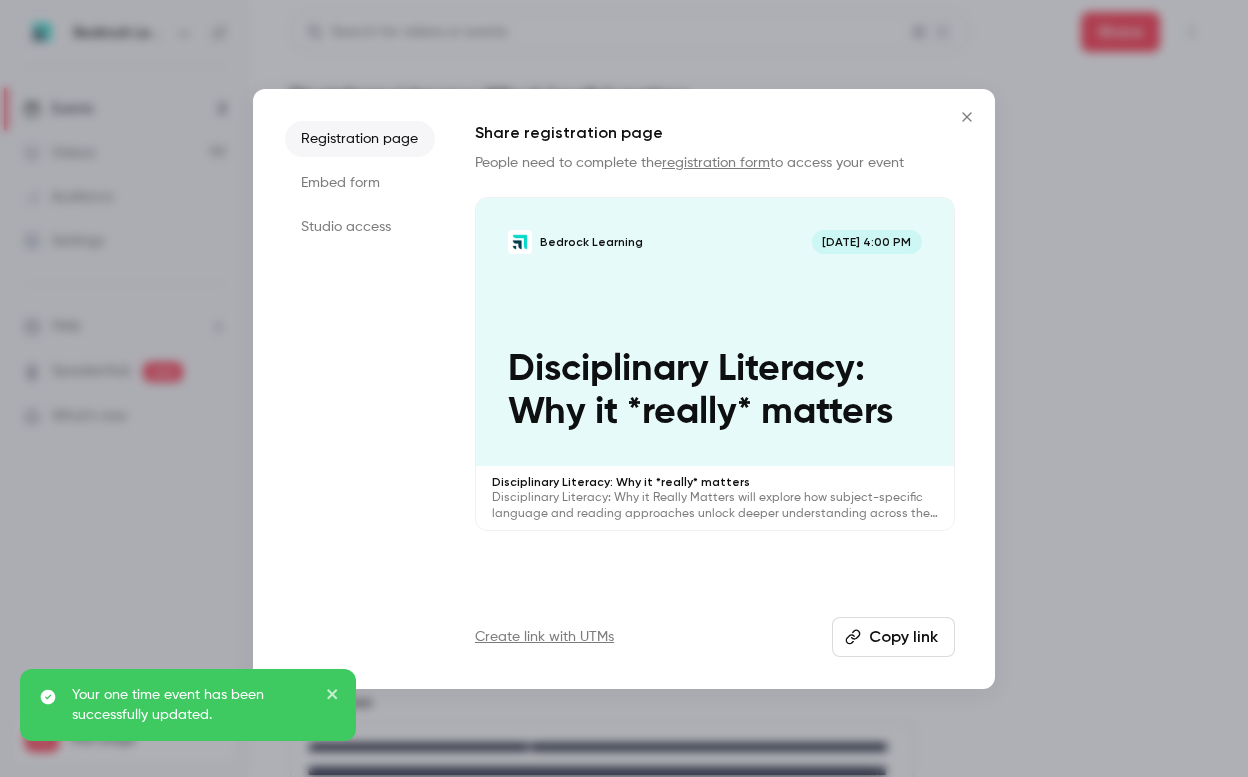 click on "Copy link" at bounding box center [893, 637] 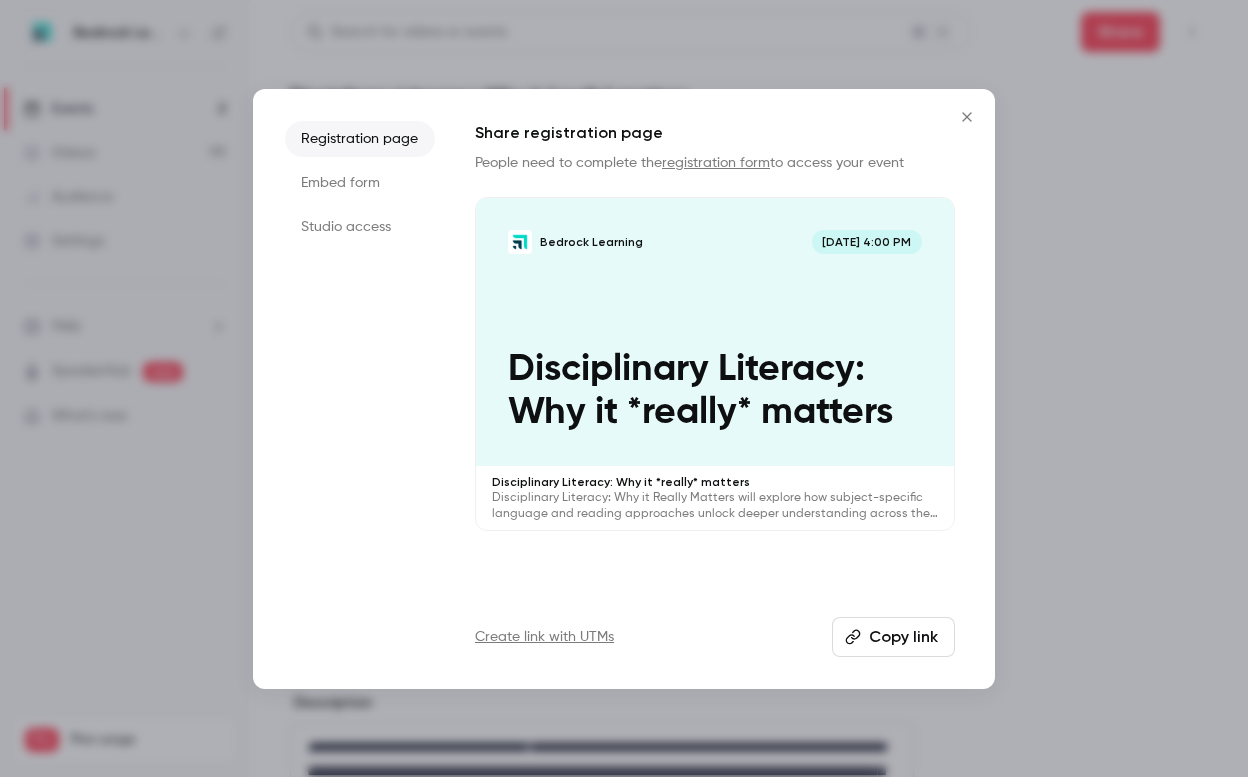 click 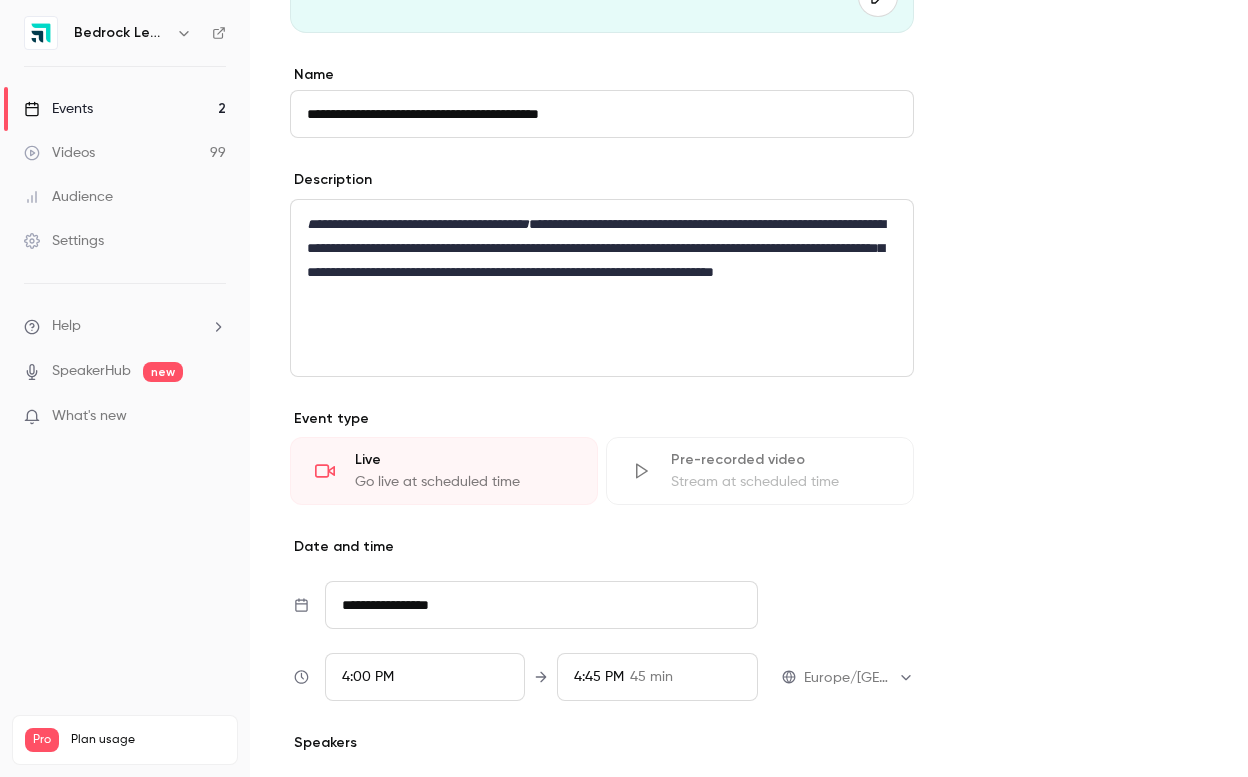 scroll, scrollTop: 0, scrollLeft: 0, axis: both 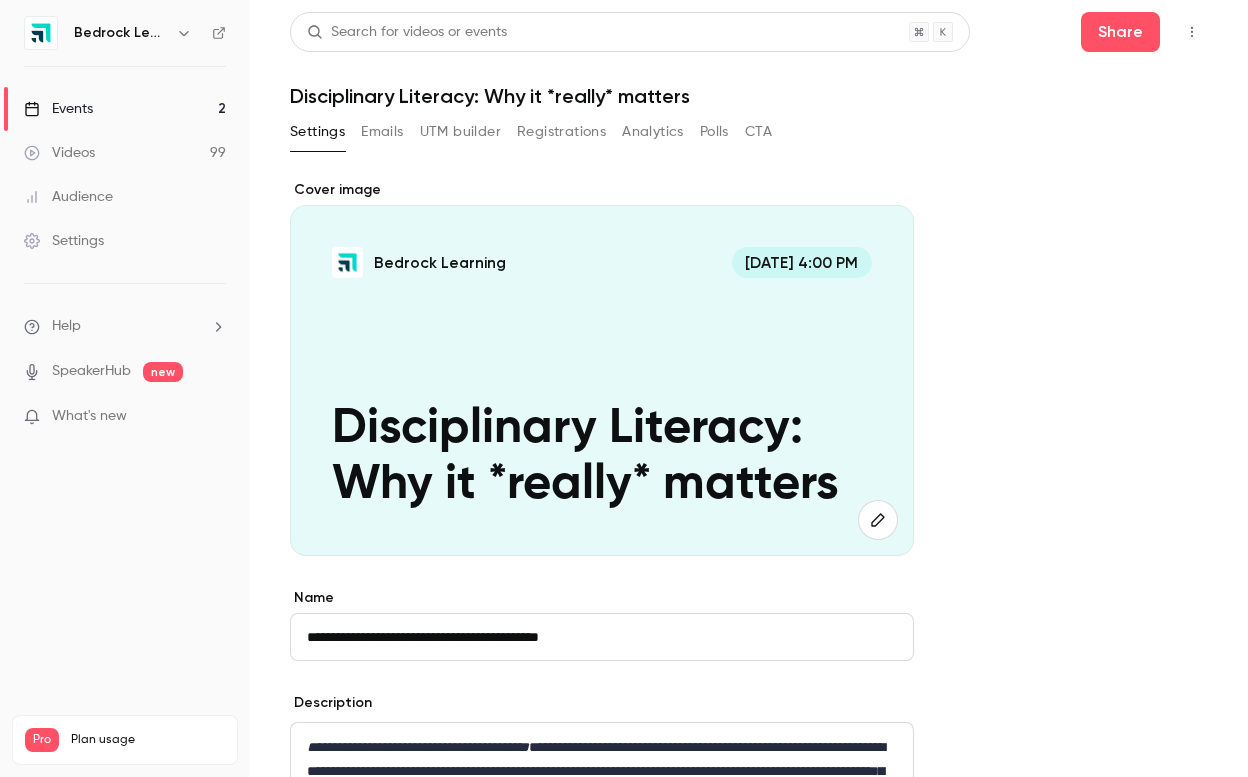 click at bounding box center [1192, 32] 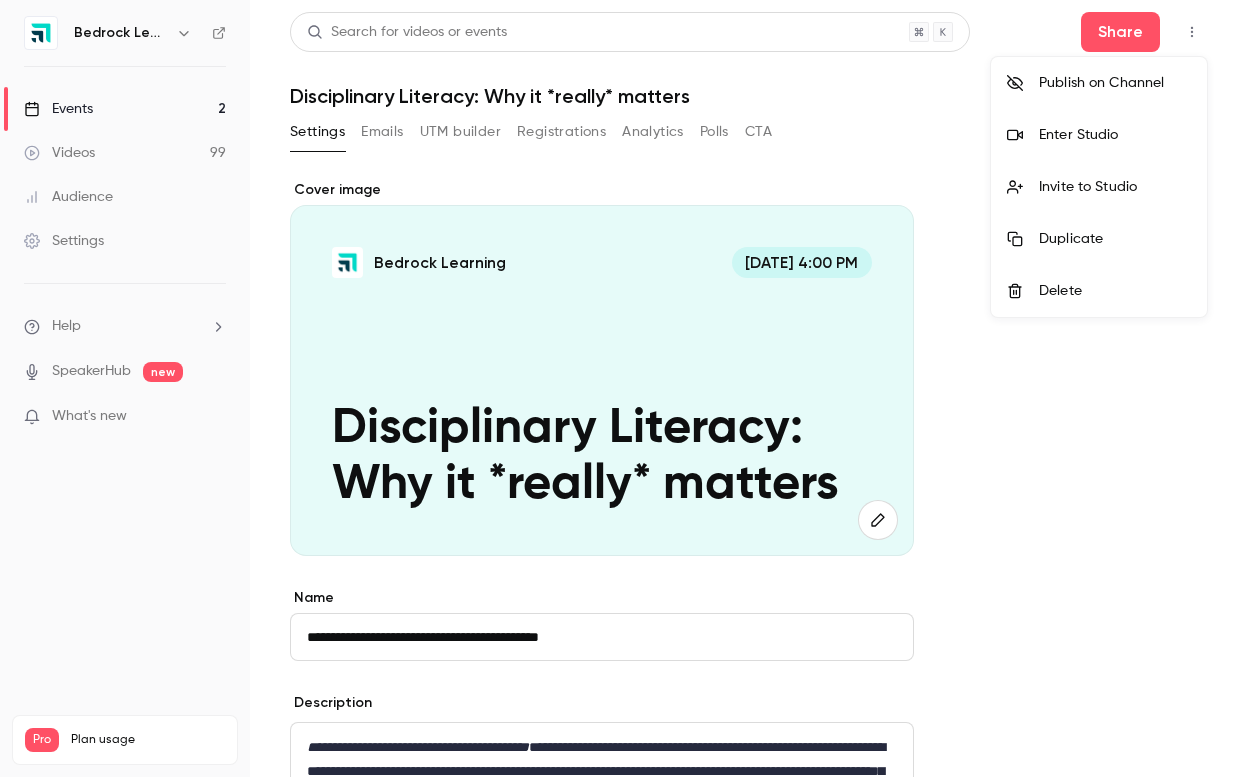 click at bounding box center (624, 388) 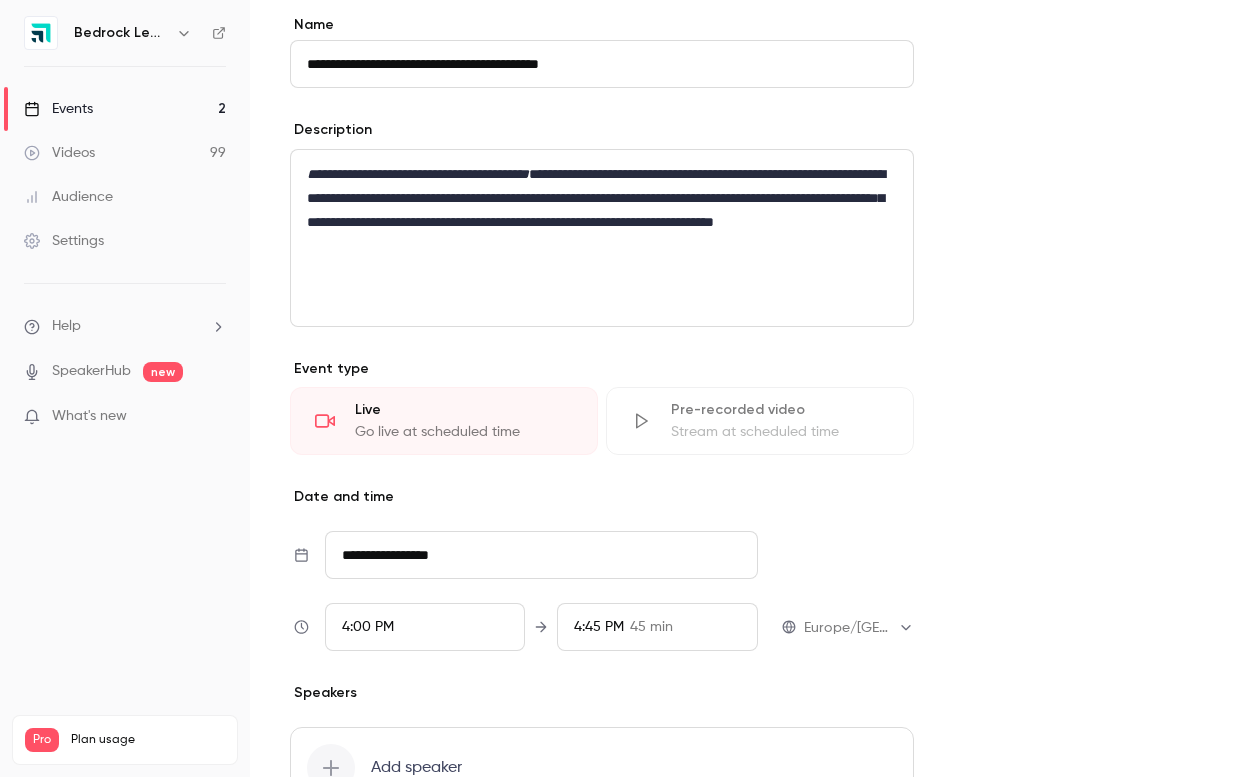 scroll, scrollTop: 773, scrollLeft: 0, axis: vertical 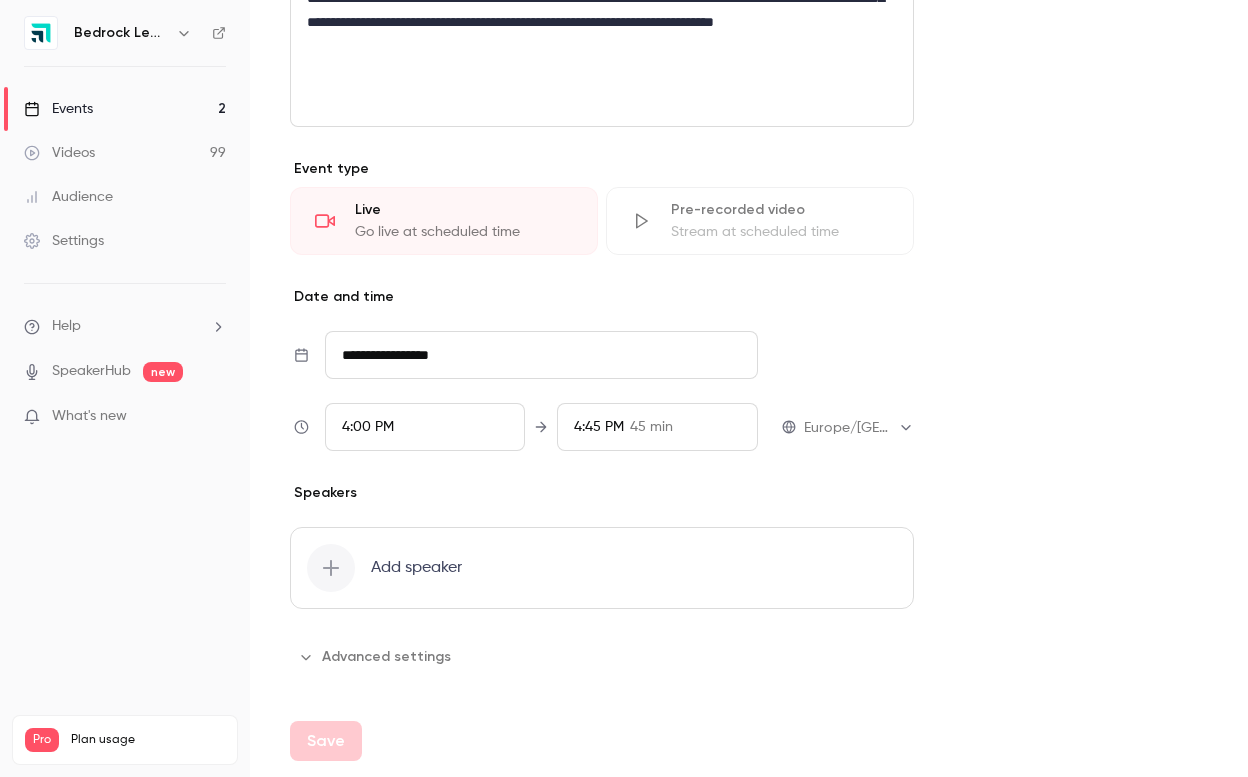 click on "**********" at bounding box center (541, 355) 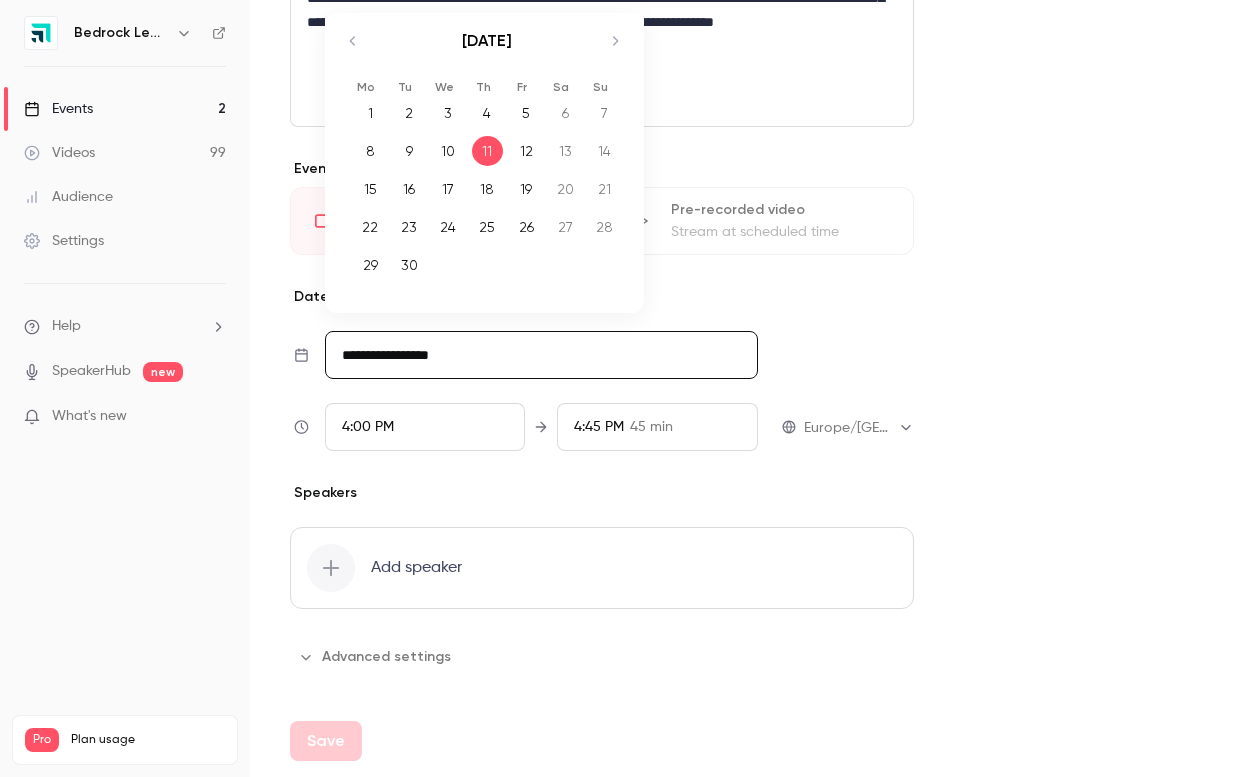click on "Advanced settings" at bounding box center [376, 657] 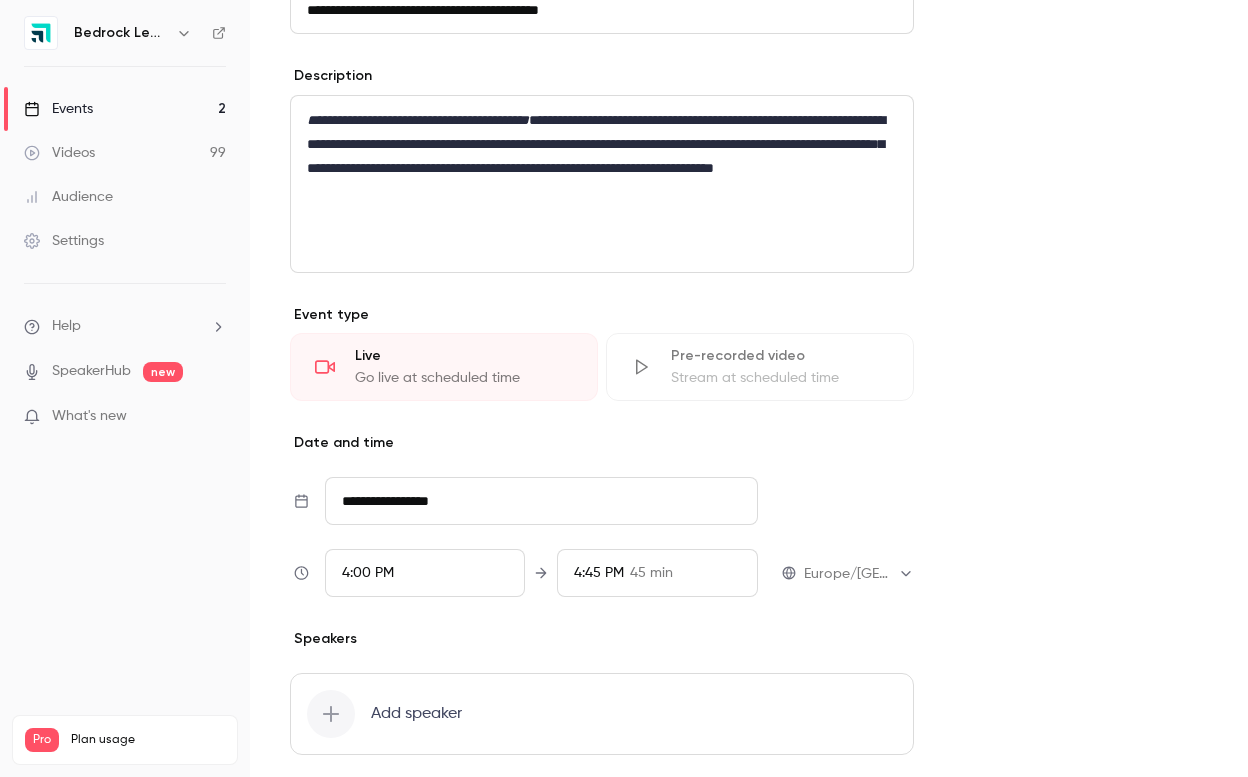 scroll, scrollTop: 0, scrollLeft: 0, axis: both 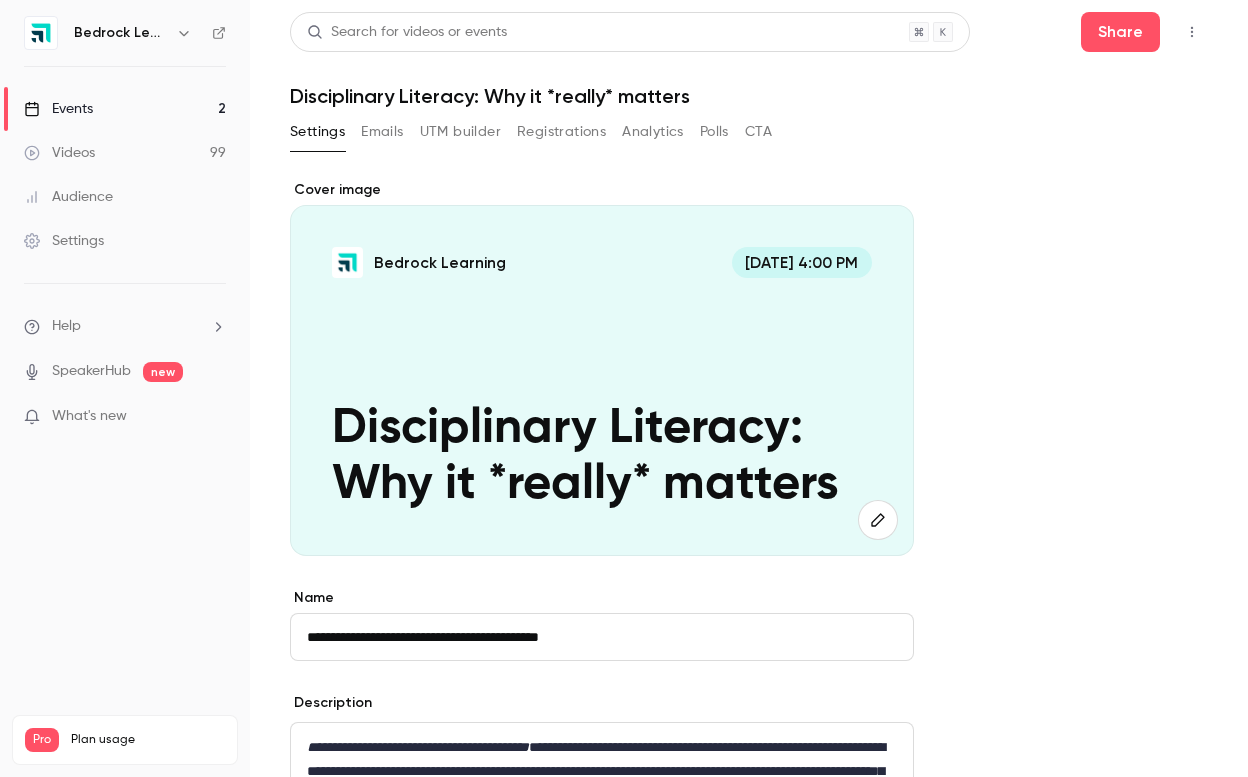 click 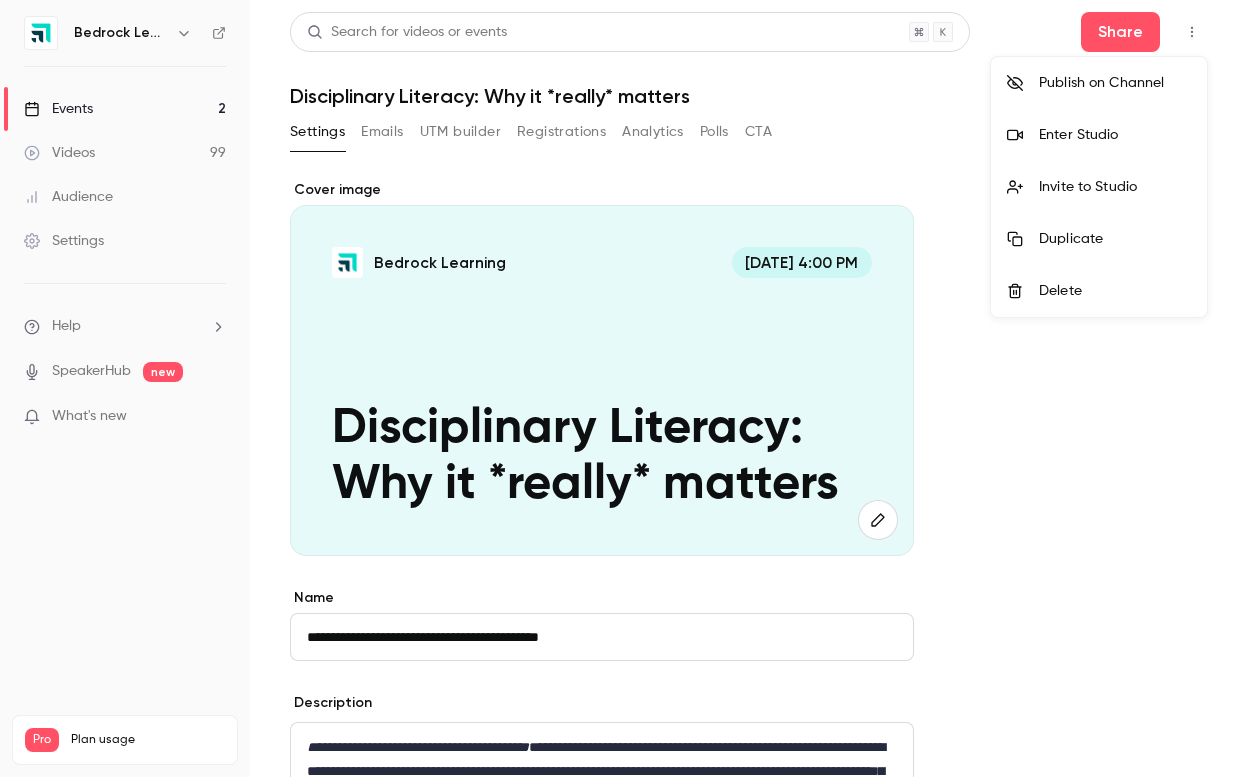 click on "Delete" at bounding box center [1115, 291] 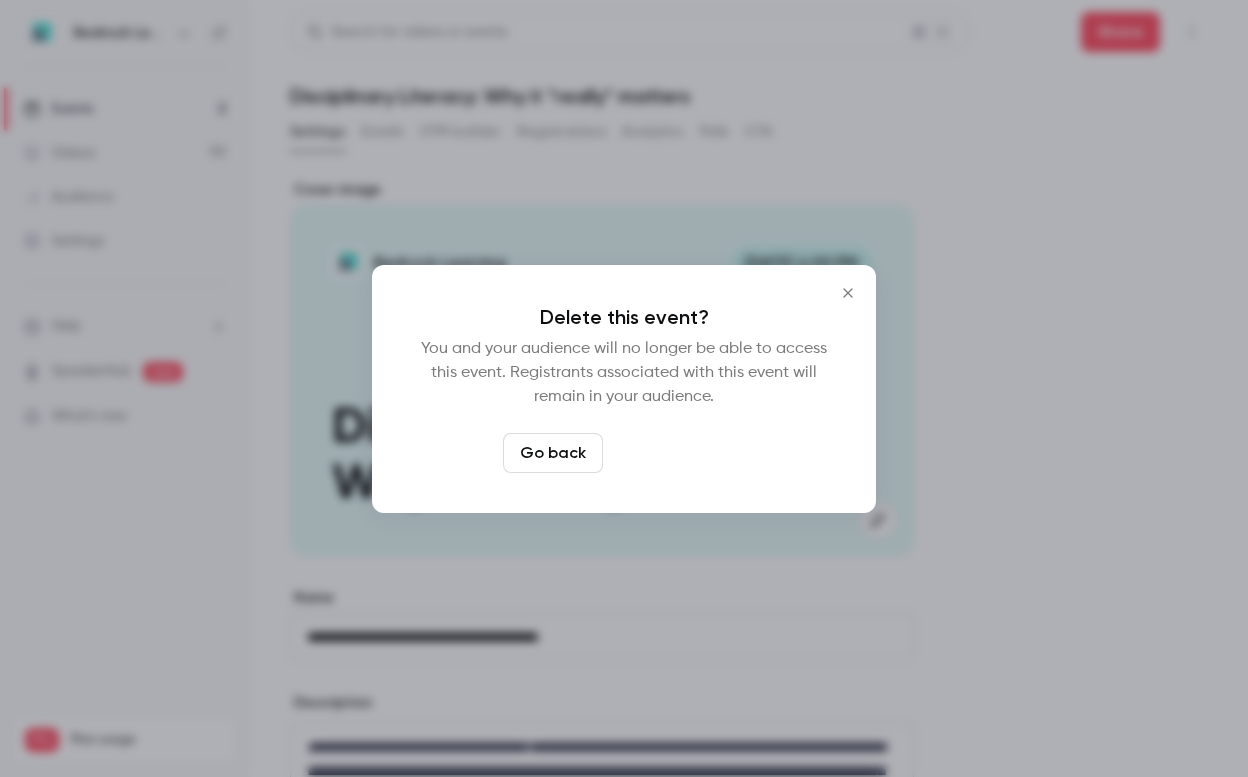 click on "Delete event" at bounding box center (678, 453) 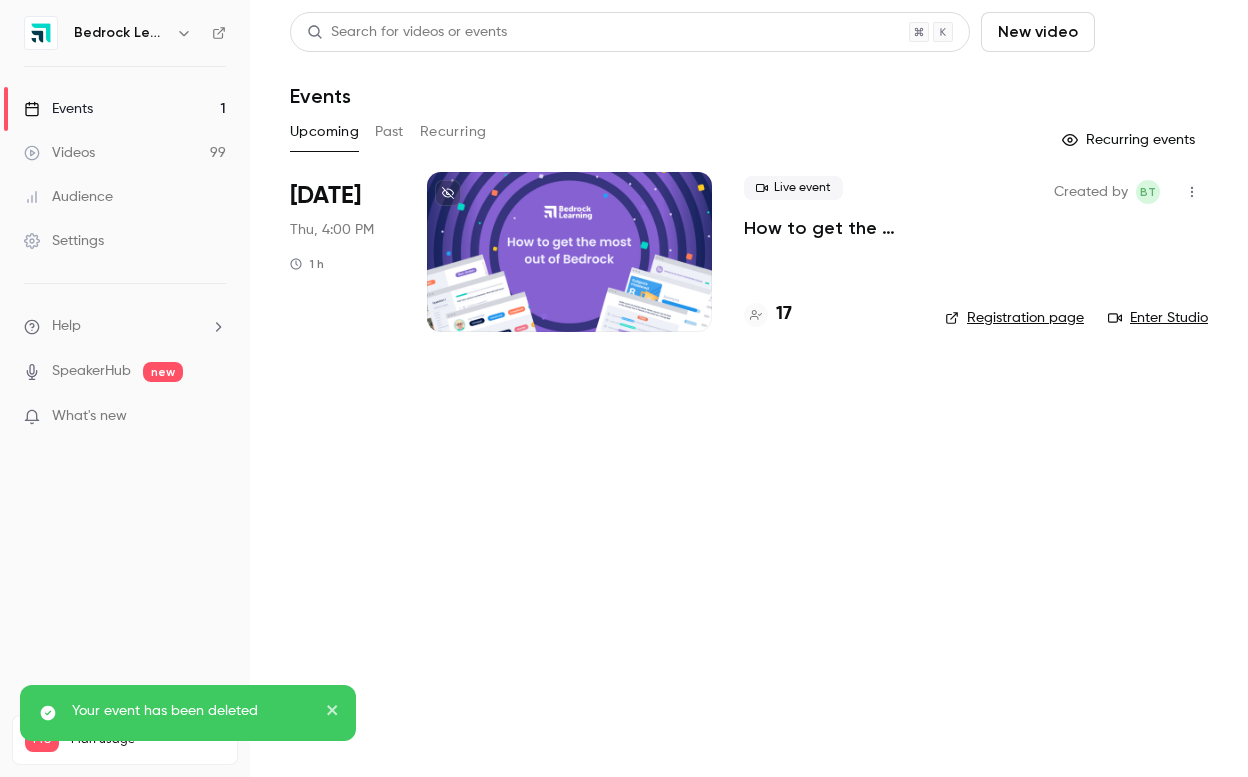 click on "Schedule" at bounding box center (1155, 32) 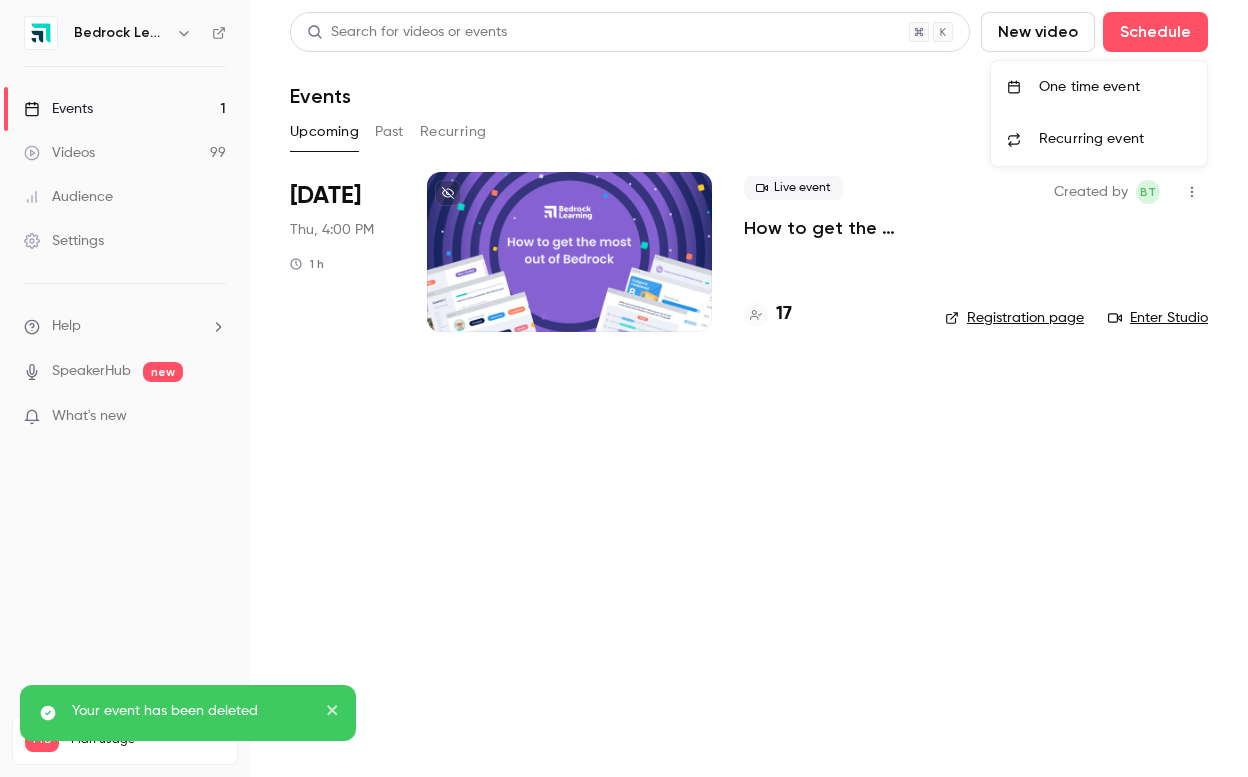 click on "Recurring event" at bounding box center [1099, 139] 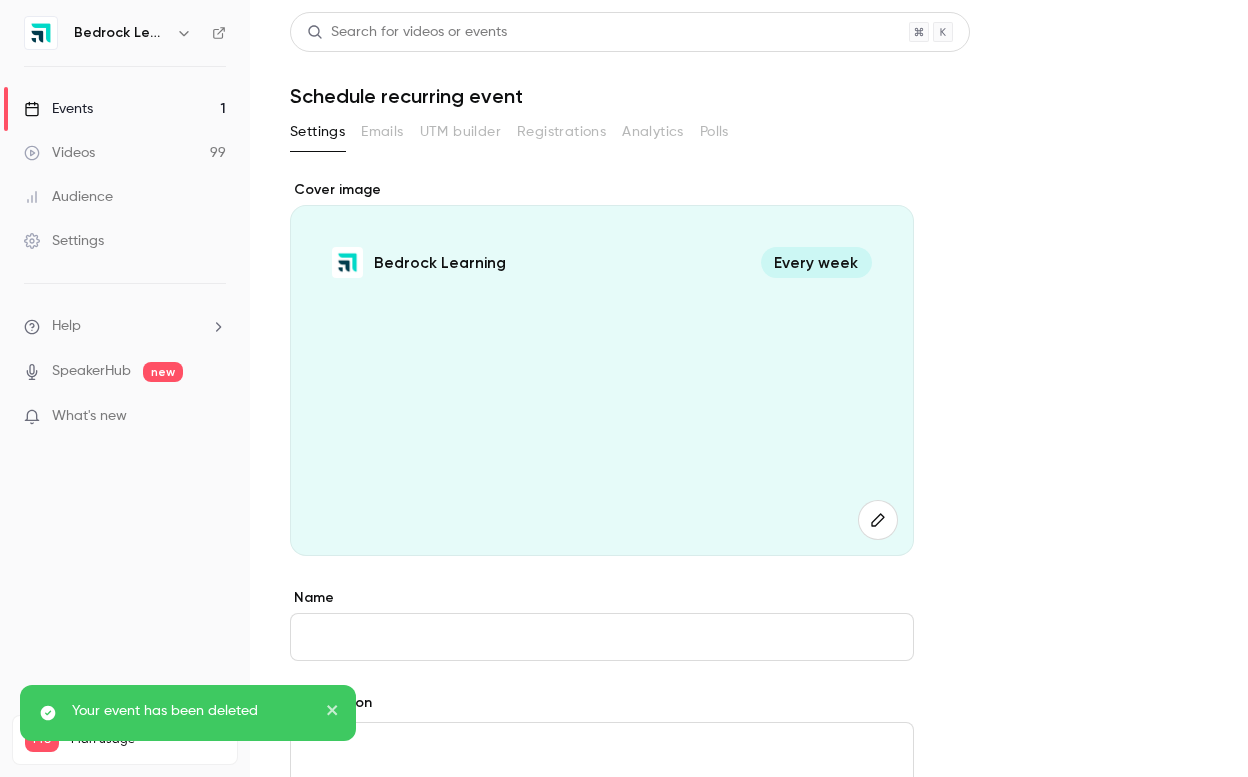 click on "Name" at bounding box center (602, 637) 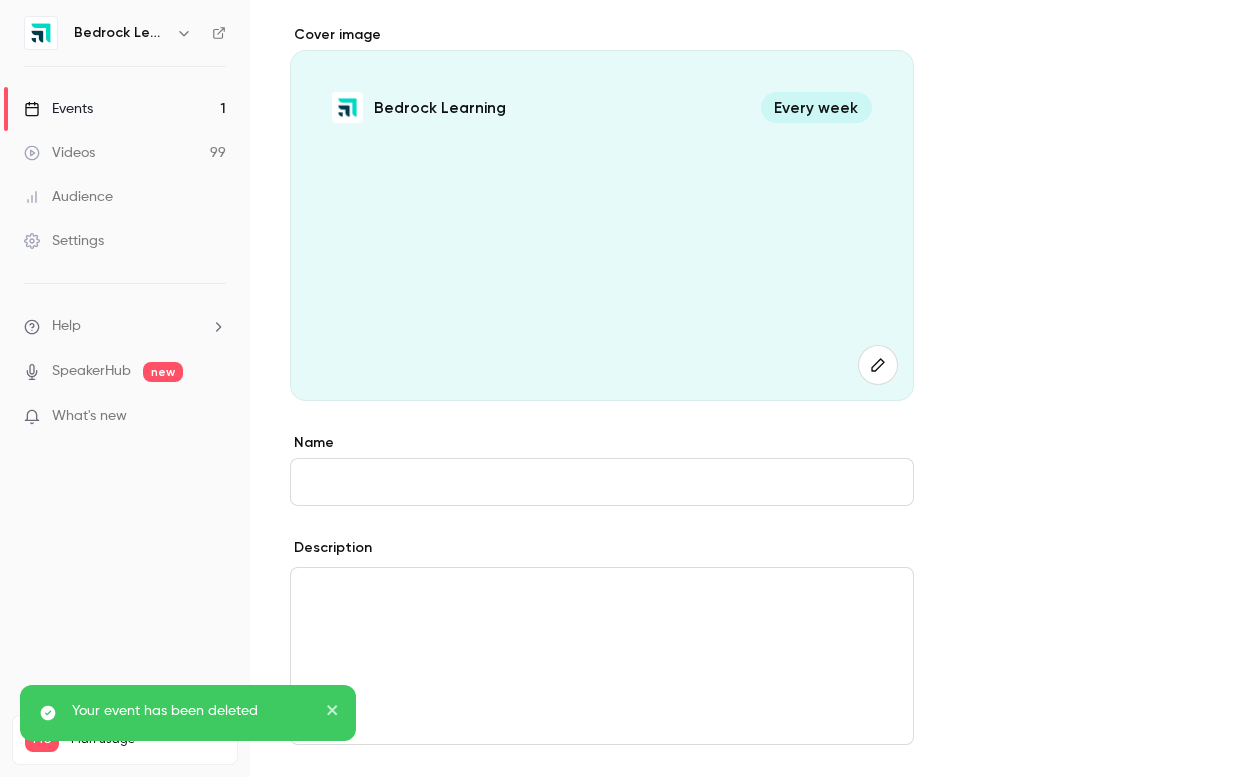 scroll, scrollTop: 179, scrollLeft: 0, axis: vertical 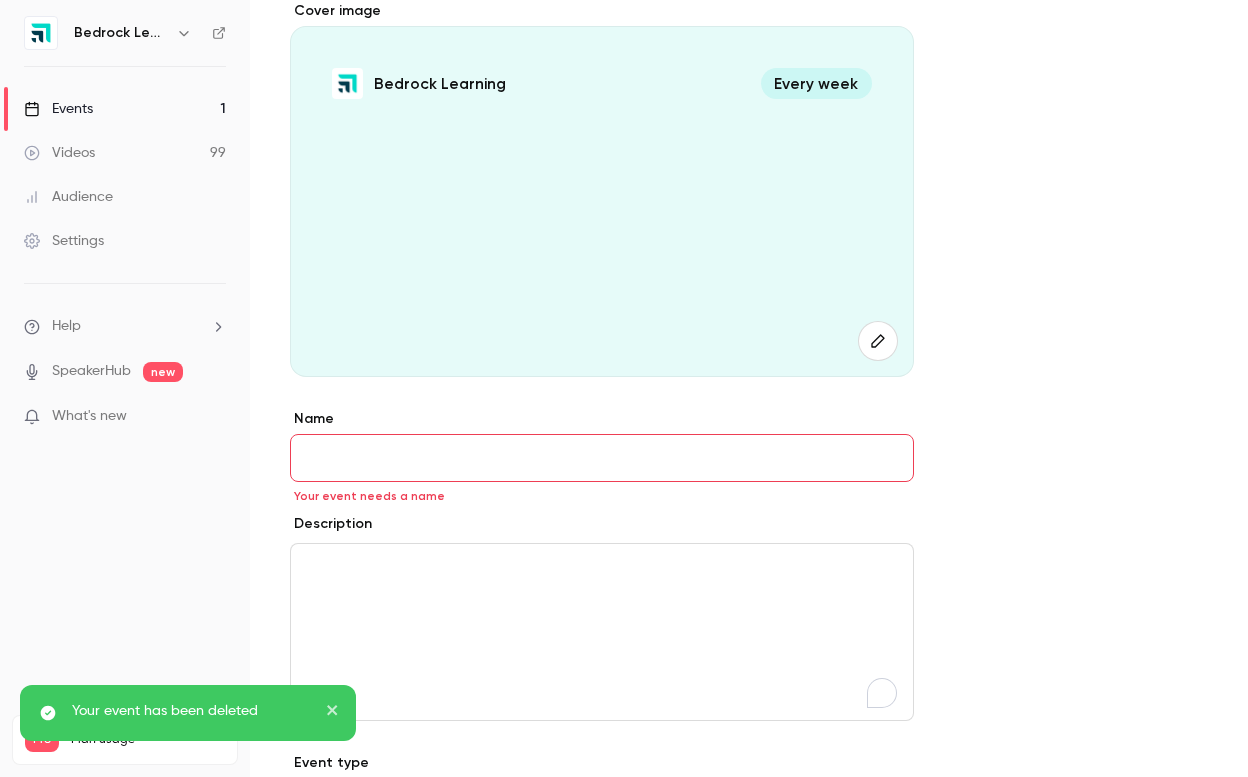 click at bounding box center [602, 632] 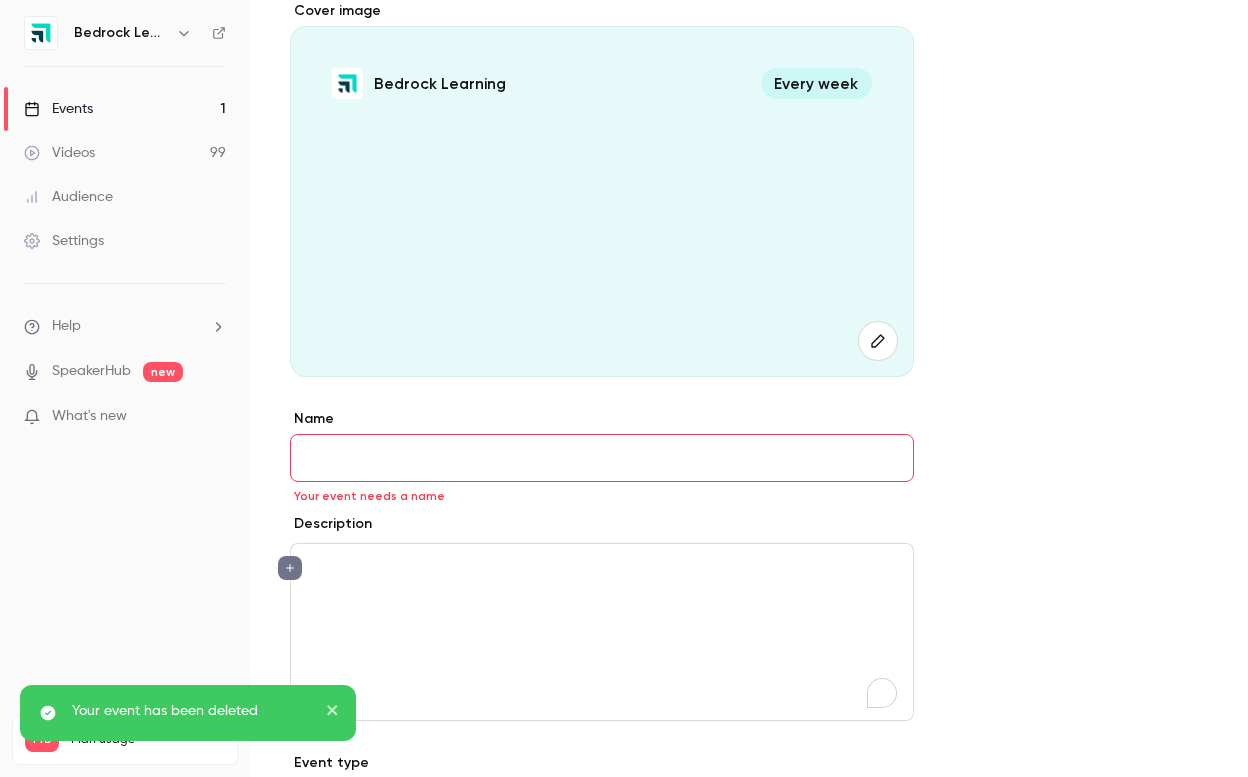 scroll, scrollTop: 0, scrollLeft: 0, axis: both 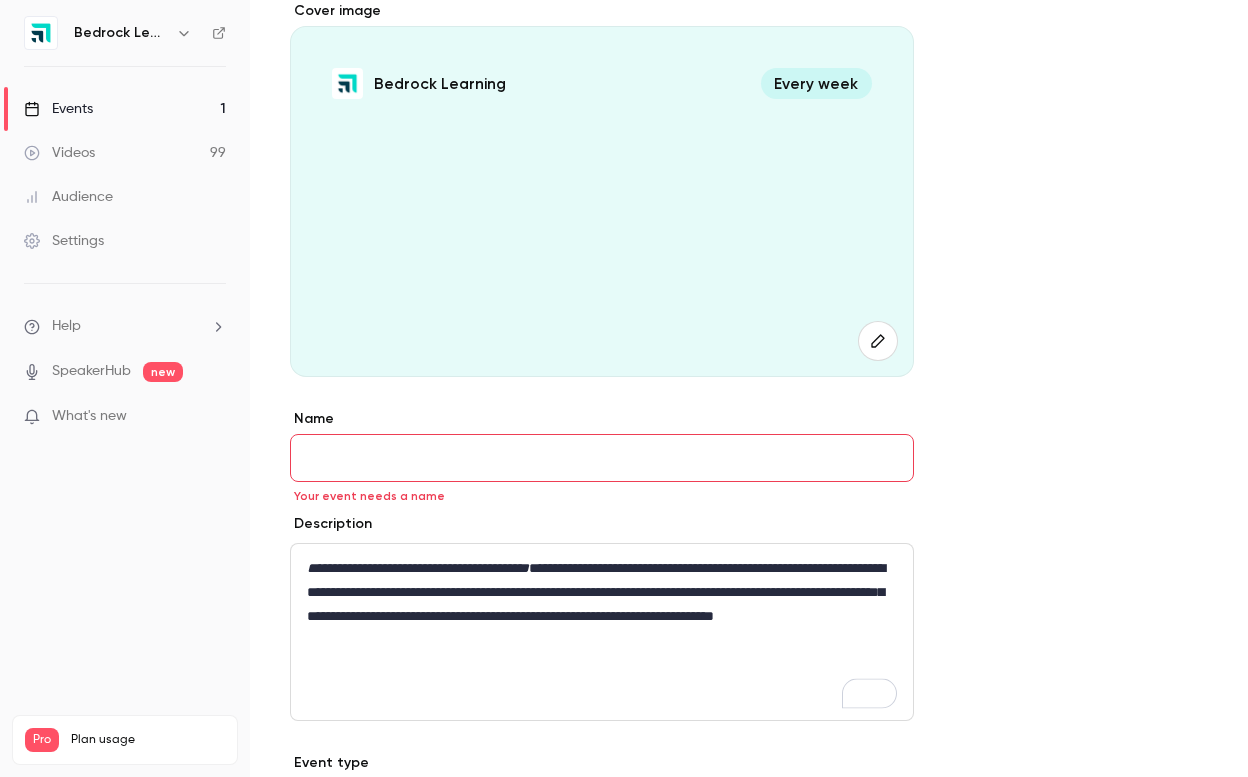 click on "**********" at bounding box center [602, 632] 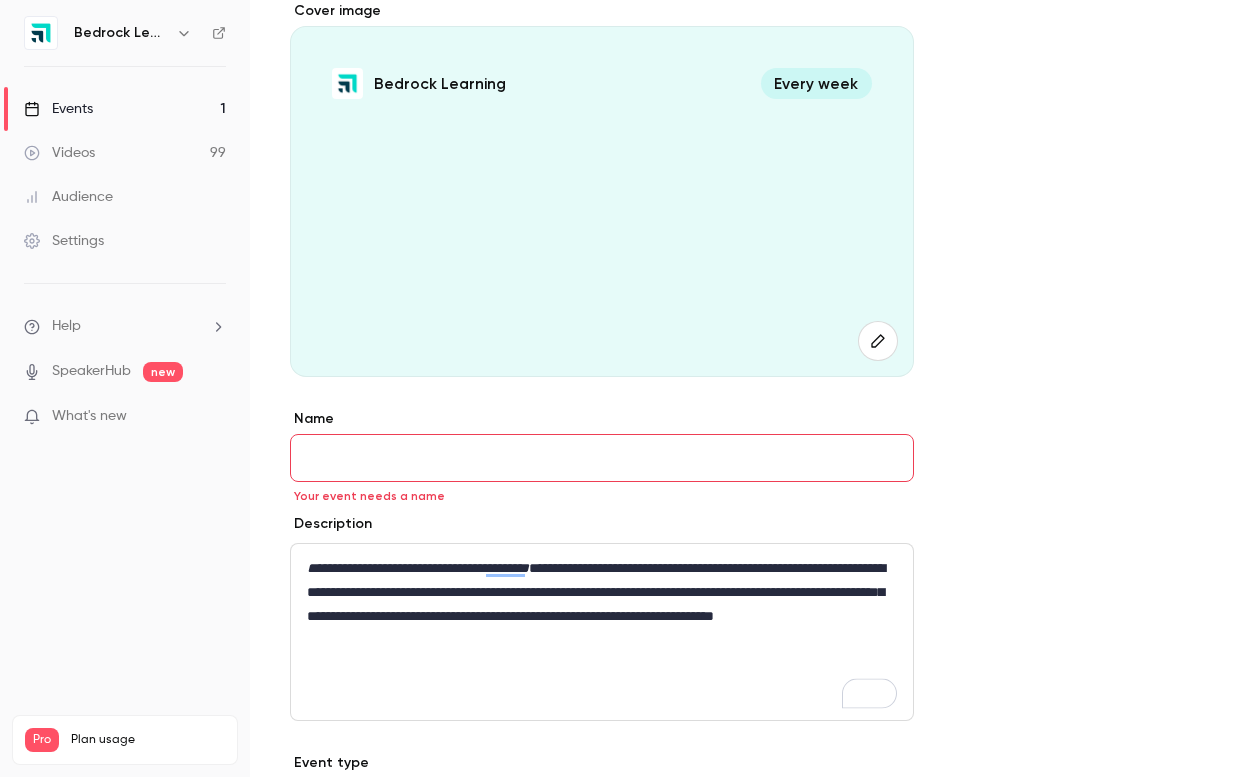 type 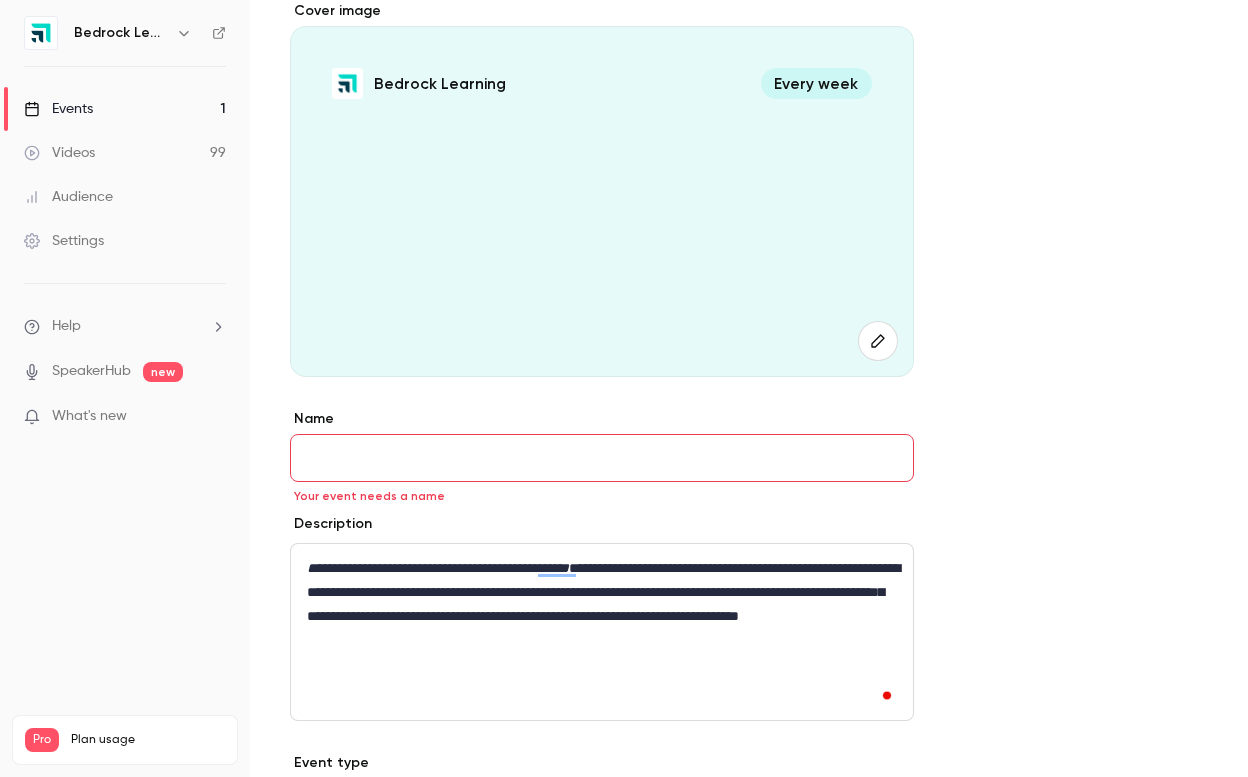 scroll, scrollTop: 35, scrollLeft: 0, axis: vertical 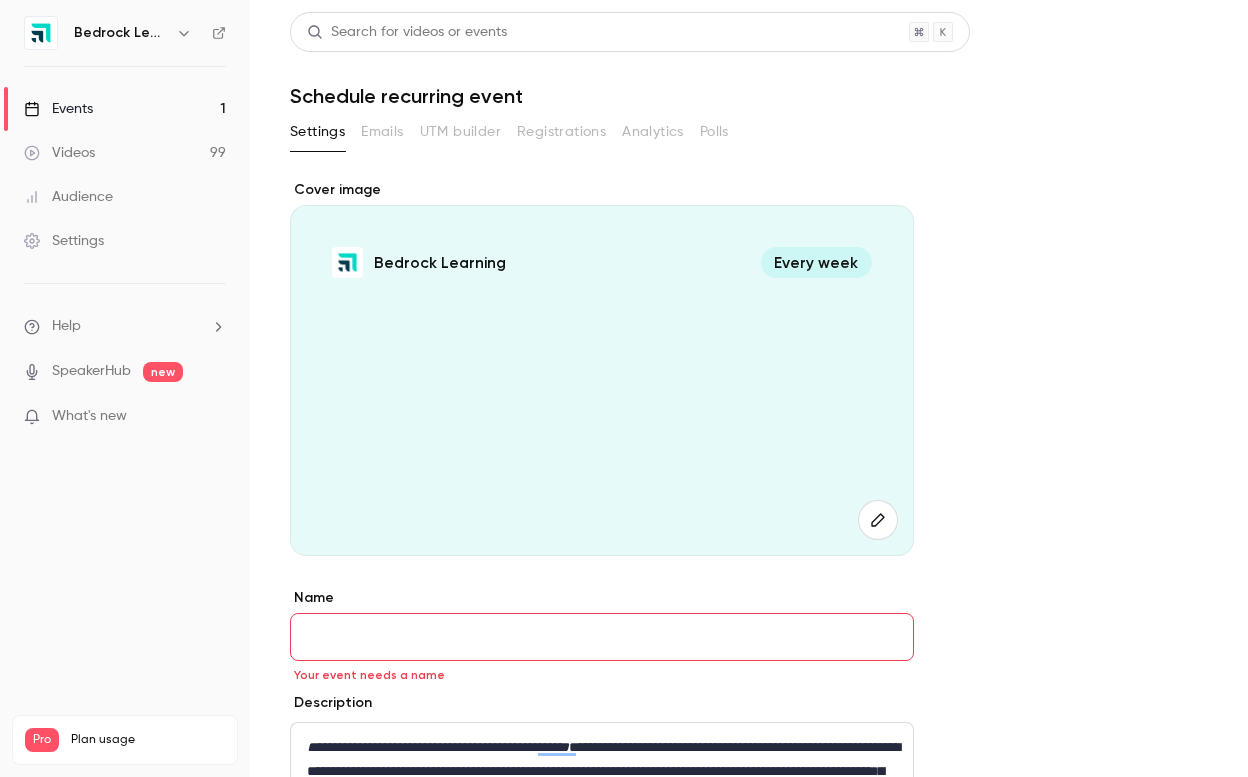 click on "Every week" at bounding box center (816, 262) 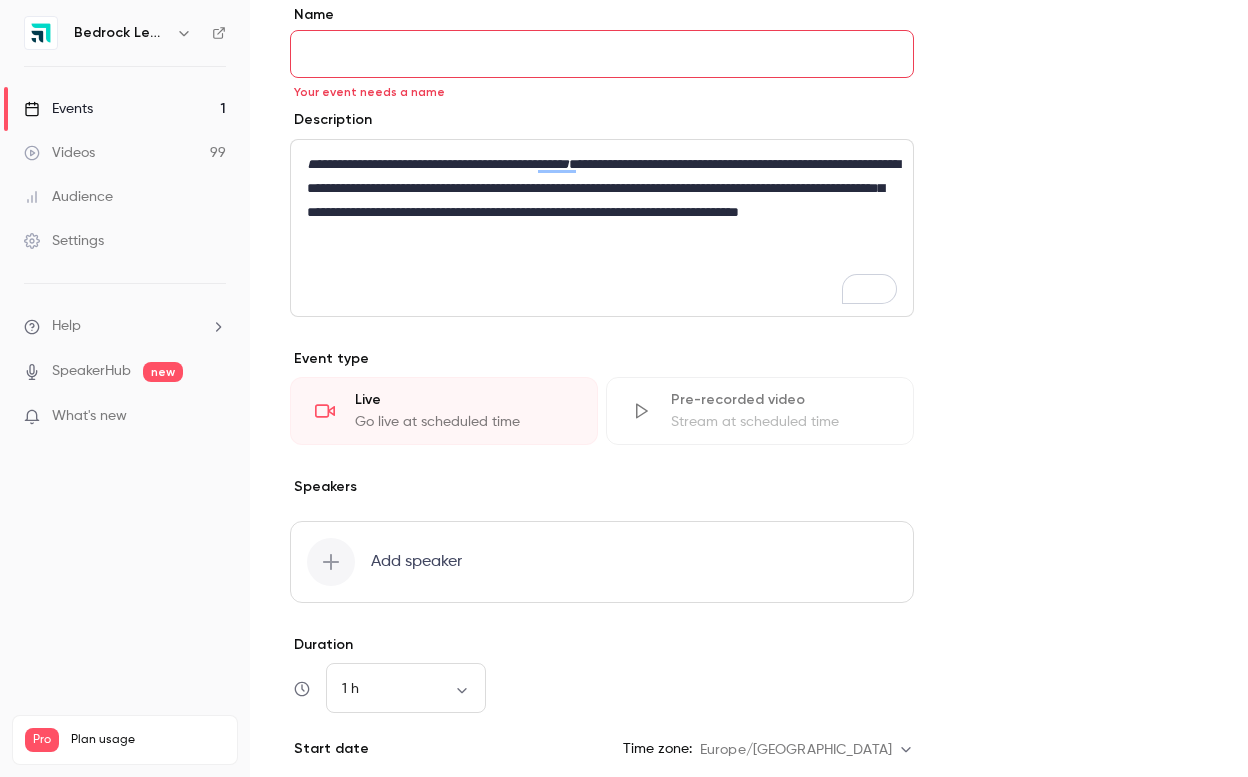scroll, scrollTop: 659, scrollLeft: 0, axis: vertical 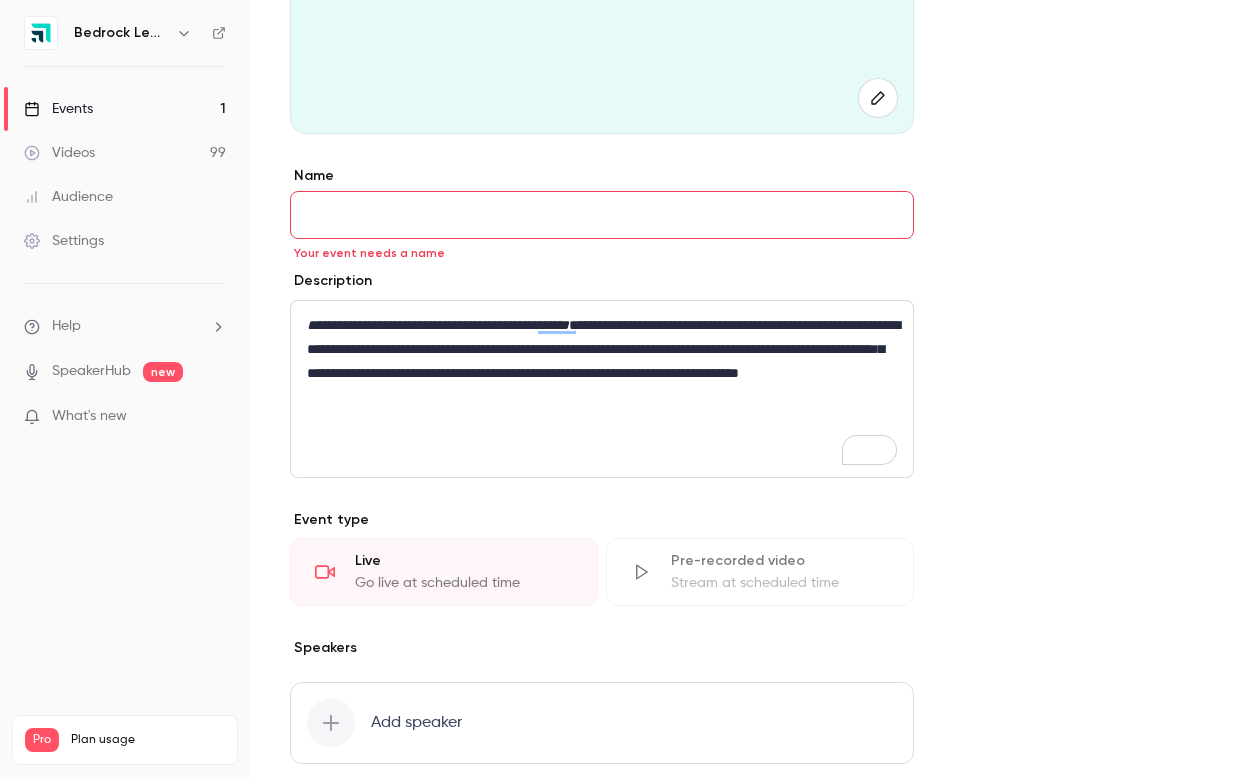 click on "Name" at bounding box center (602, 215) 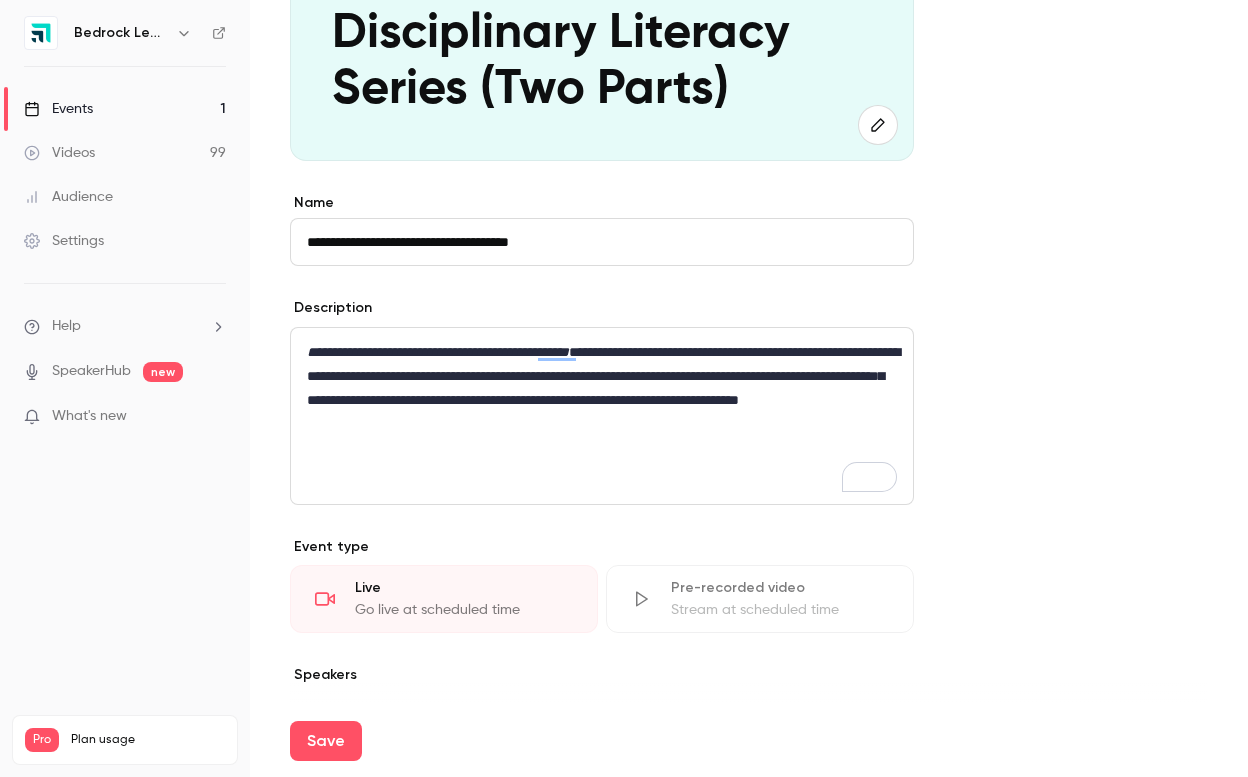 type on "**********" 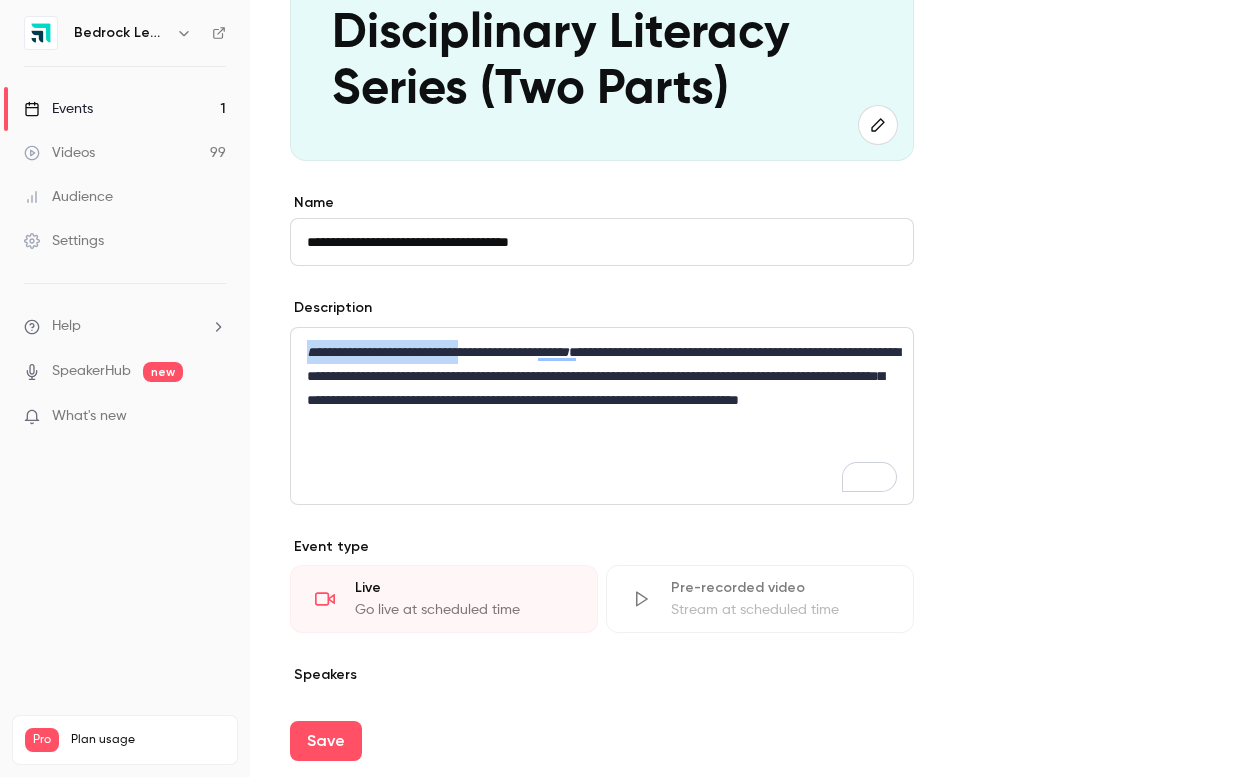 drag, startPoint x: 489, startPoint y: 350, endPoint x: 246, endPoint y: 351, distance: 243.00206 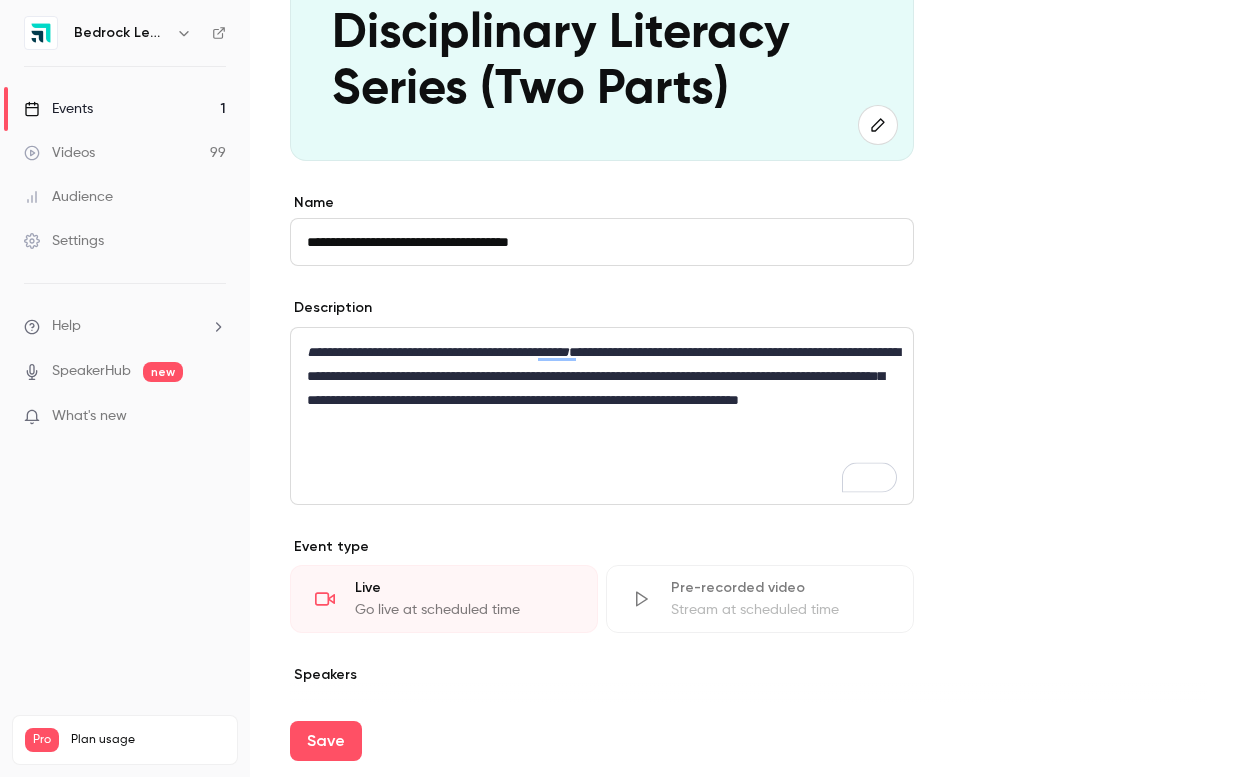 click on "**********" at bounding box center (438, 352) 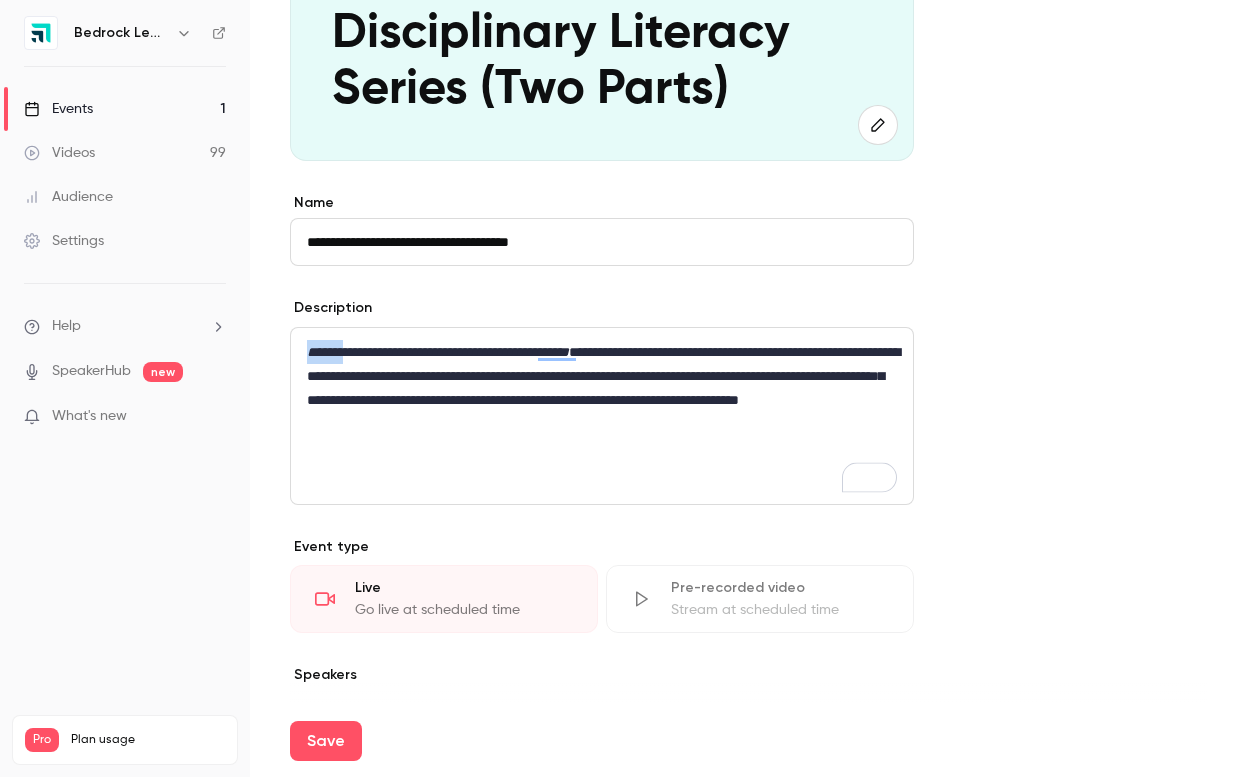 click on "**********" at bounding box center [438, 352] 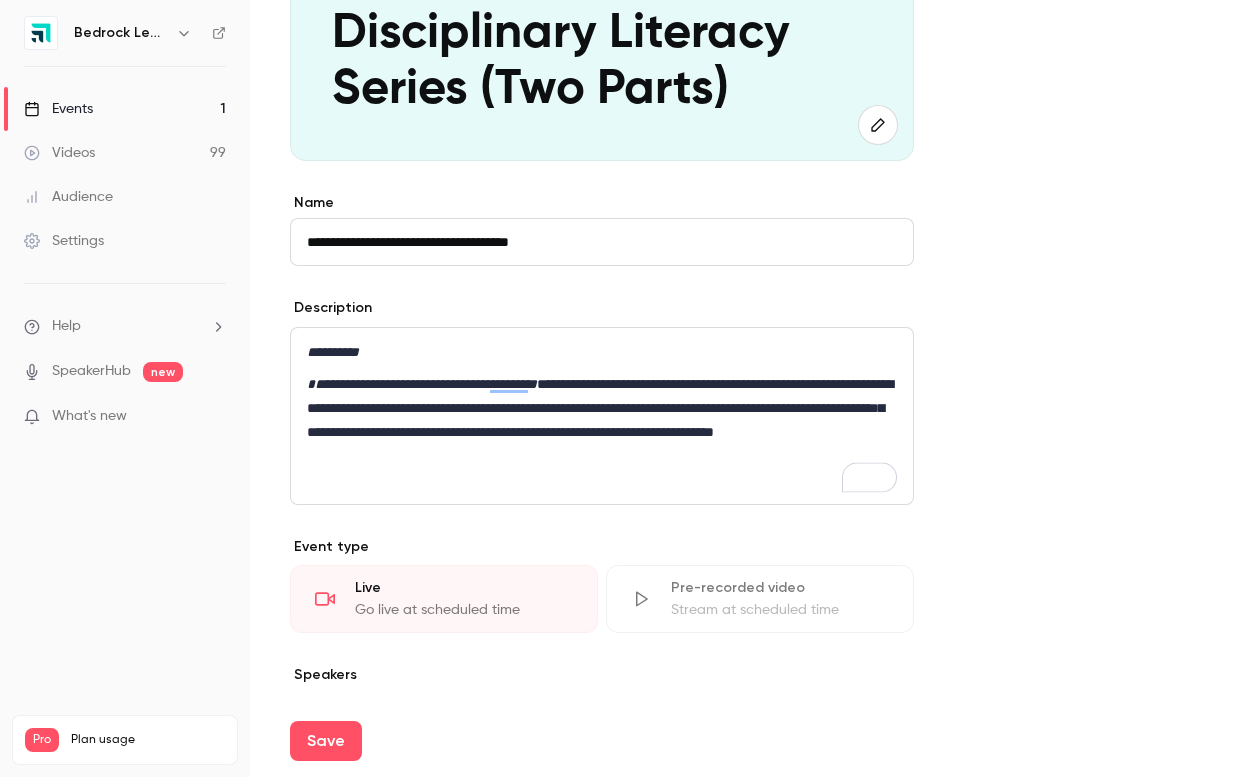 click on "**********" at bounding box center (422, 384) 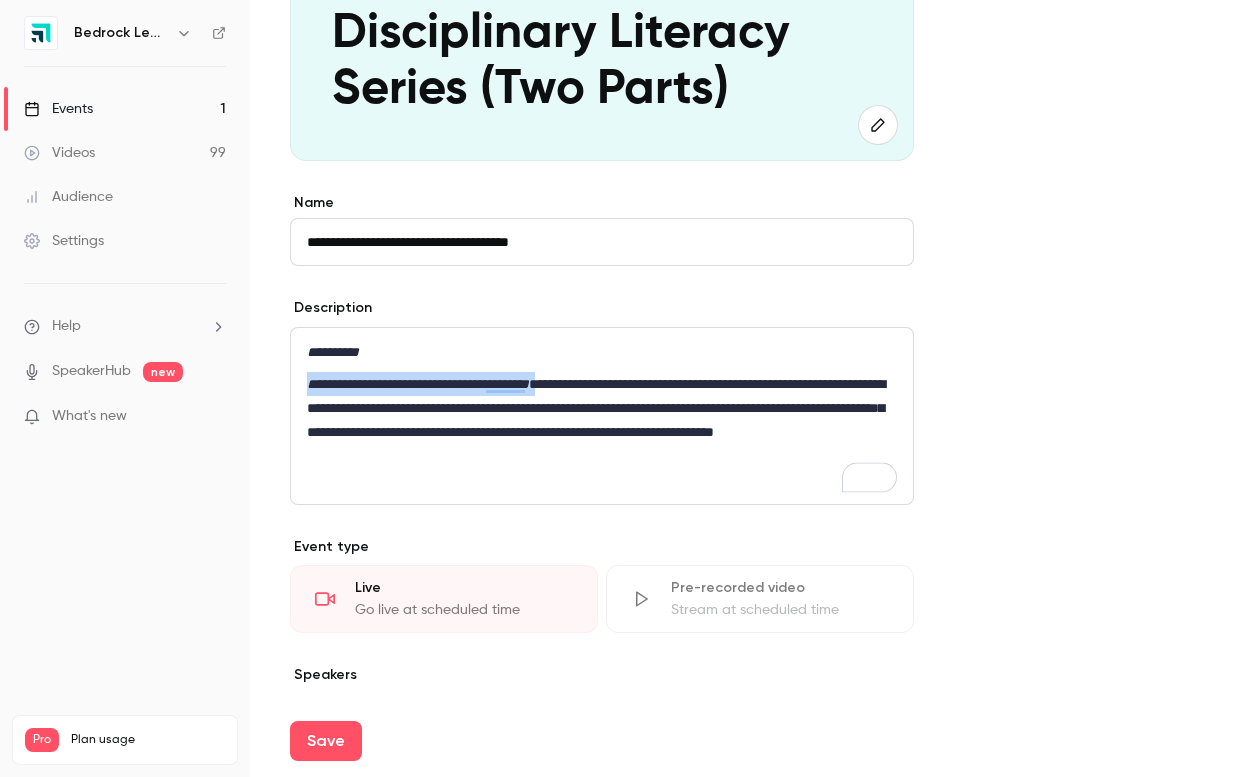 drag, startPoint x: 581, startPoint y: 387, endPoint x: 284, endPoint y: 390, distance: 297.01514 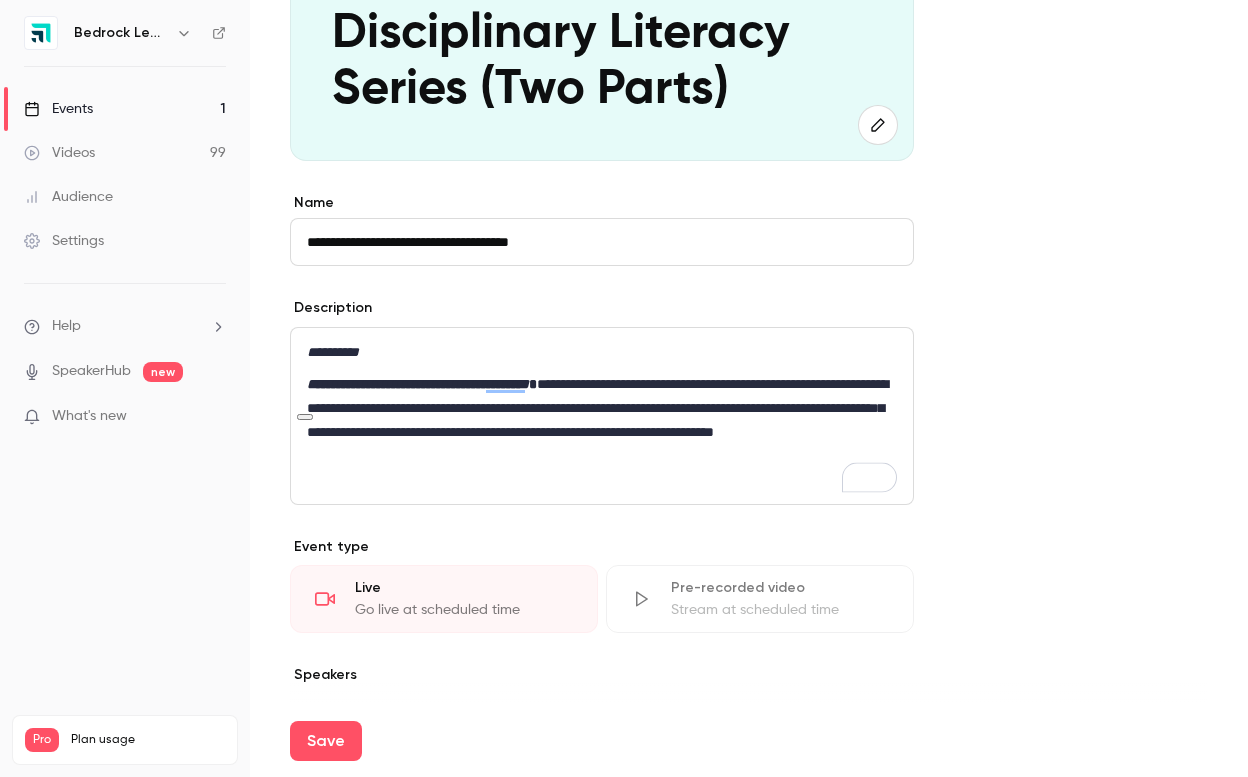 click on "**********" at bounding box center (602, 420) 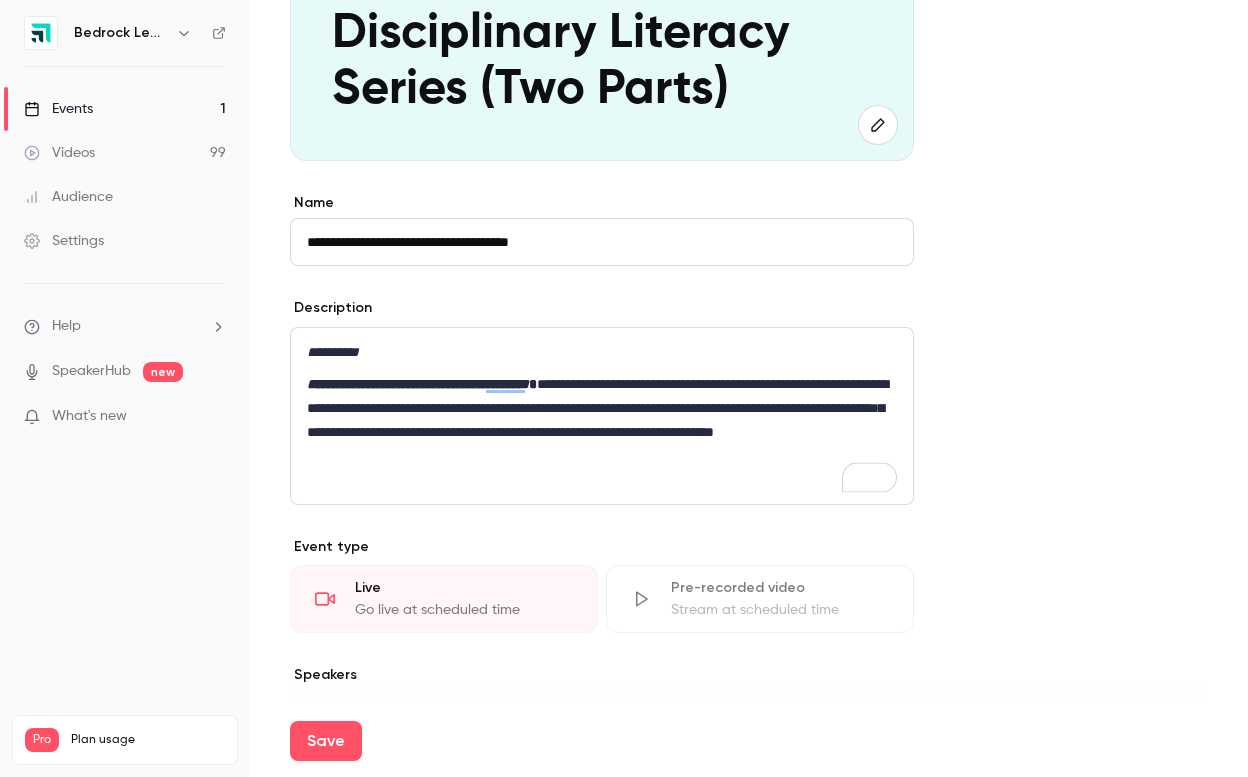click on "**********" at bounding box center [333, 352] 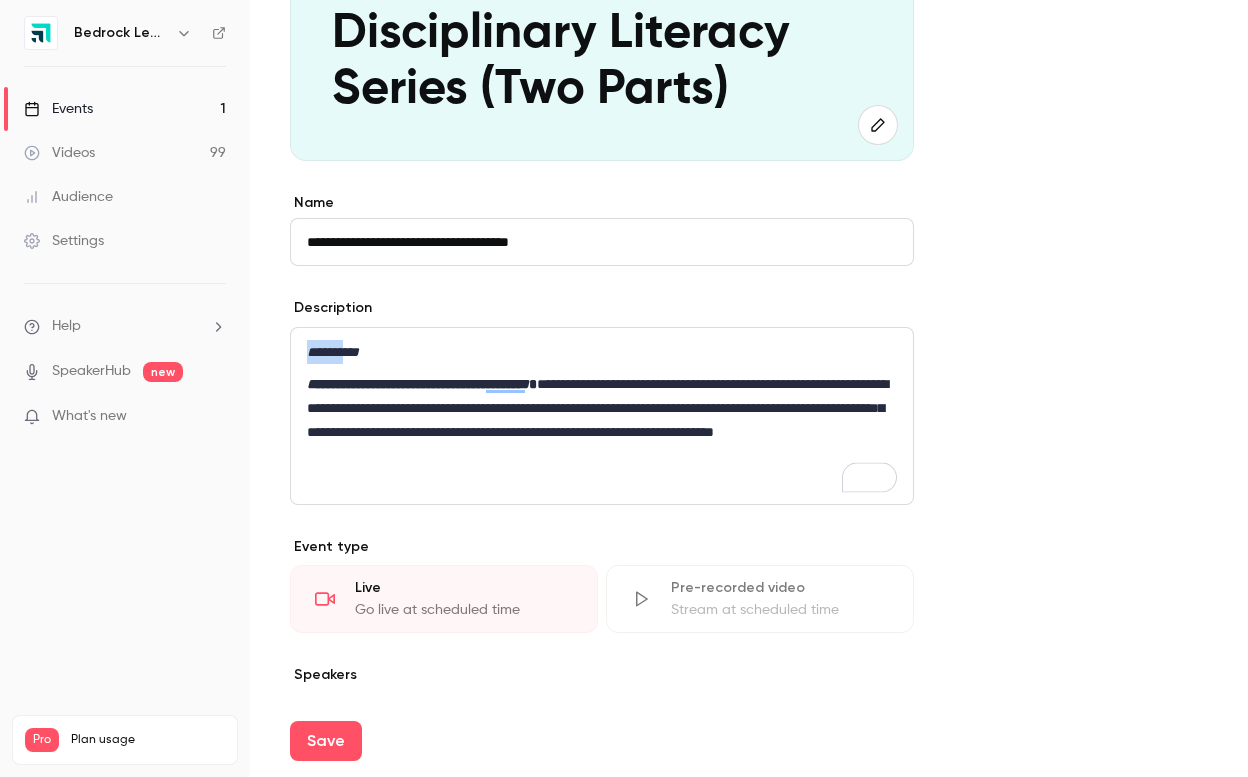 click on "**********" at bounding box center [333, 352] 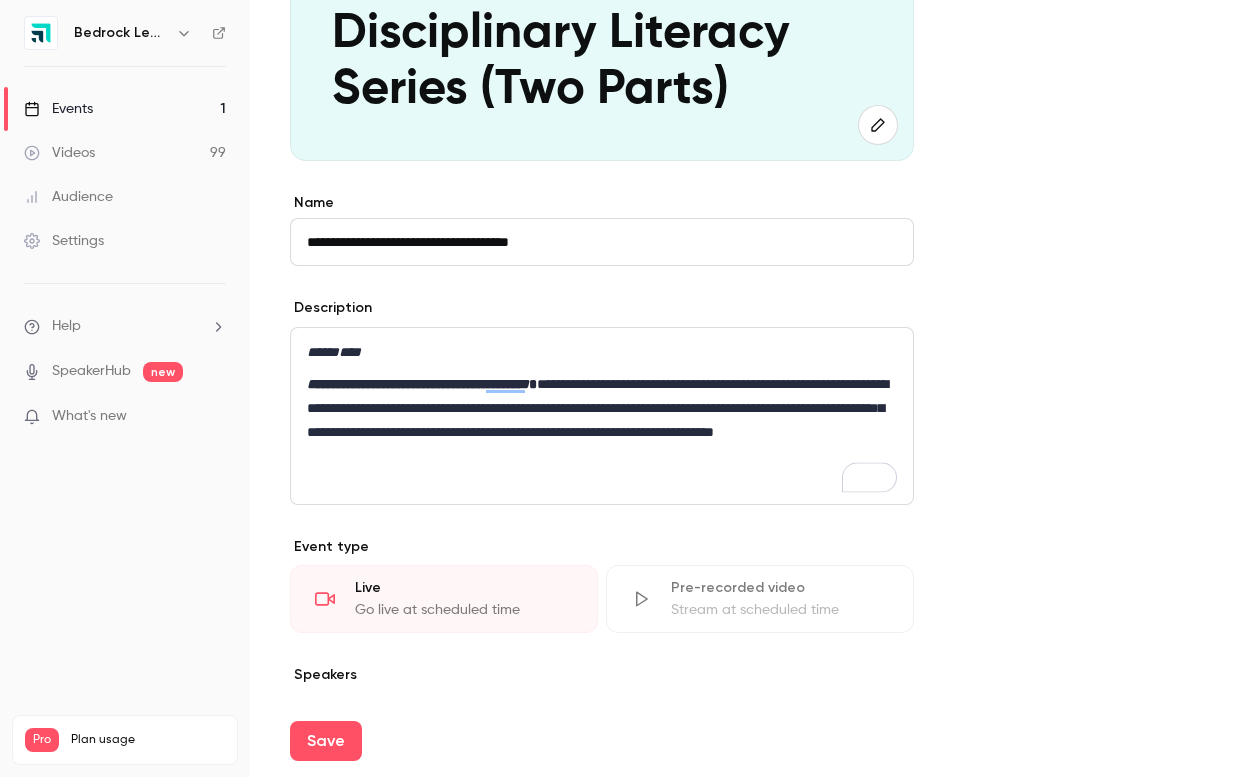 click on "******" at bounding box center (323, 352) 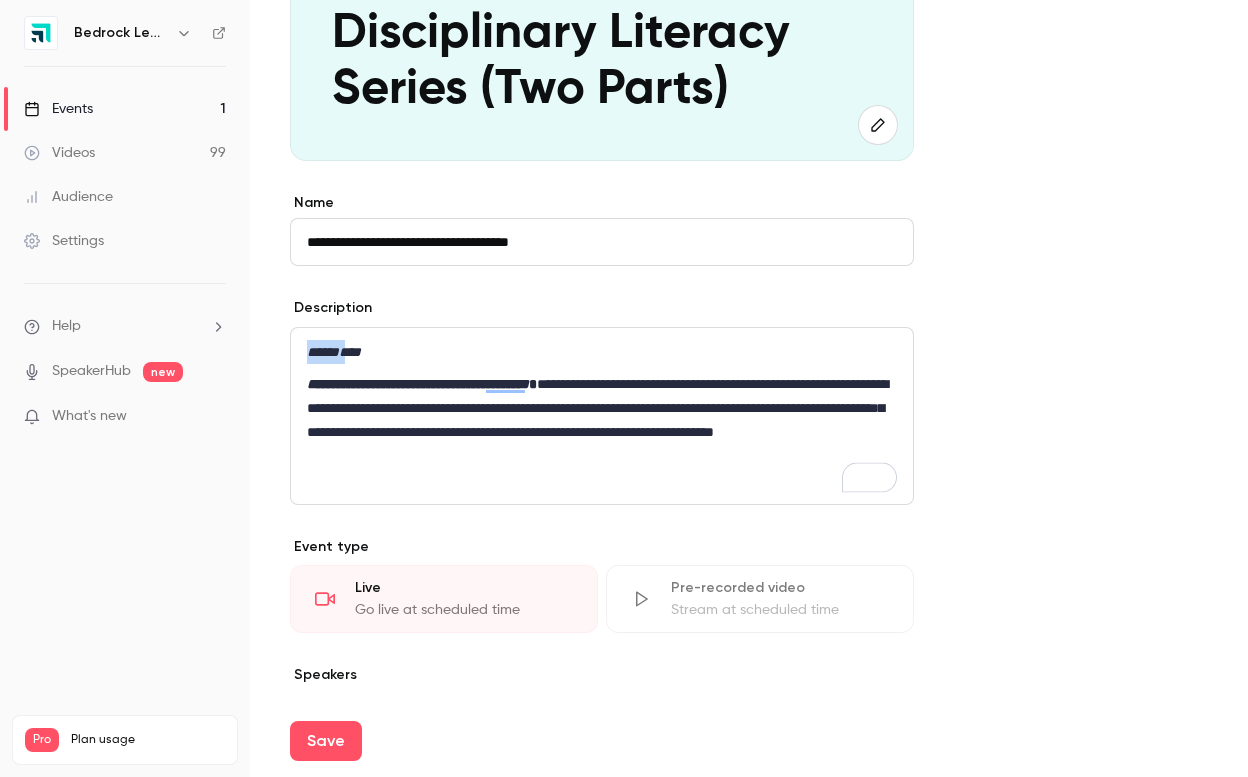 click on "******" at bounding box center (323, 352) 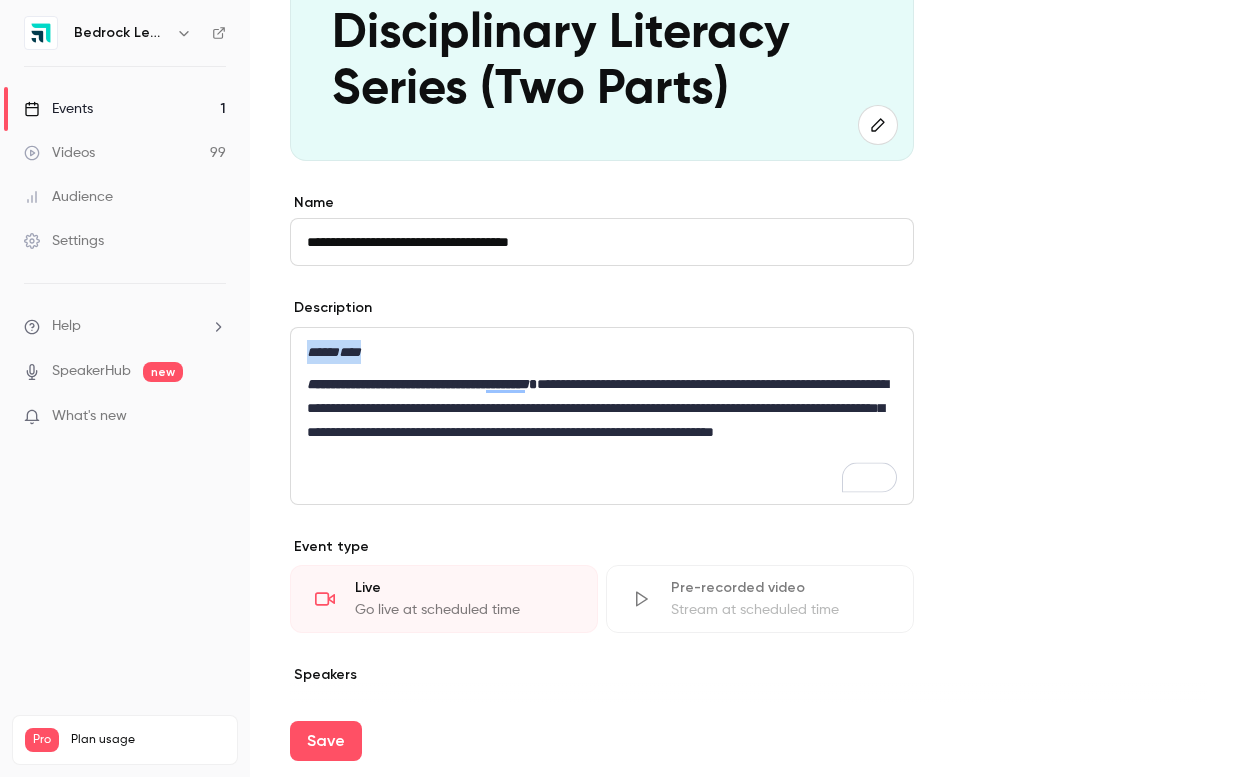 click on "******" at bounding box center (323, 352) 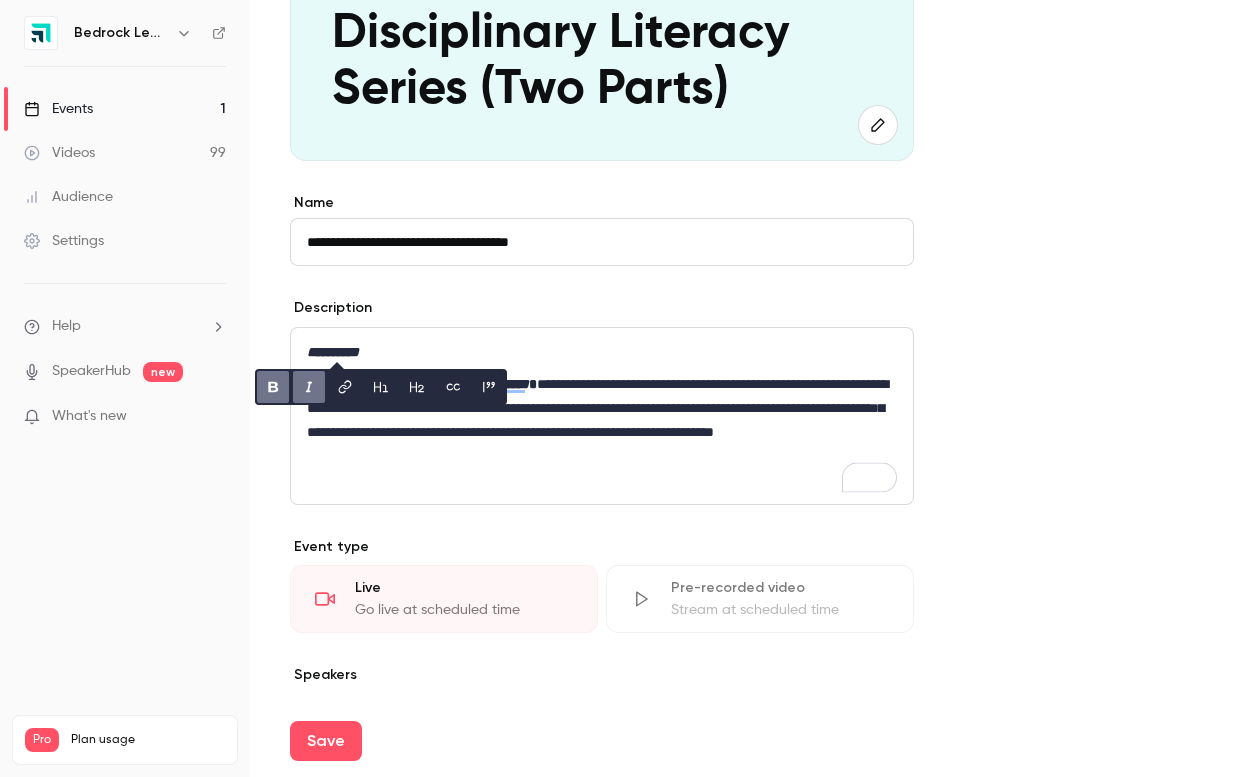 click on "**********" at bounding box center (602, 420) 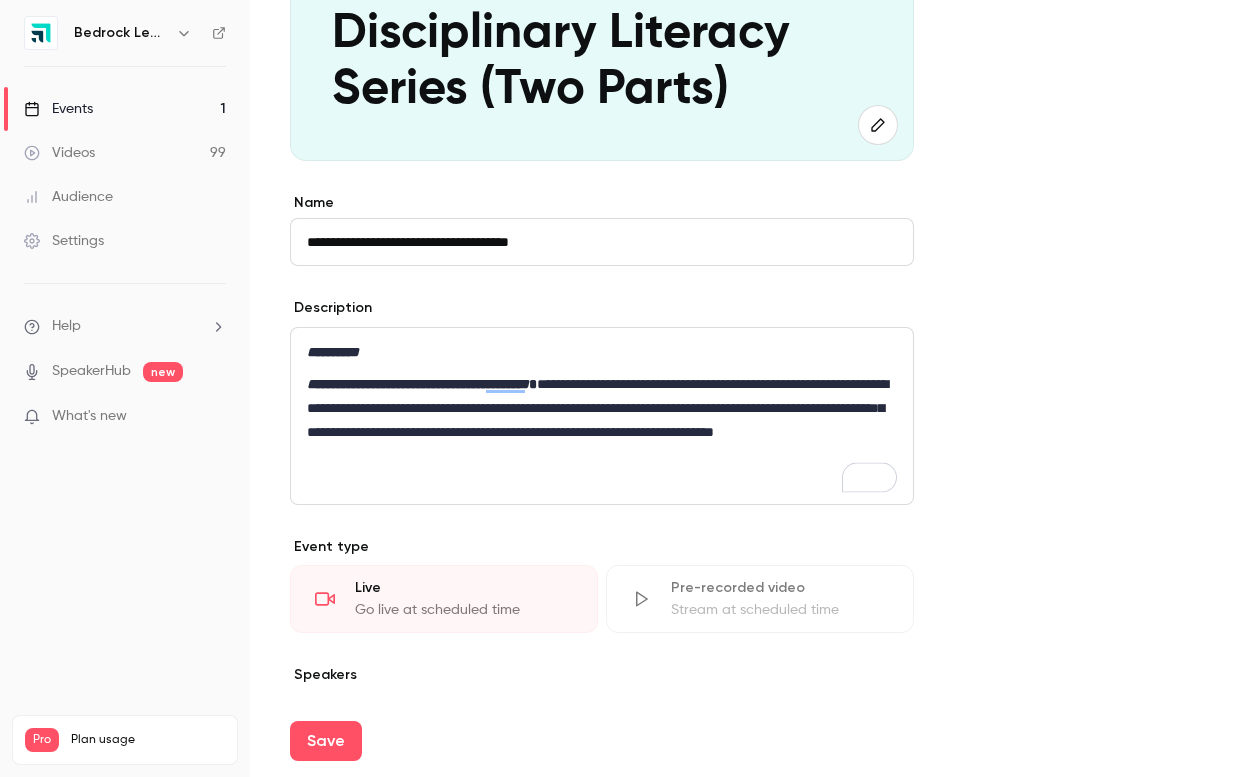 click on "**********" at bounding box center [602, 420] 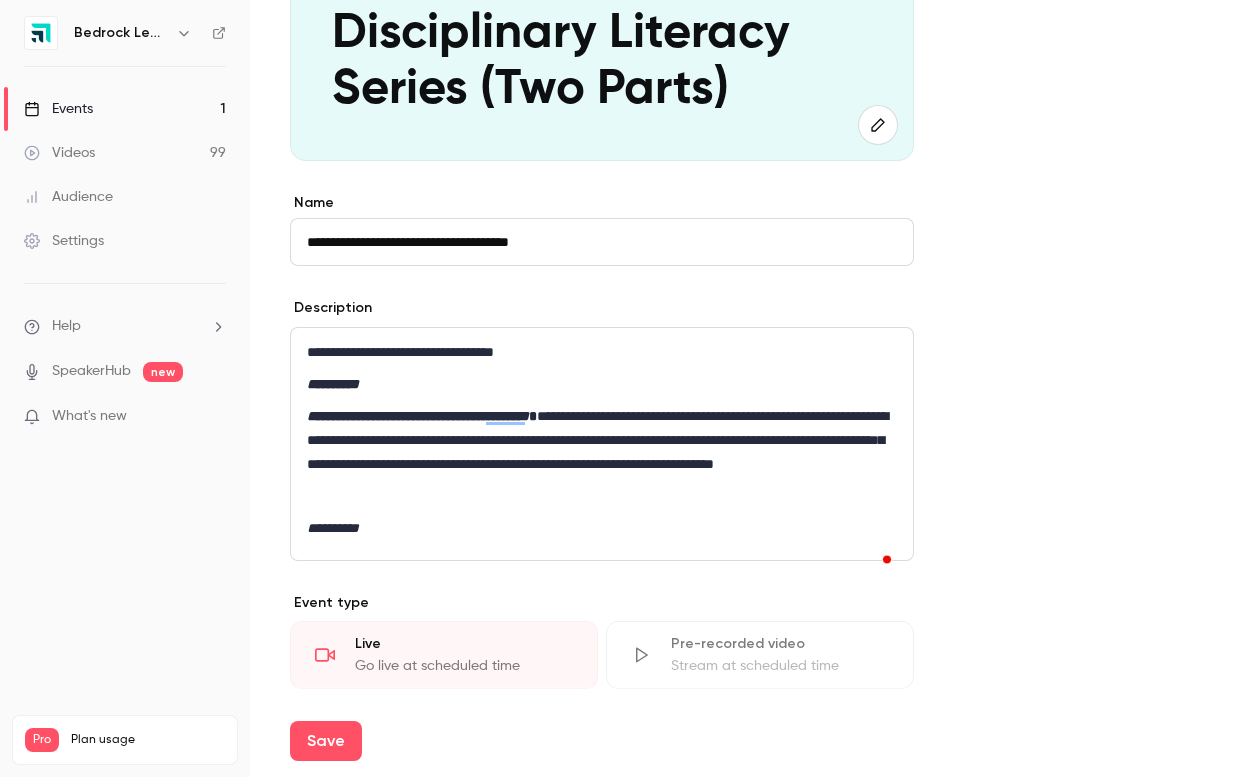 scroll, scrollTop: 0, scrollLeft: 0, axis: both 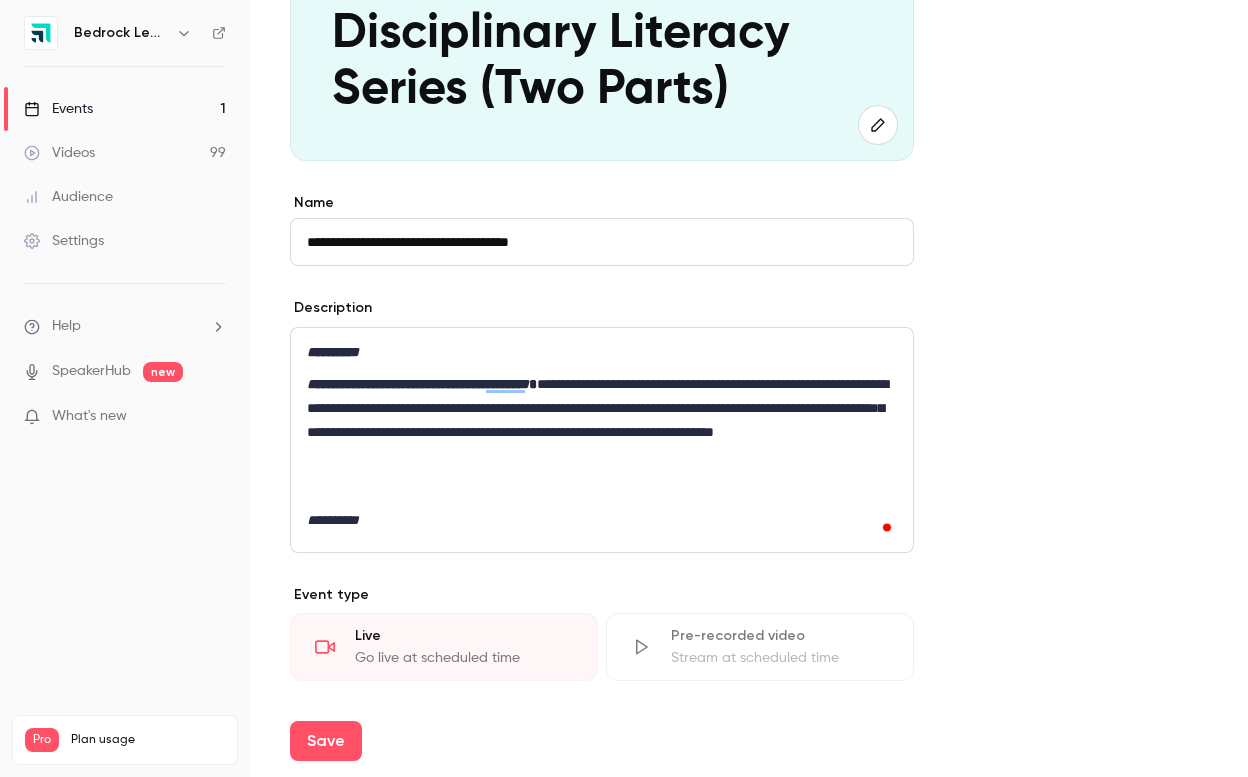 click on "**********" at bounding box center (602, 440) 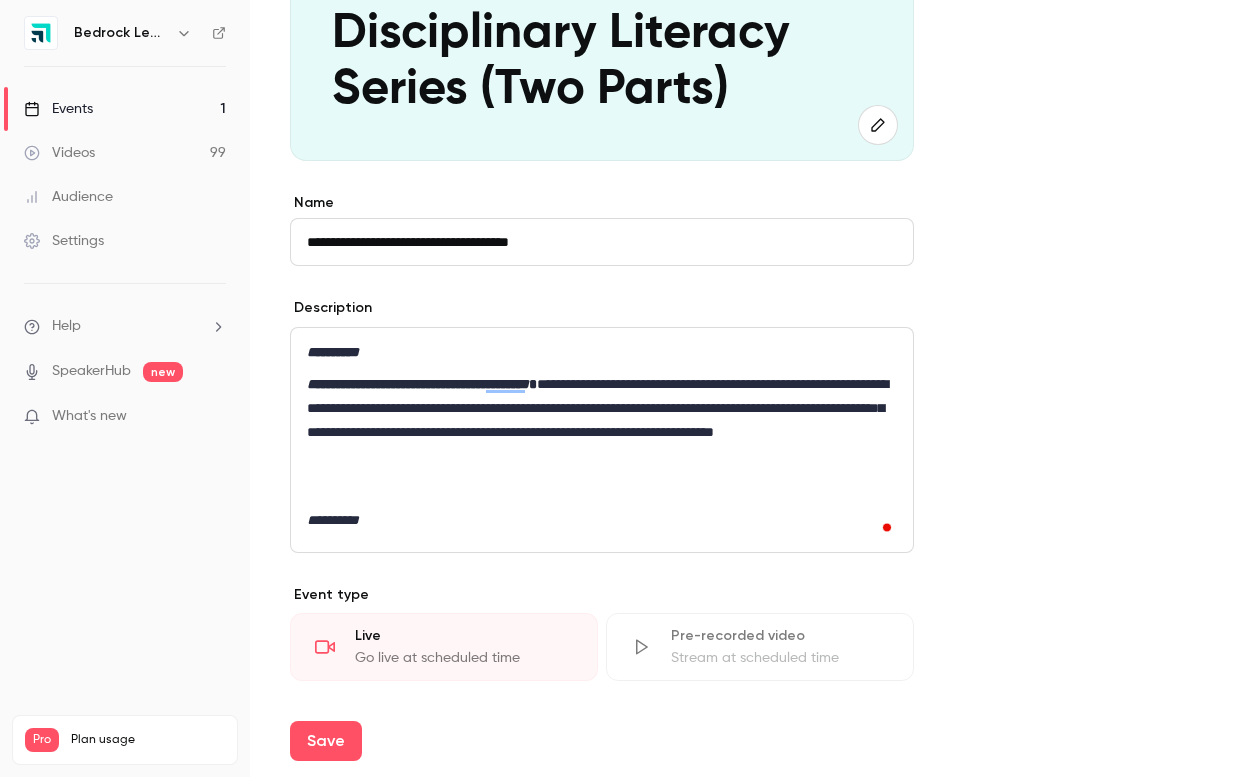 scroll, scrollTop: 0, scrollLeft: 0, axis: both 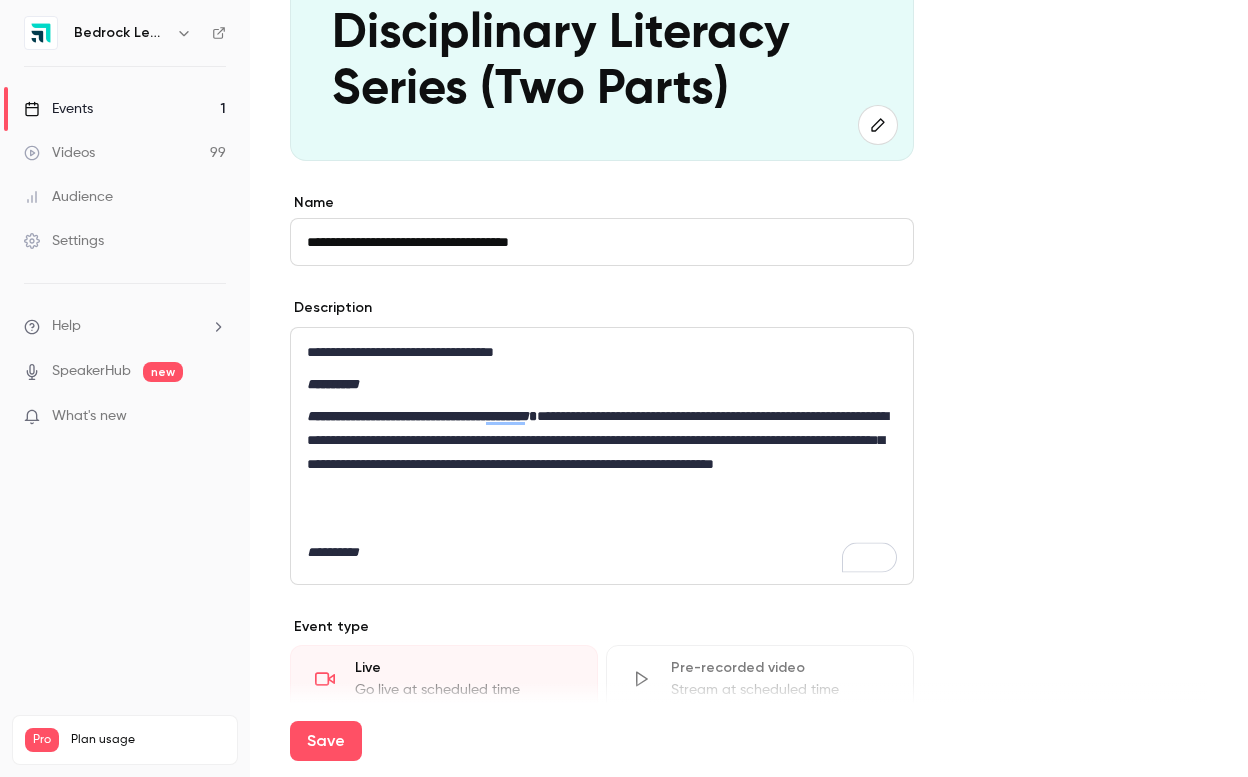 click on "**********" at bounding box center [602, 352] 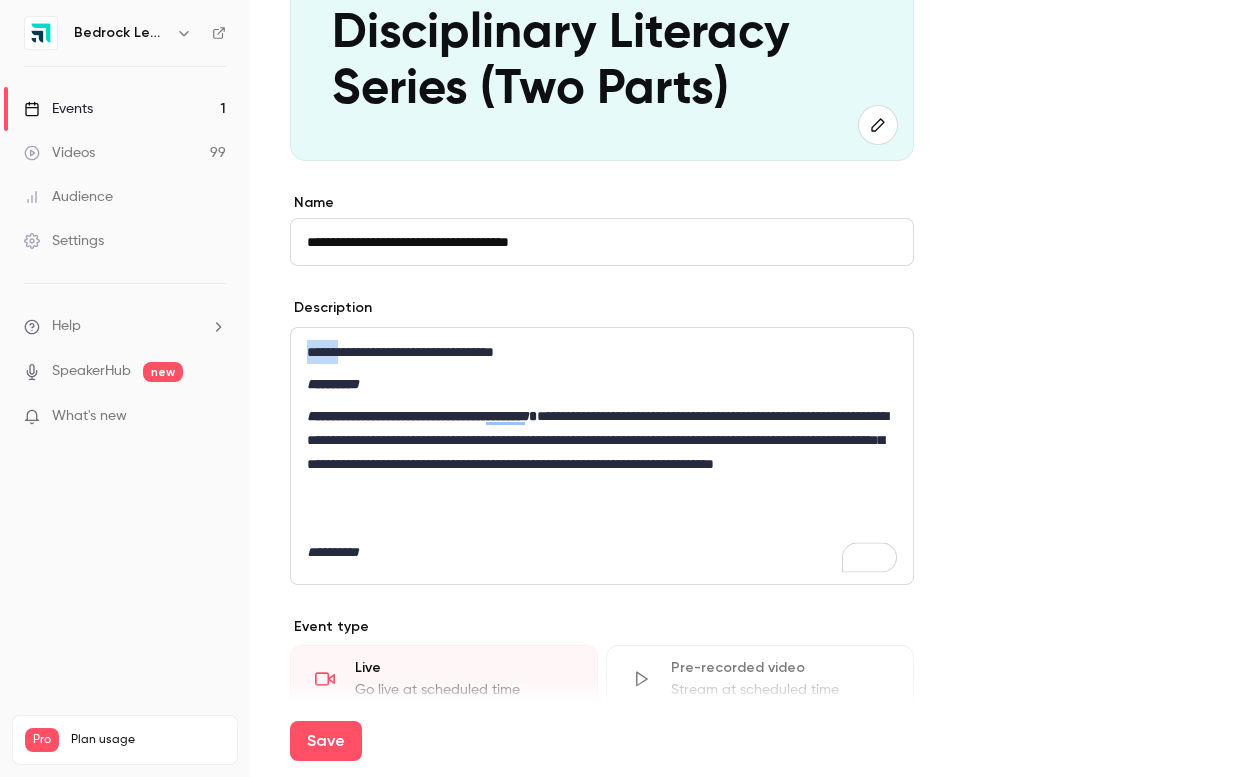 click on "**********" at bounding box center (602, 352) 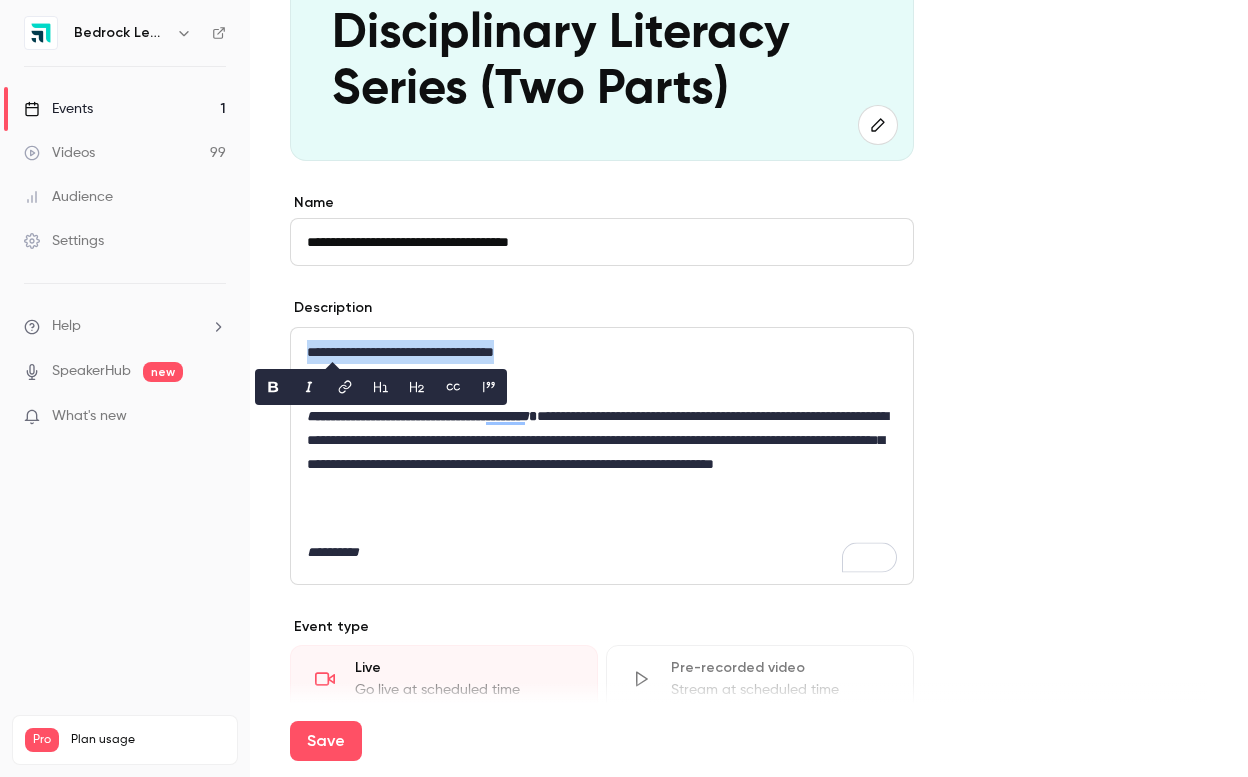 click on "**********" at bounding box center (602, 352) 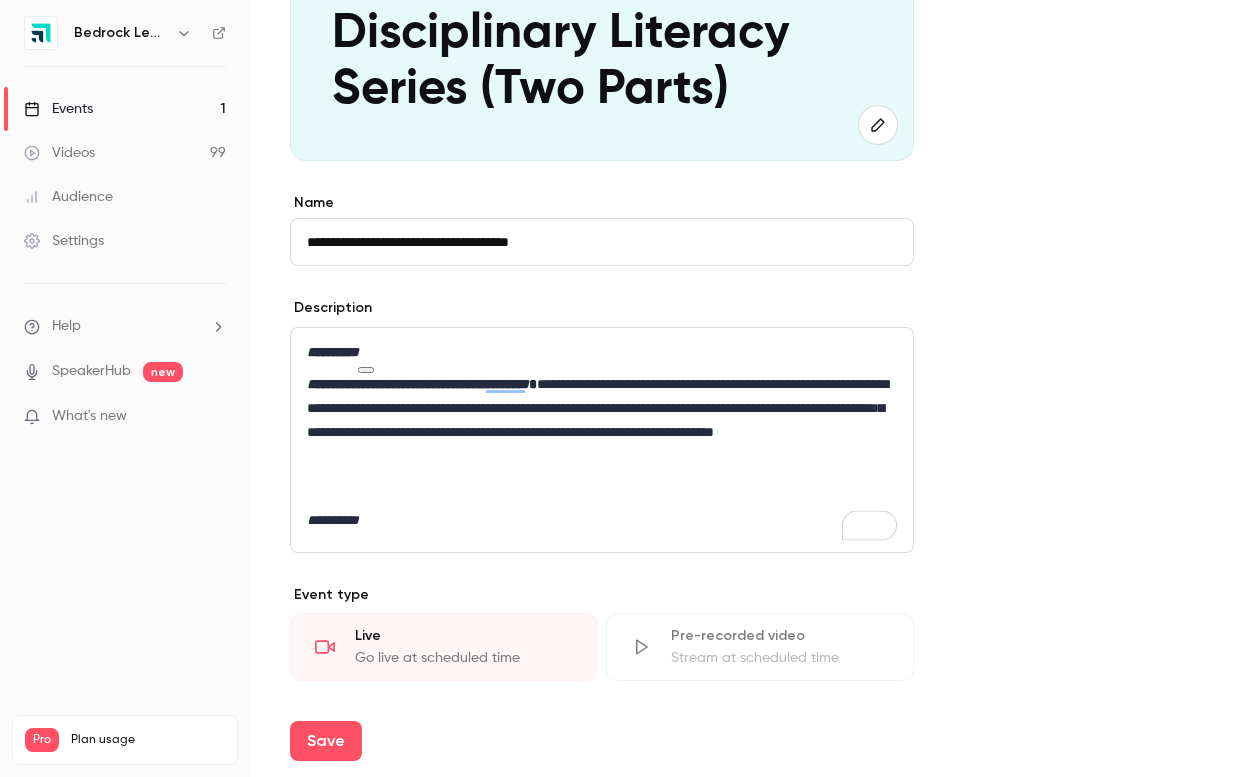 click on "**********" at bounding box center [602, 520] 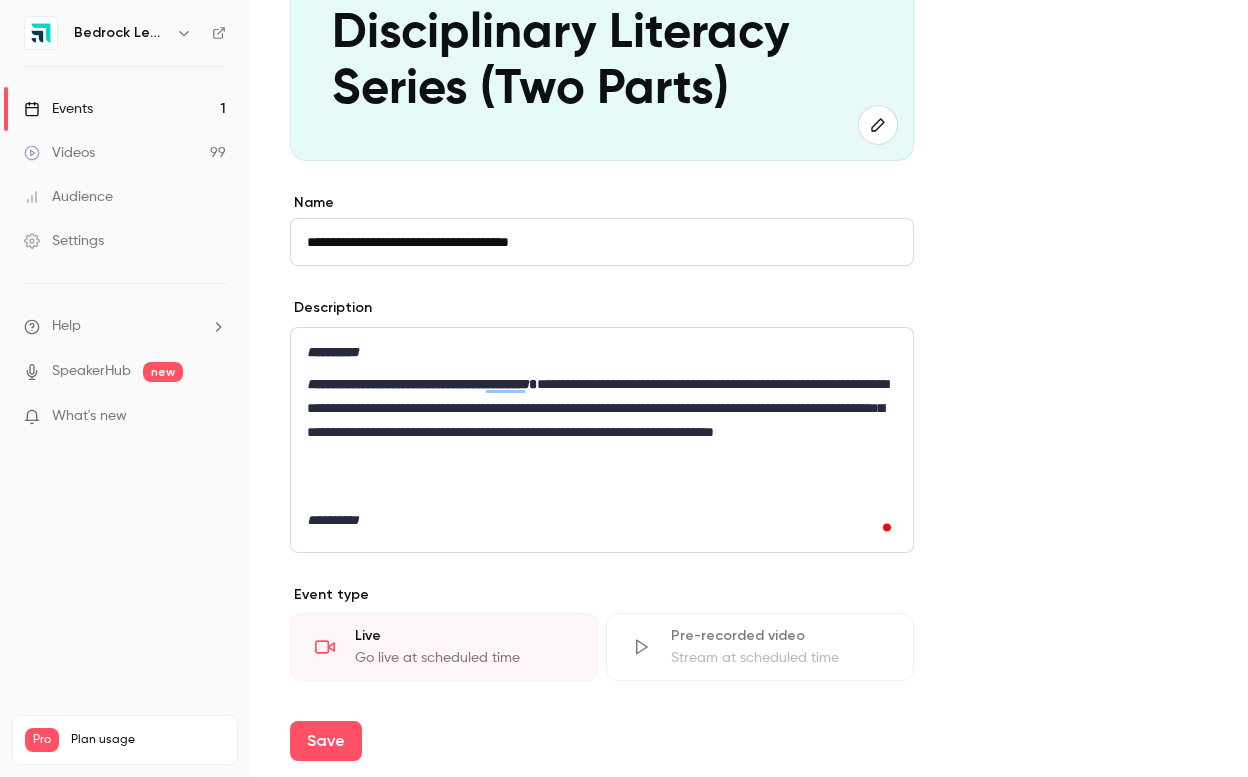 scroll, scrollTop: 0, scrollLeft: 0, axis: both 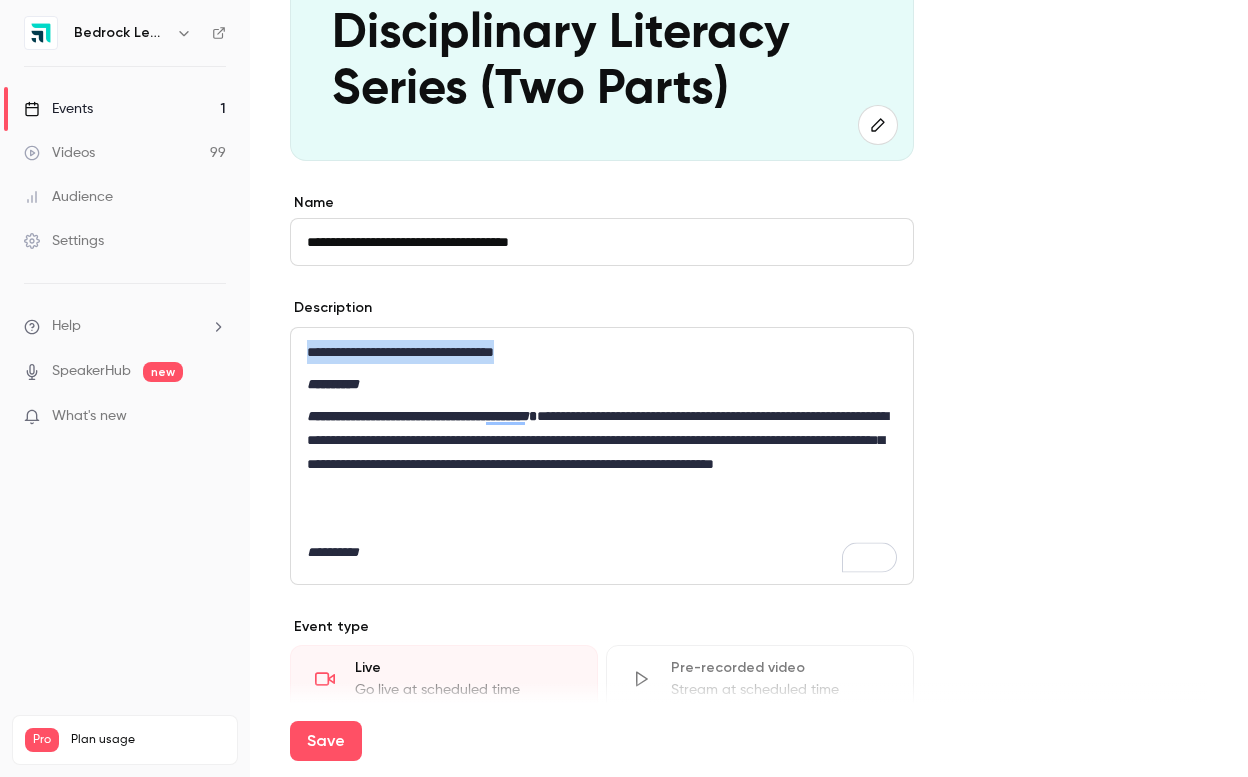 drag, startPoint x: 305, startPoint y: 351, endPoint x: 589, endPoint y: 349, distance: 284.00705 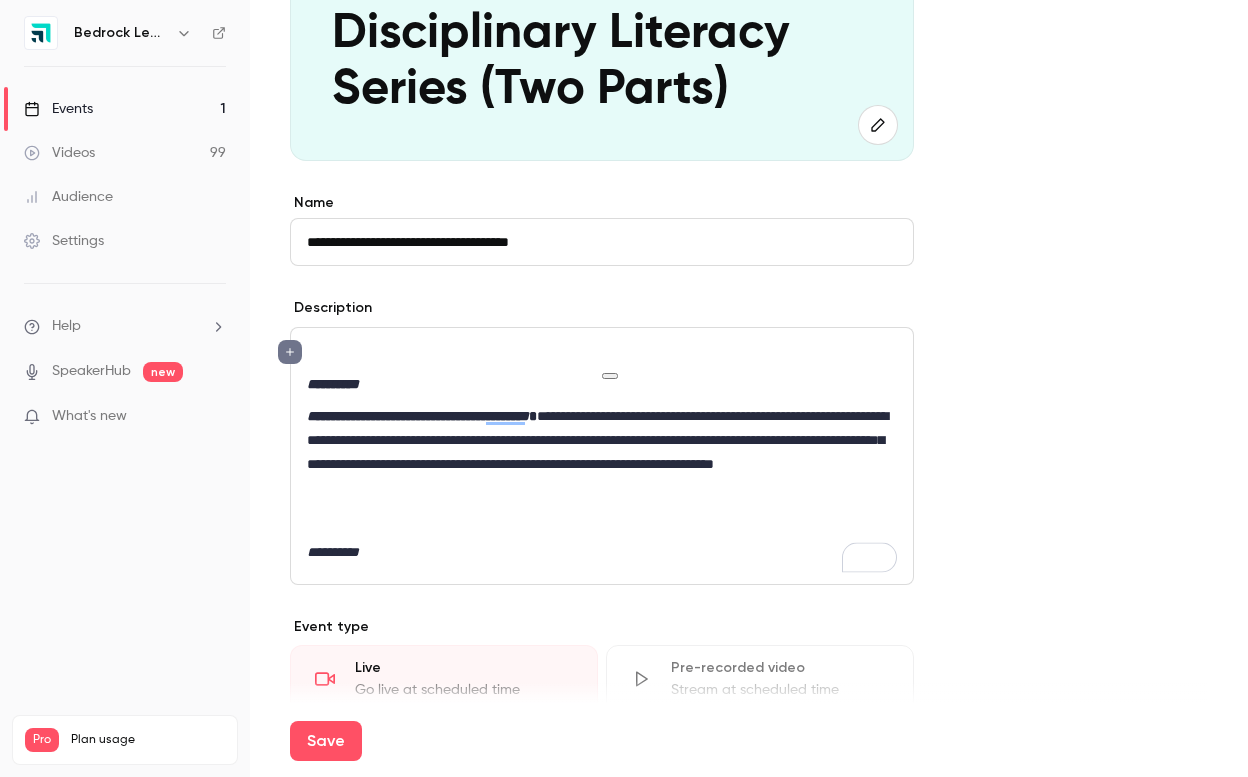click on "**********" at bounding box center [602, 552] 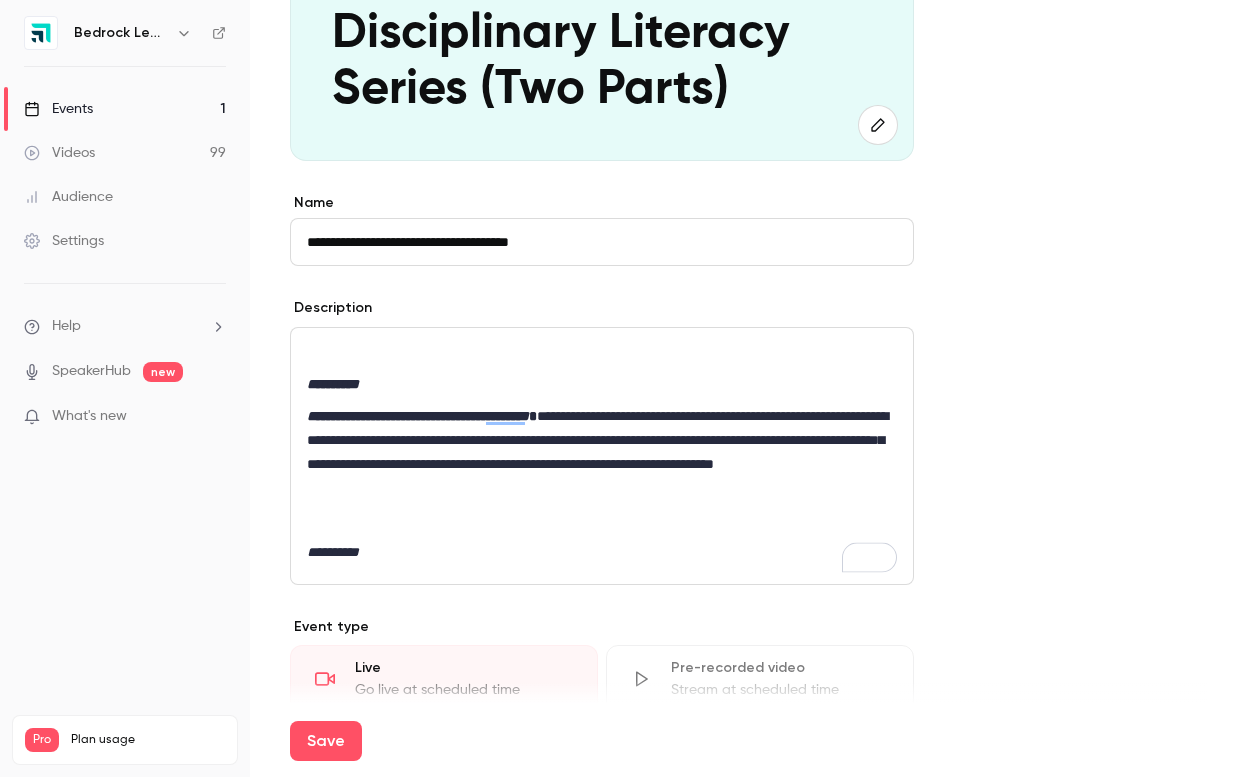 scroll, scrollTop: 0, scrollLeft: 0, axis: both 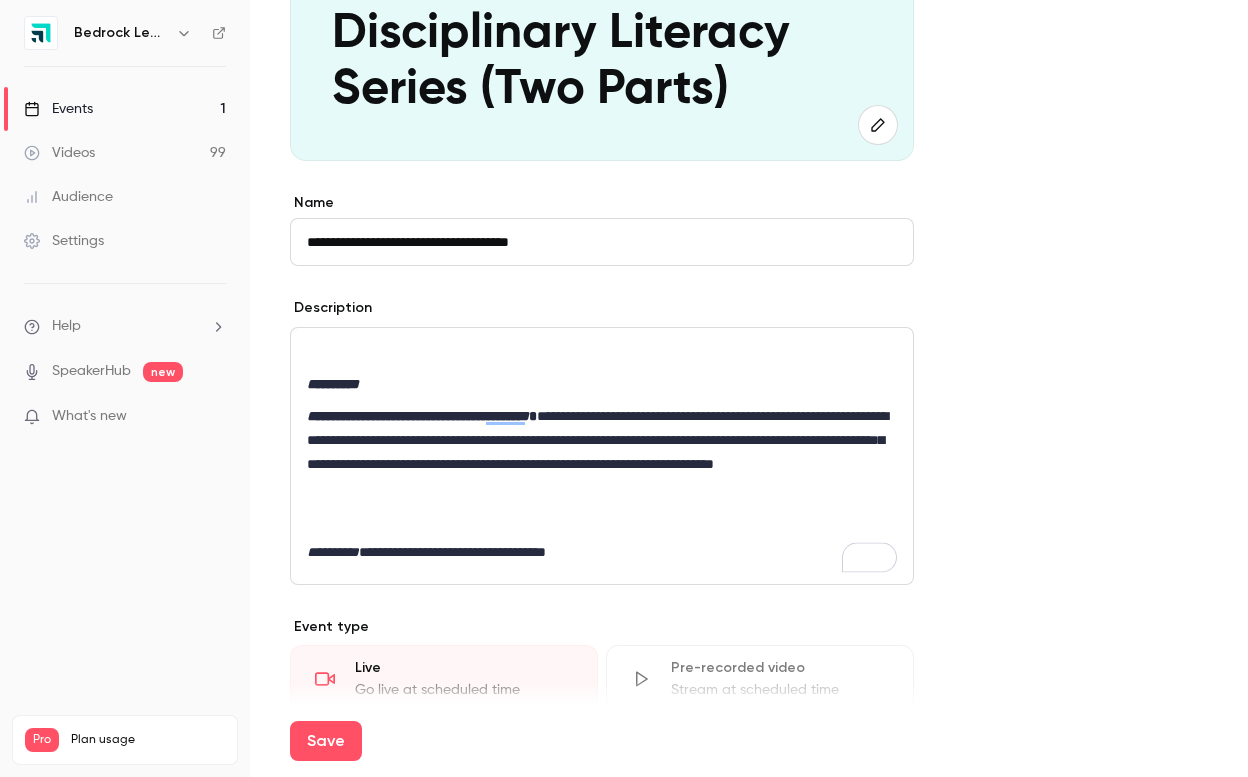 click on "**********" at bounding box center (452, 552) 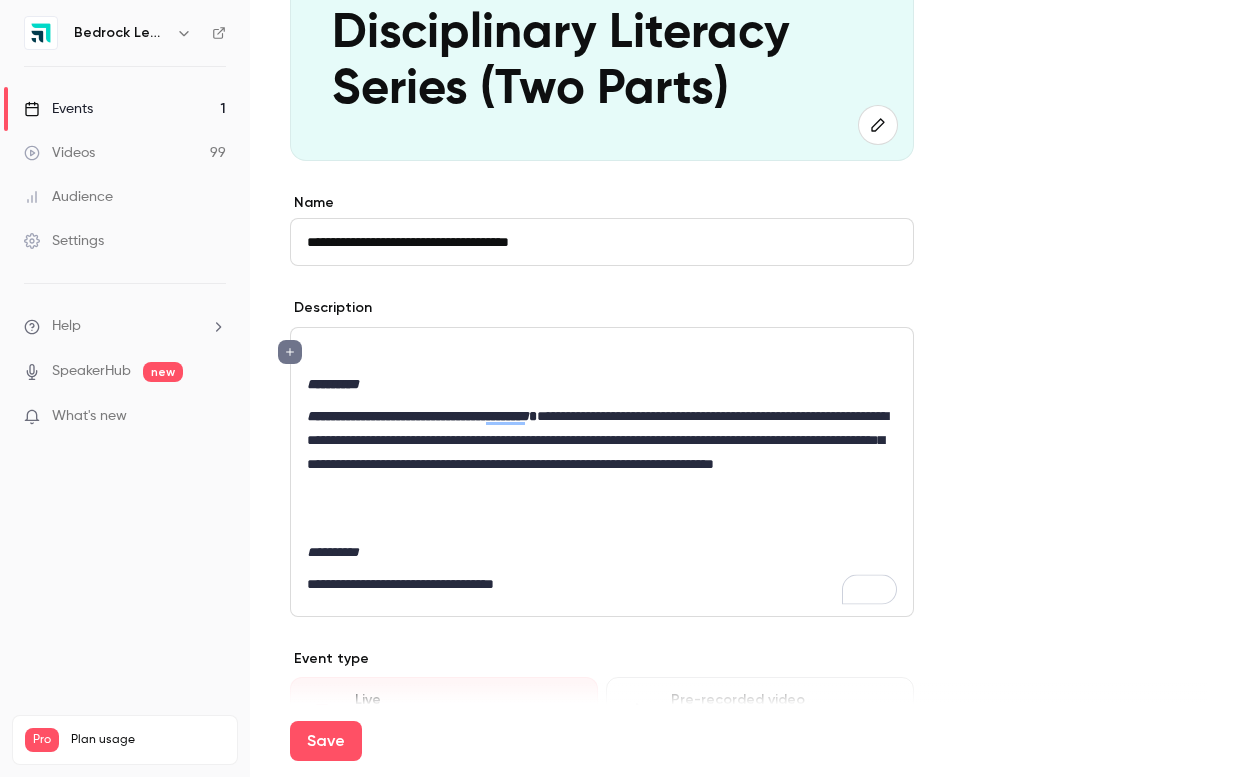click on "**********" at bounding box center [333, 384] 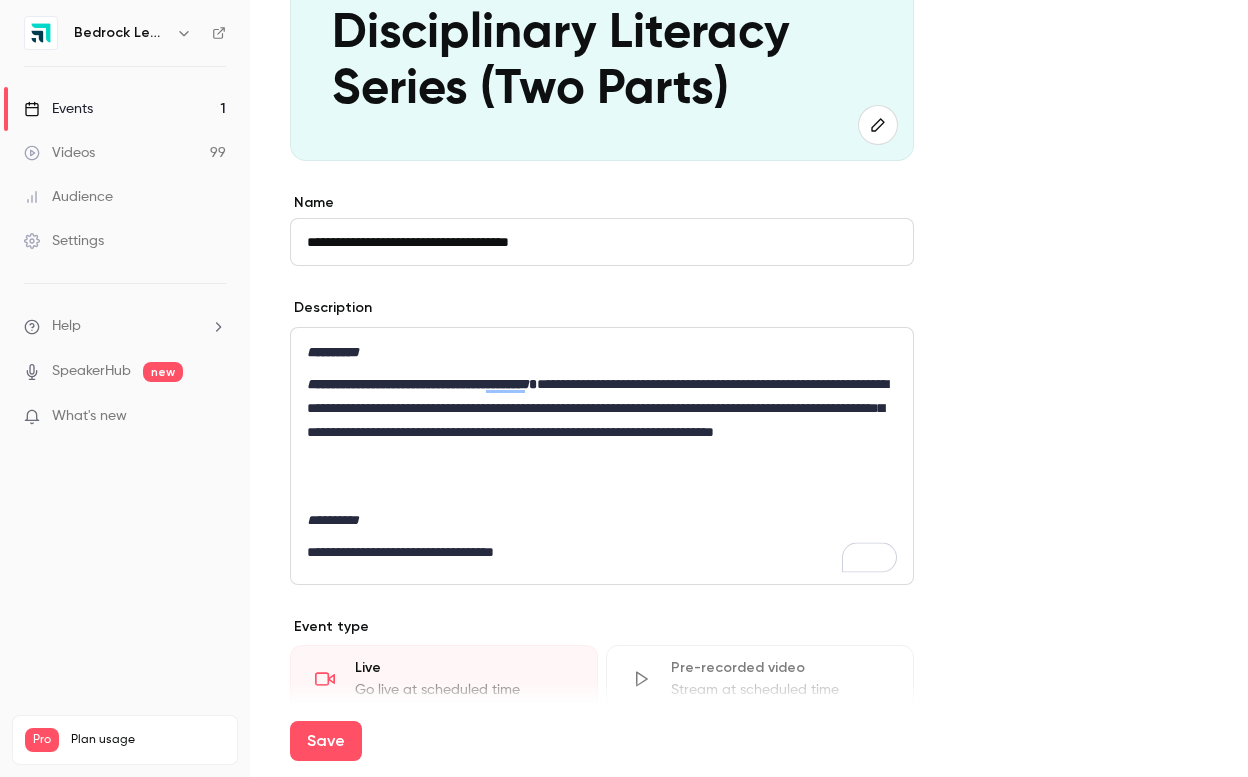 click on "**********" at bounding box center [333, 520] 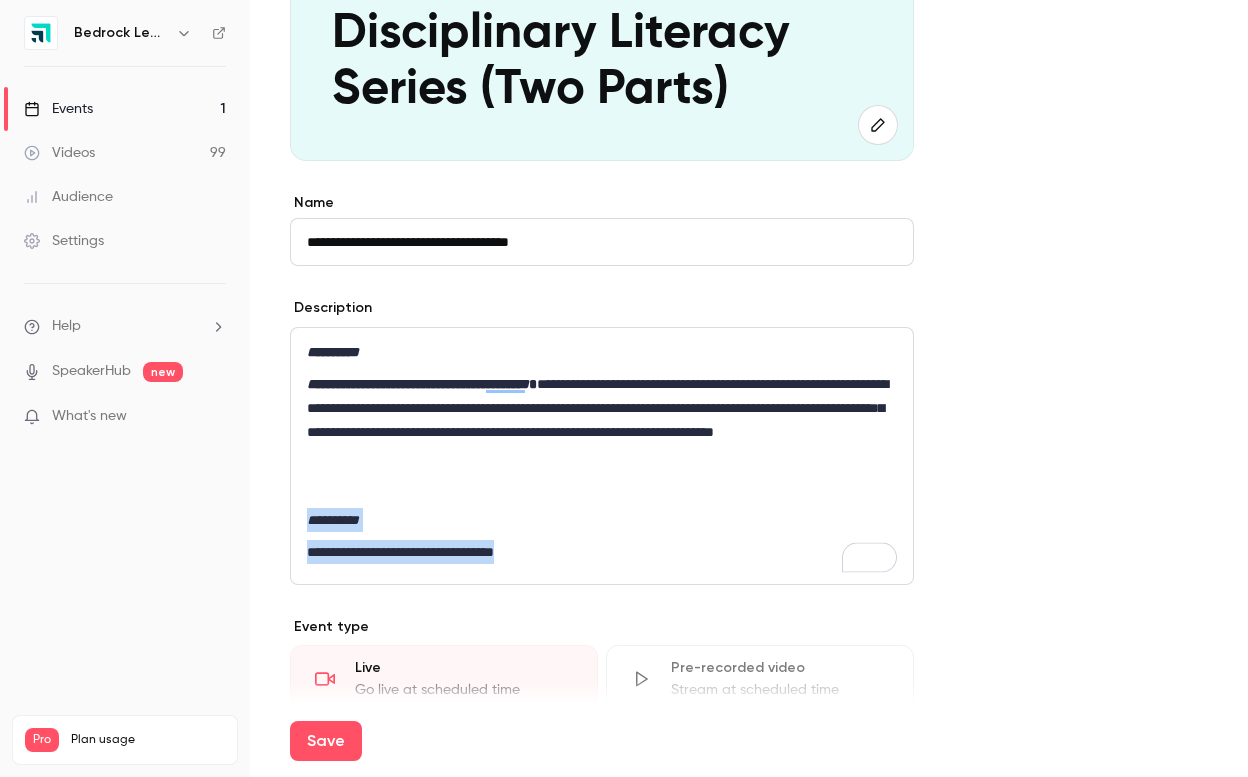 drag, startPoint x: 306, startPoint y: 527, endPoint x: 575, endPoint y: 554, distance: 270.35162 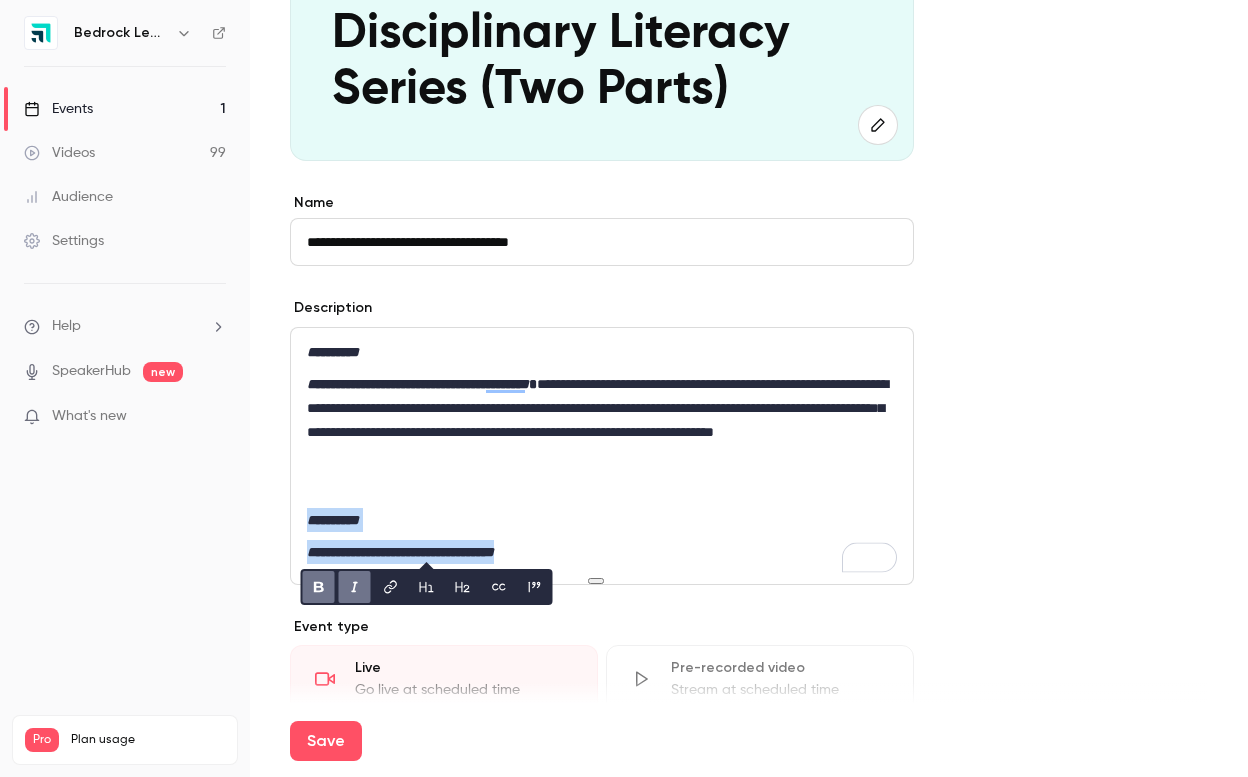 click on "**********" at bounding box center [602, 552] 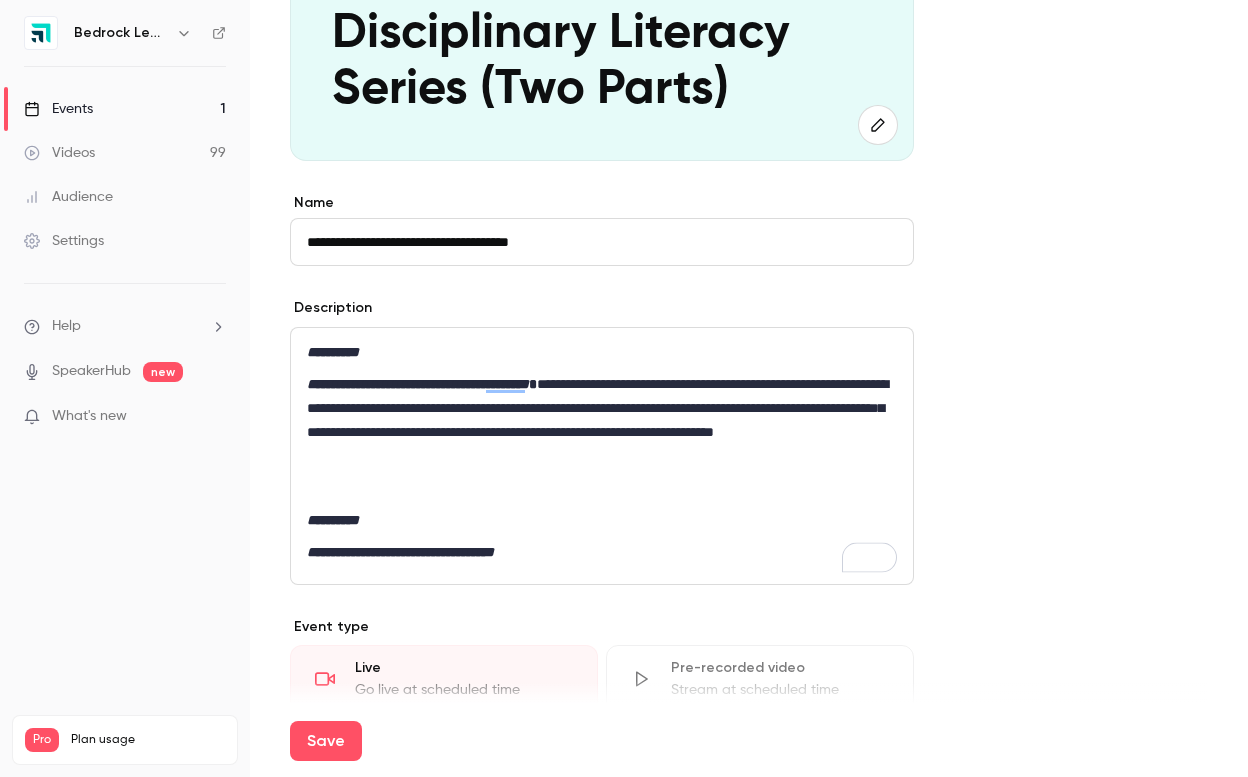 scroll, scrollTop: 430, scrollLeft: 0, axis: vertical 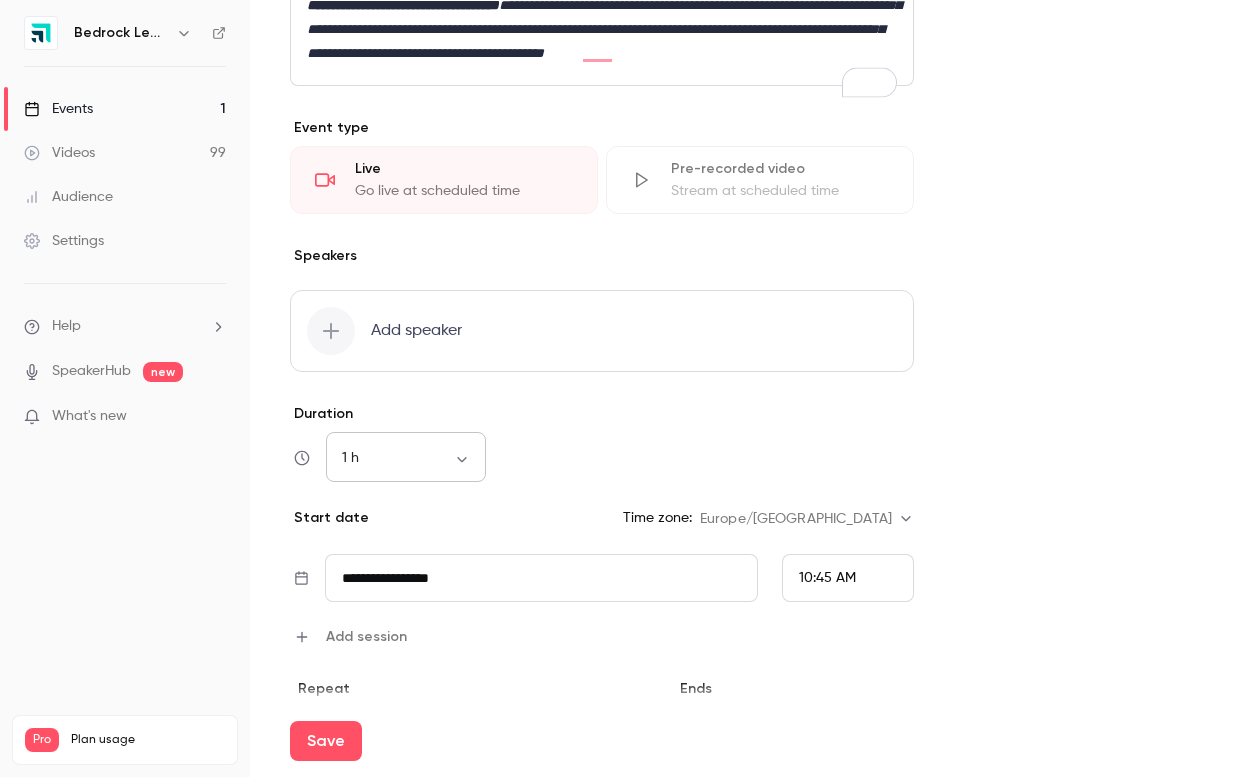click on "1 h ** ​" at bounding box center [406, 458] 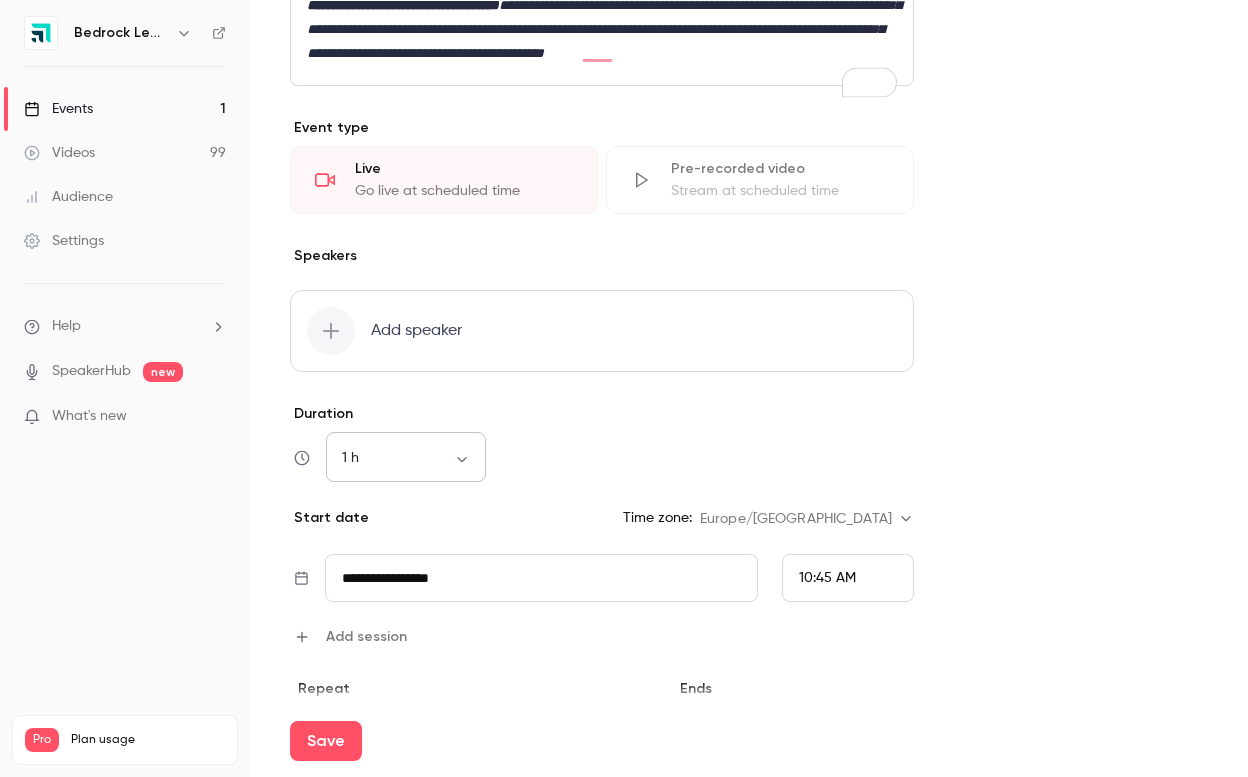 click on "1 h ** ​" at bounding box center [406, 458] 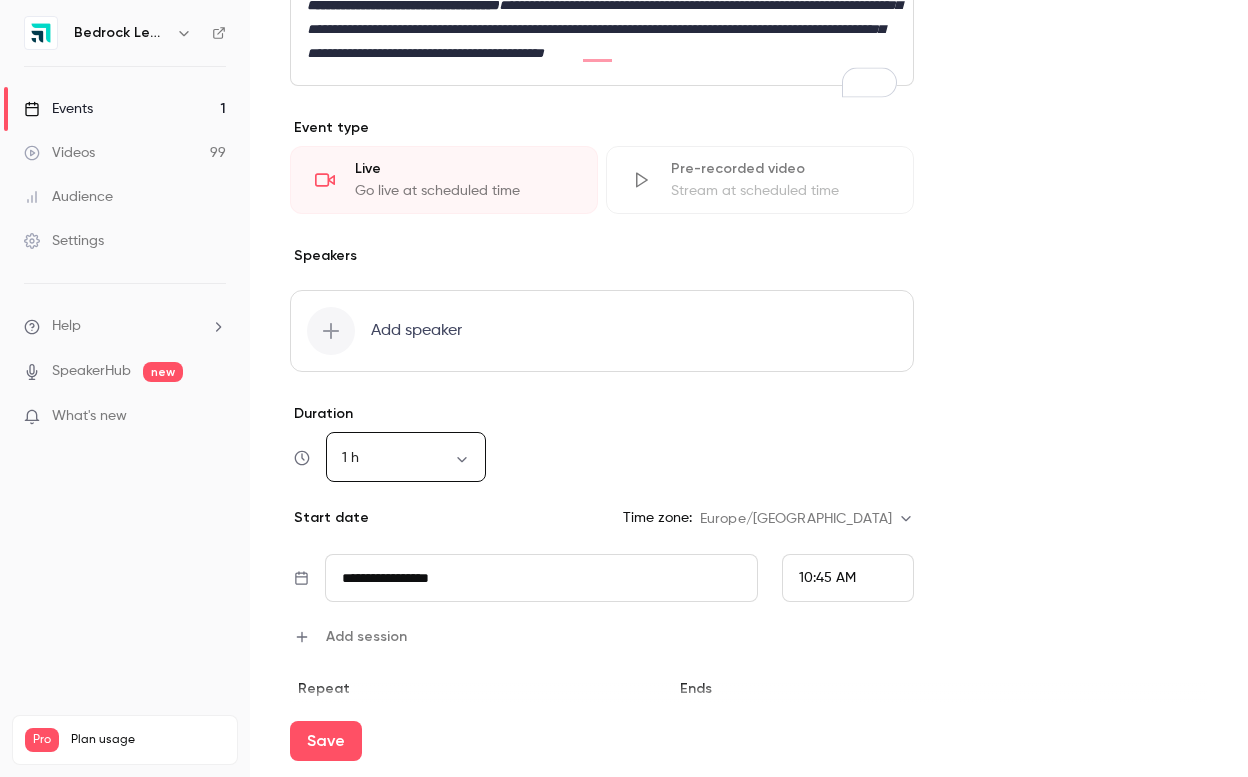click on "**********" at bounding box center [624, 388] 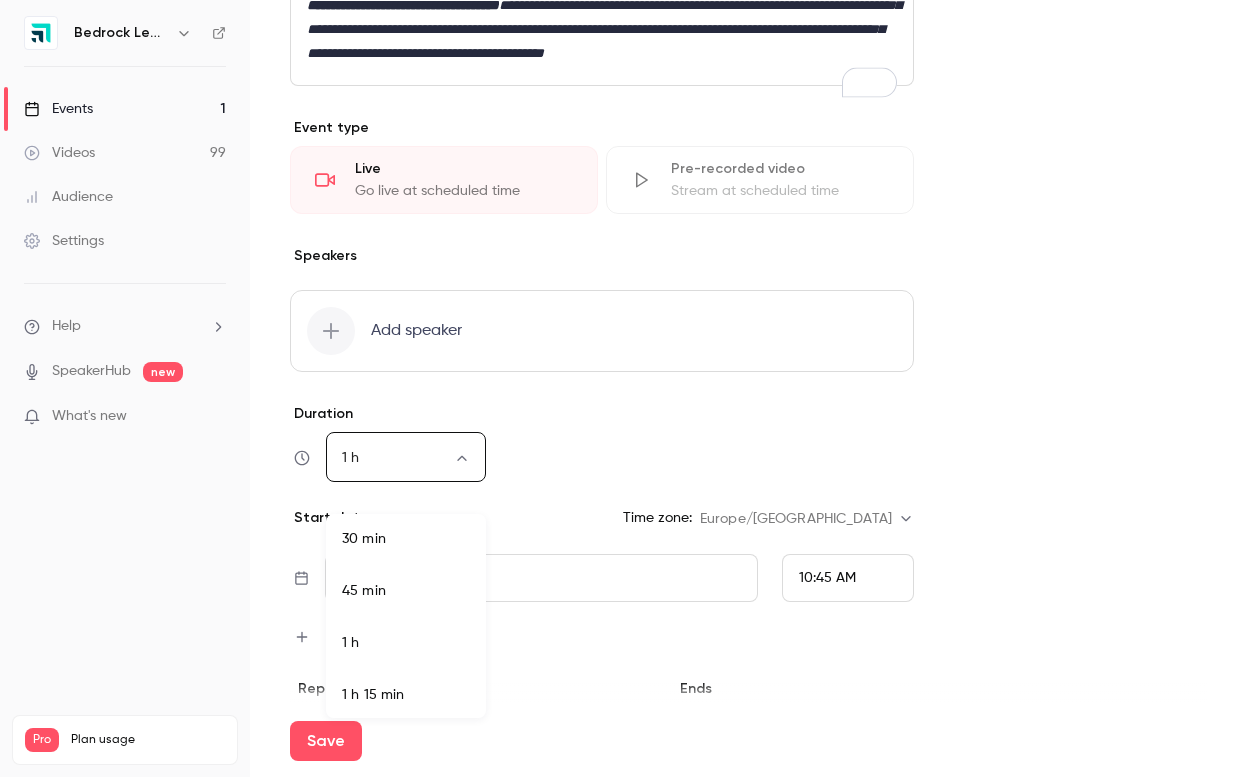scroll, scrollTop: 62, scrollLeft: 0, axis: vertical 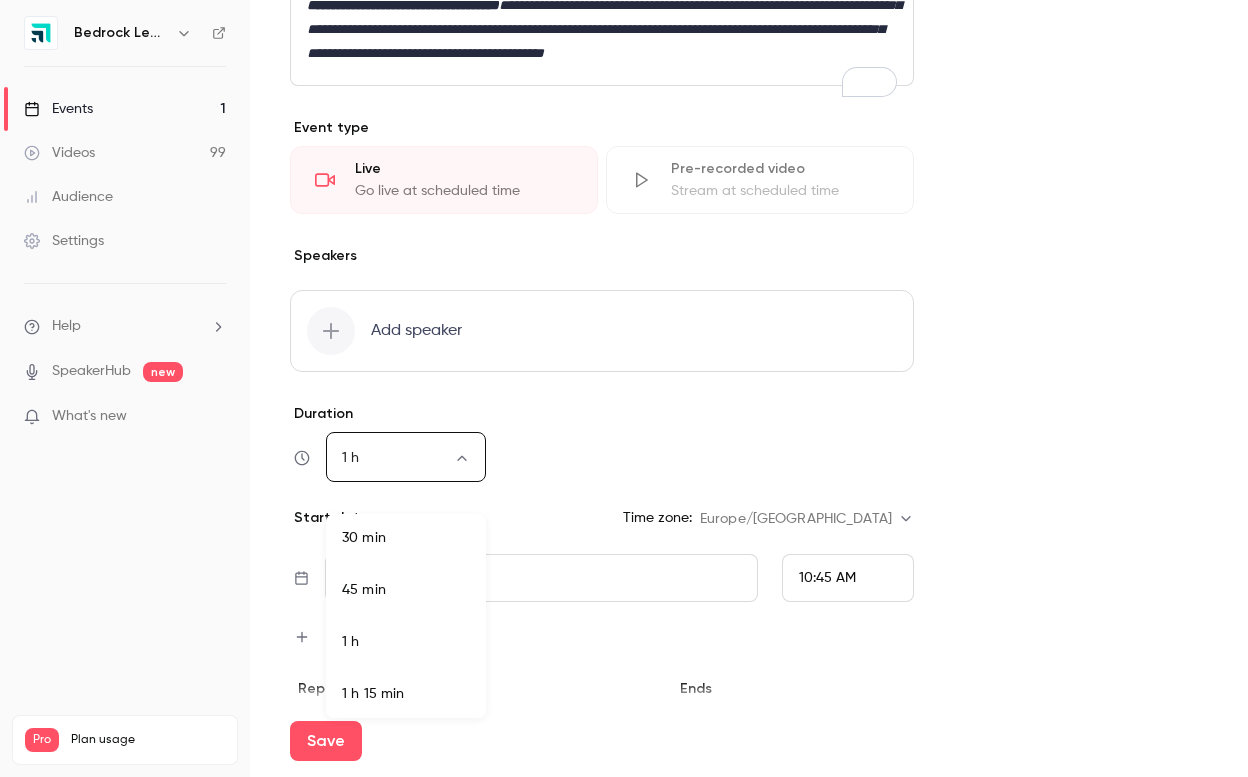 click on "45 min" at bounding box center (406, 590) 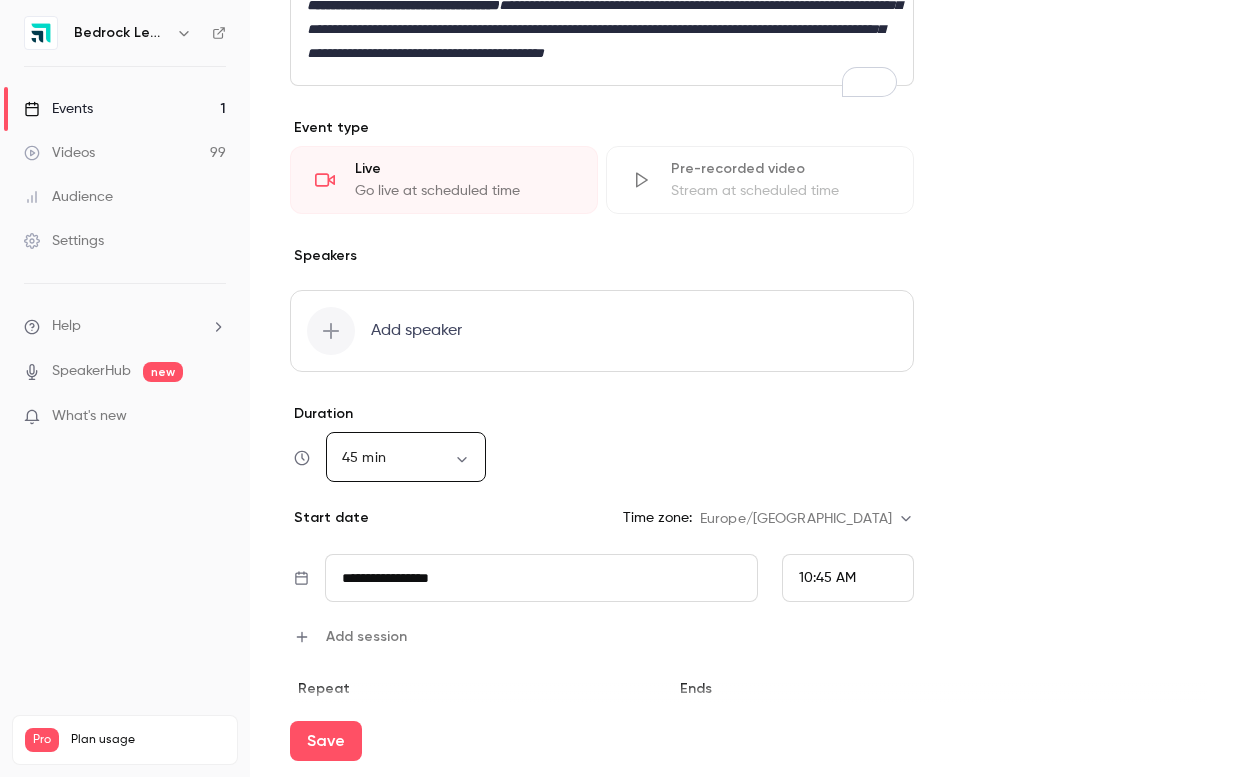 scroll, scrollTop: 1028, scrollLeft: 0, axis: vertical 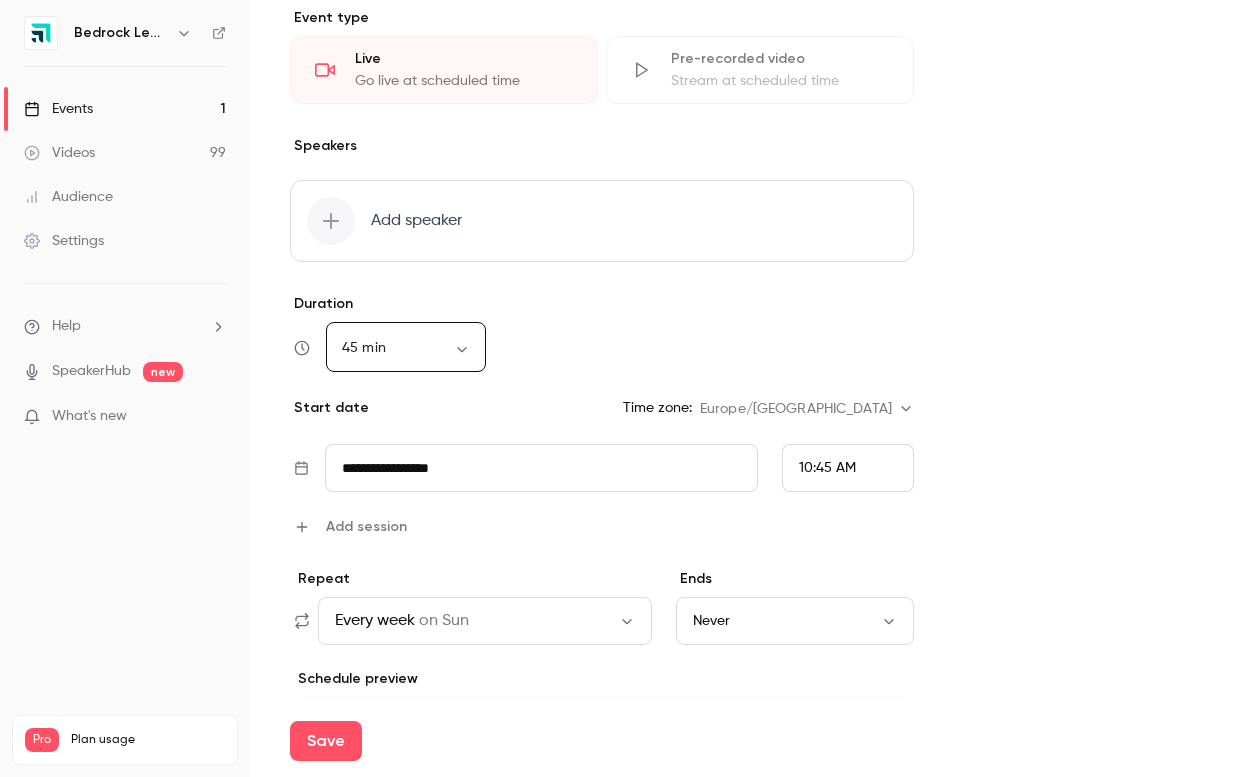 click on "**********" at bounding box center (541, 468) 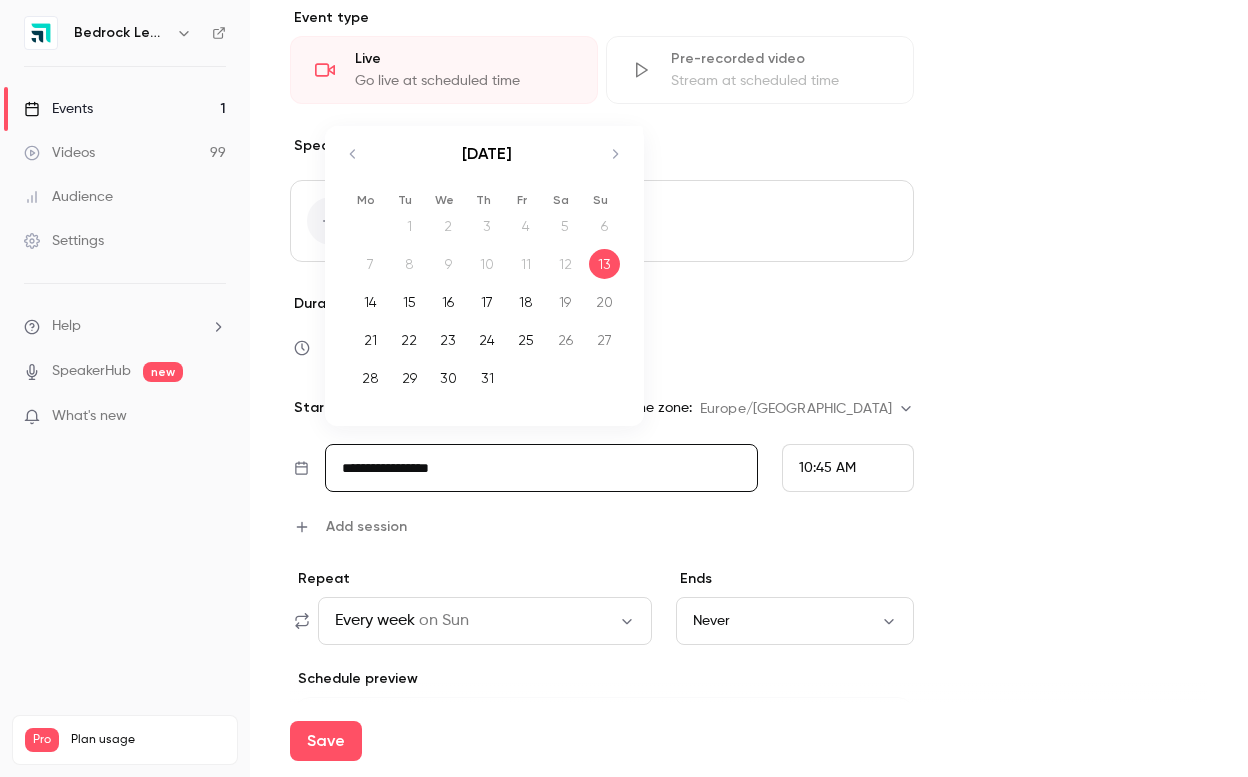 click 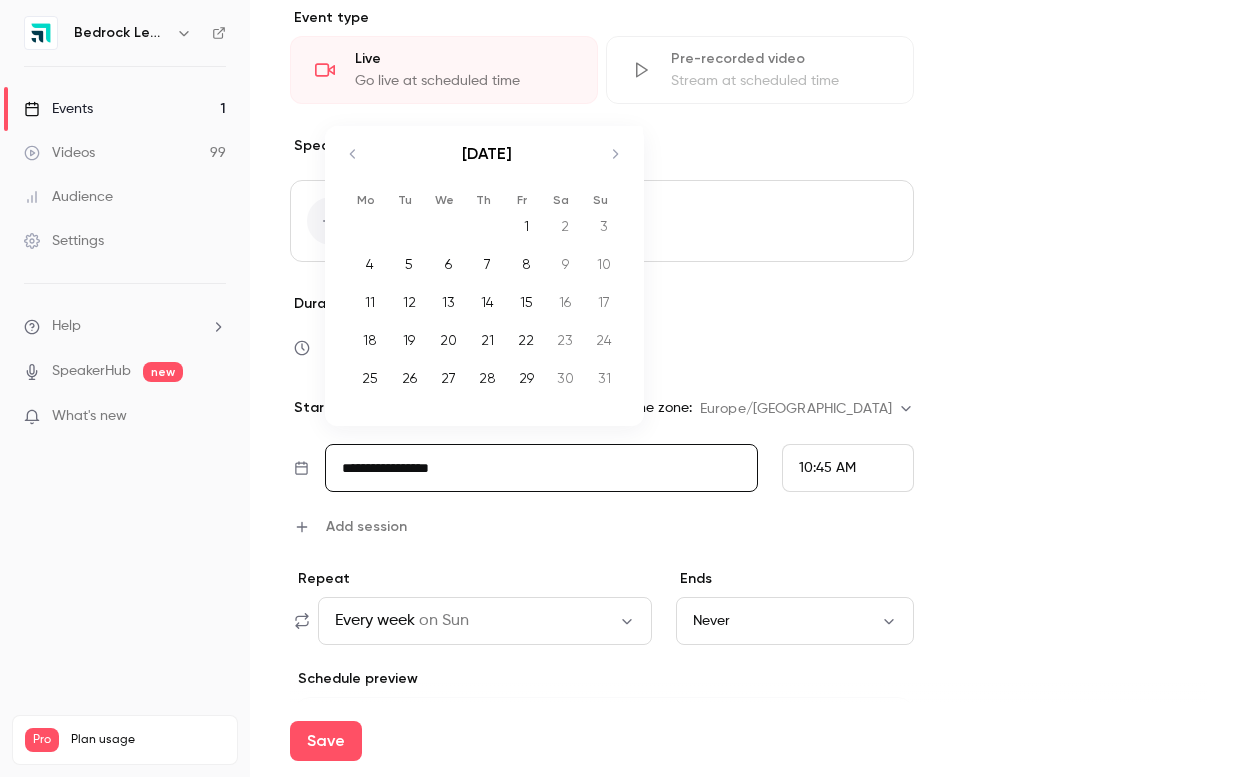click 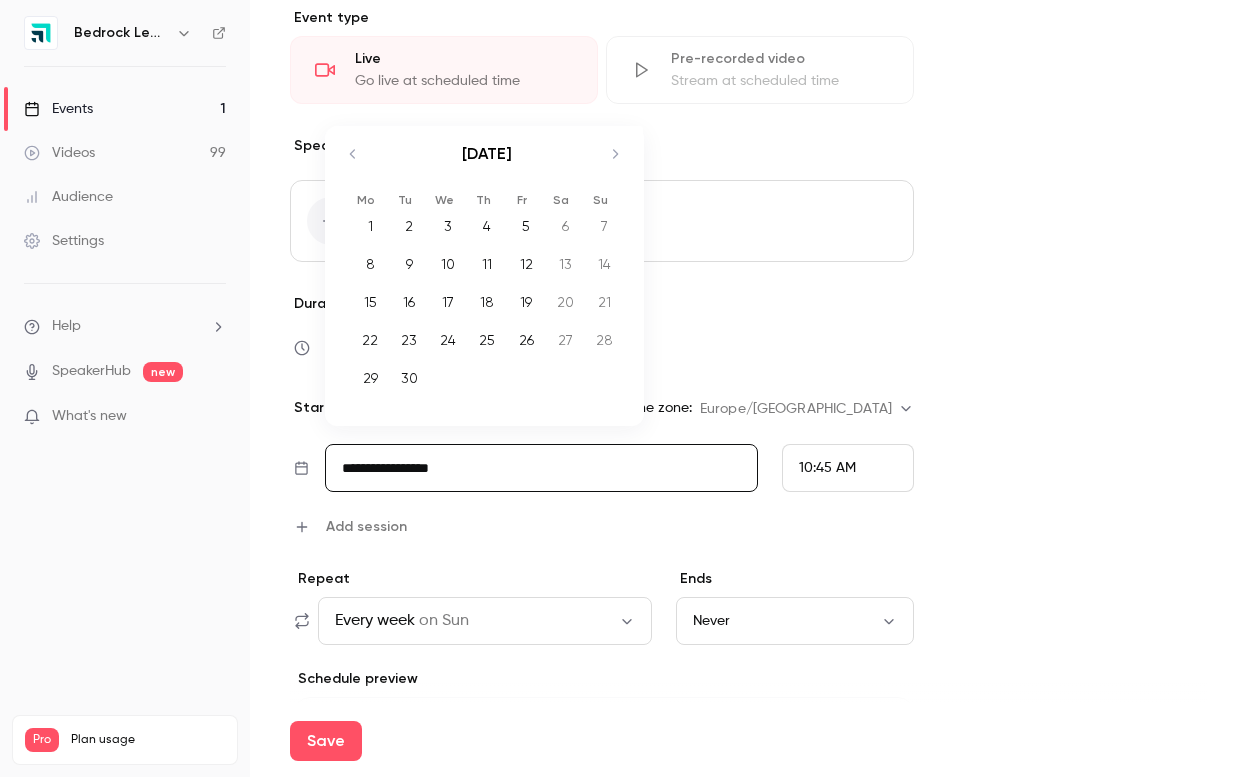 click on "11" at bounding box center [487, 264] 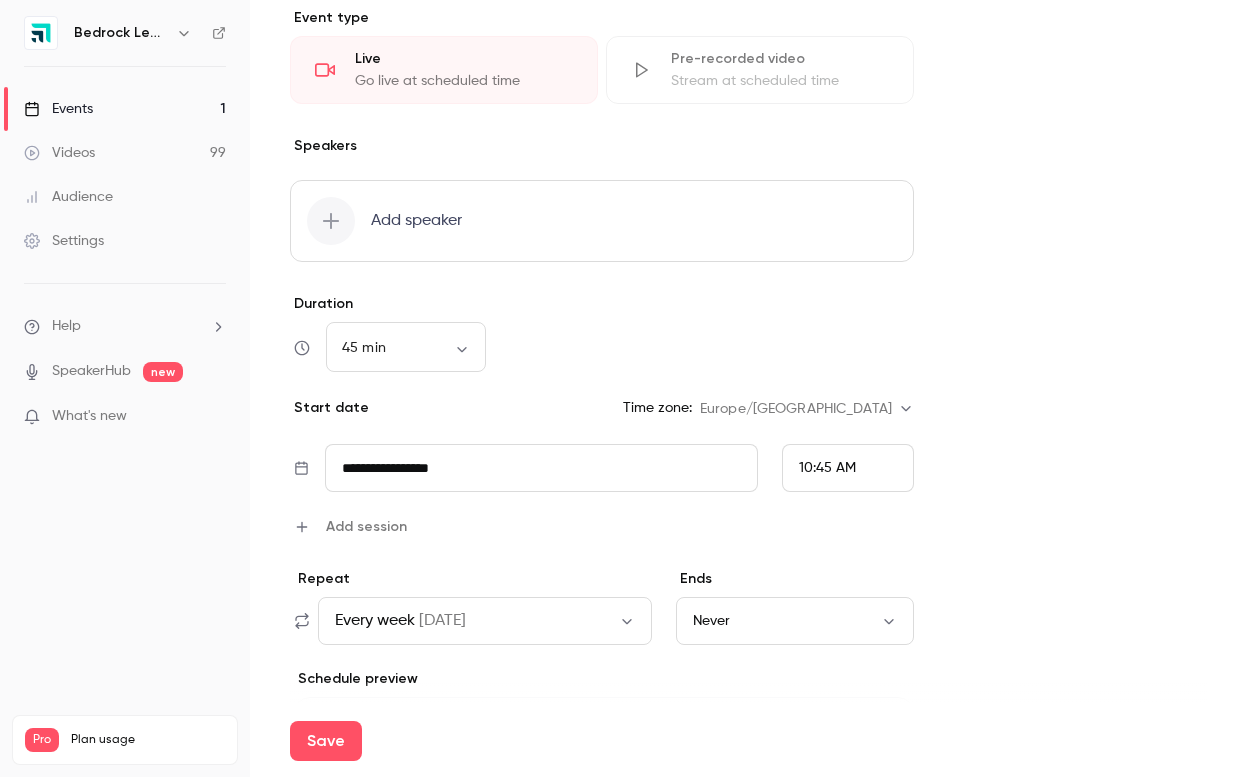 scroll, scrollTop: 1093, scrollLeft: 0, axis: vertical 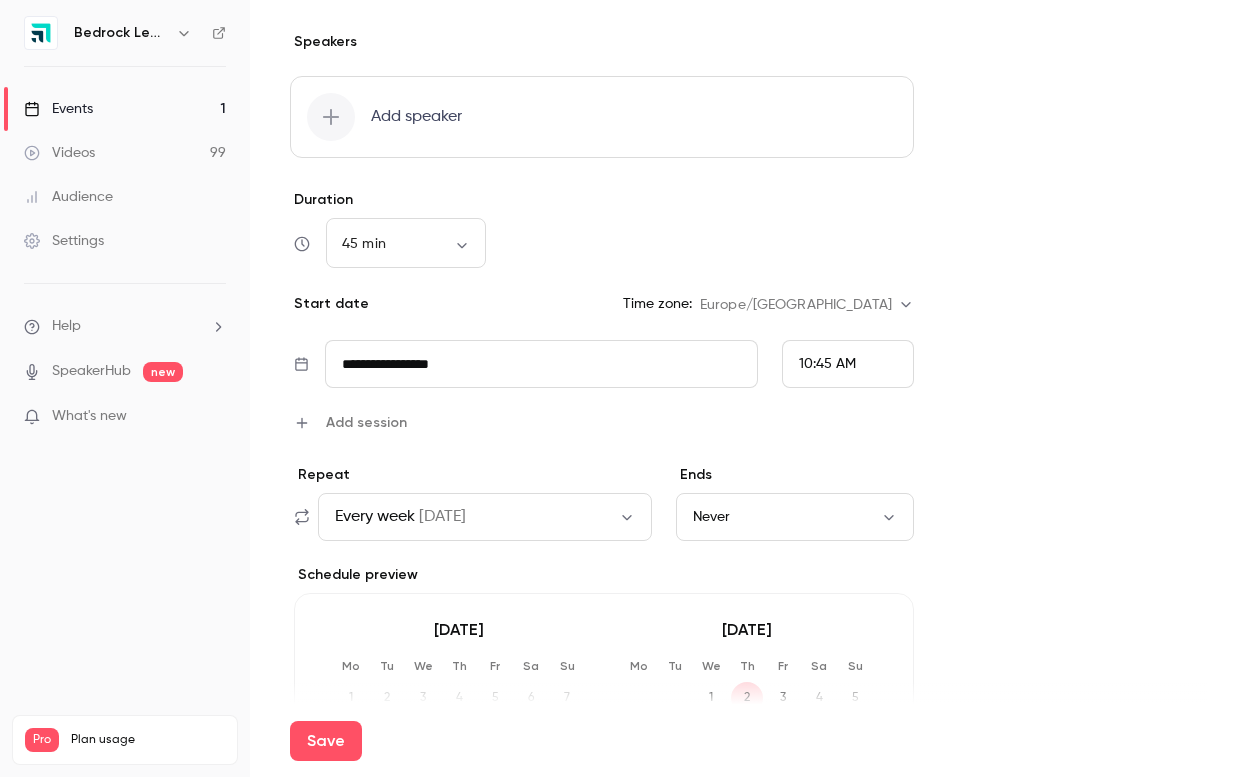 click on "Add session" at bounding box center [366, 422] 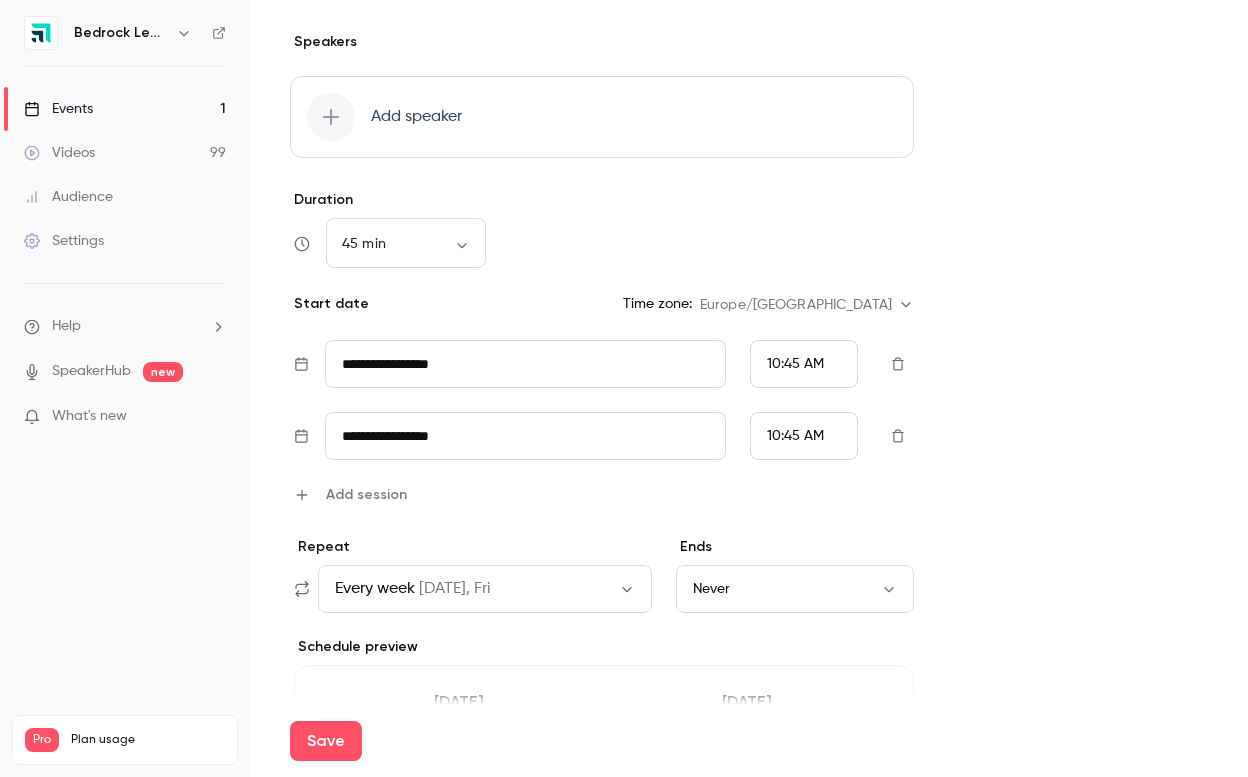 click on "**********" at bounding box center (525, 364) 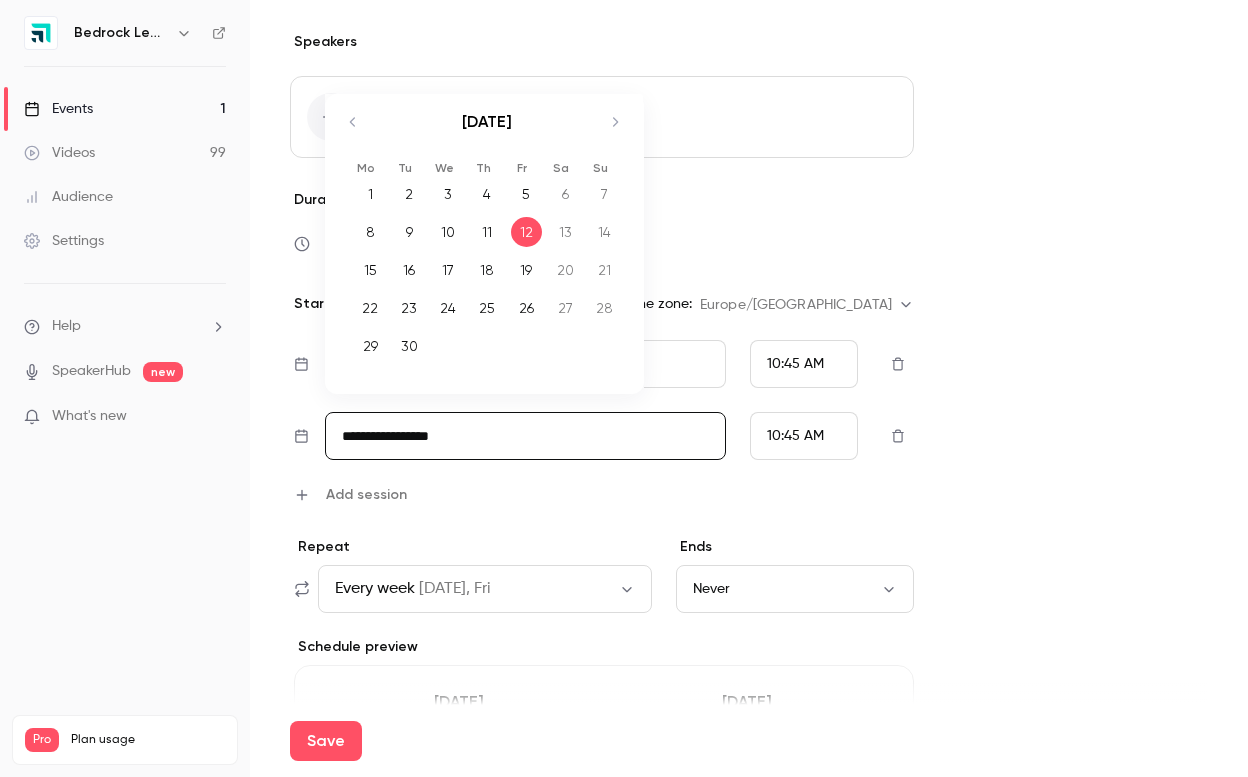 click on "18" at bounding box center (487, 270) 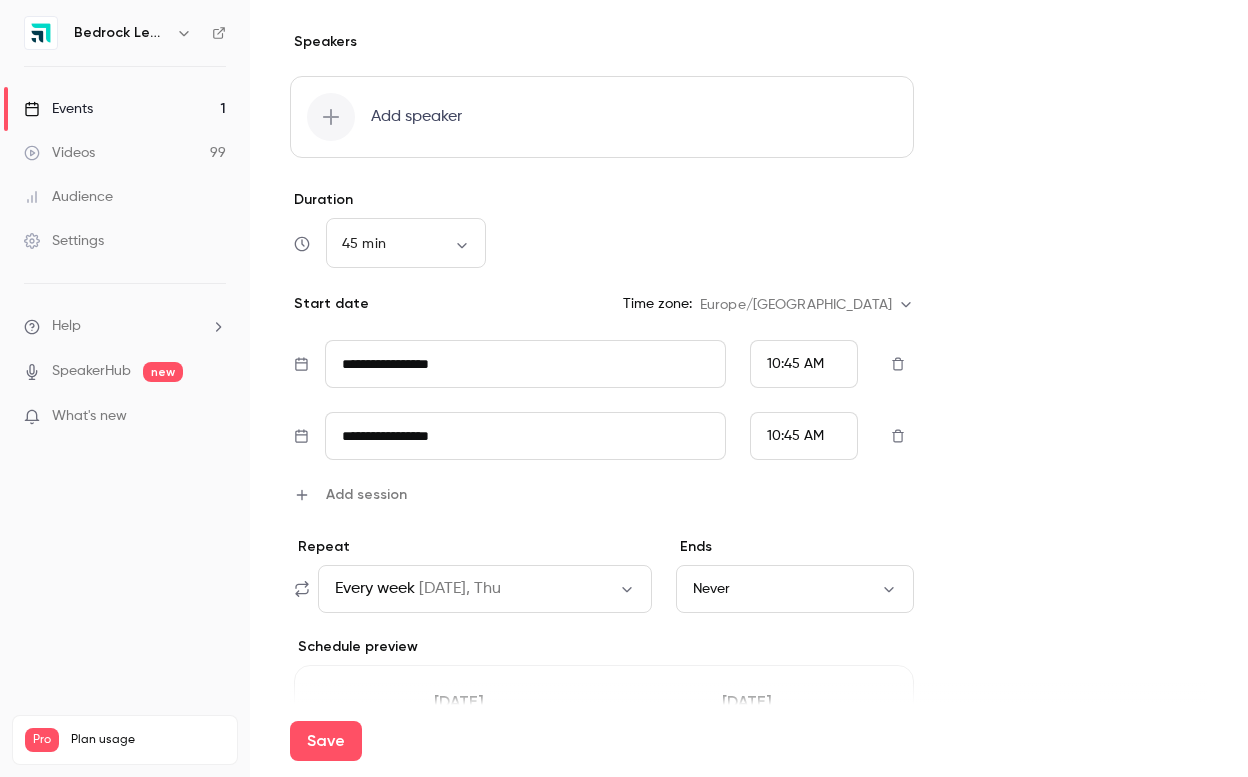 click on "10:45 AM" at bounding box center [795, 364] 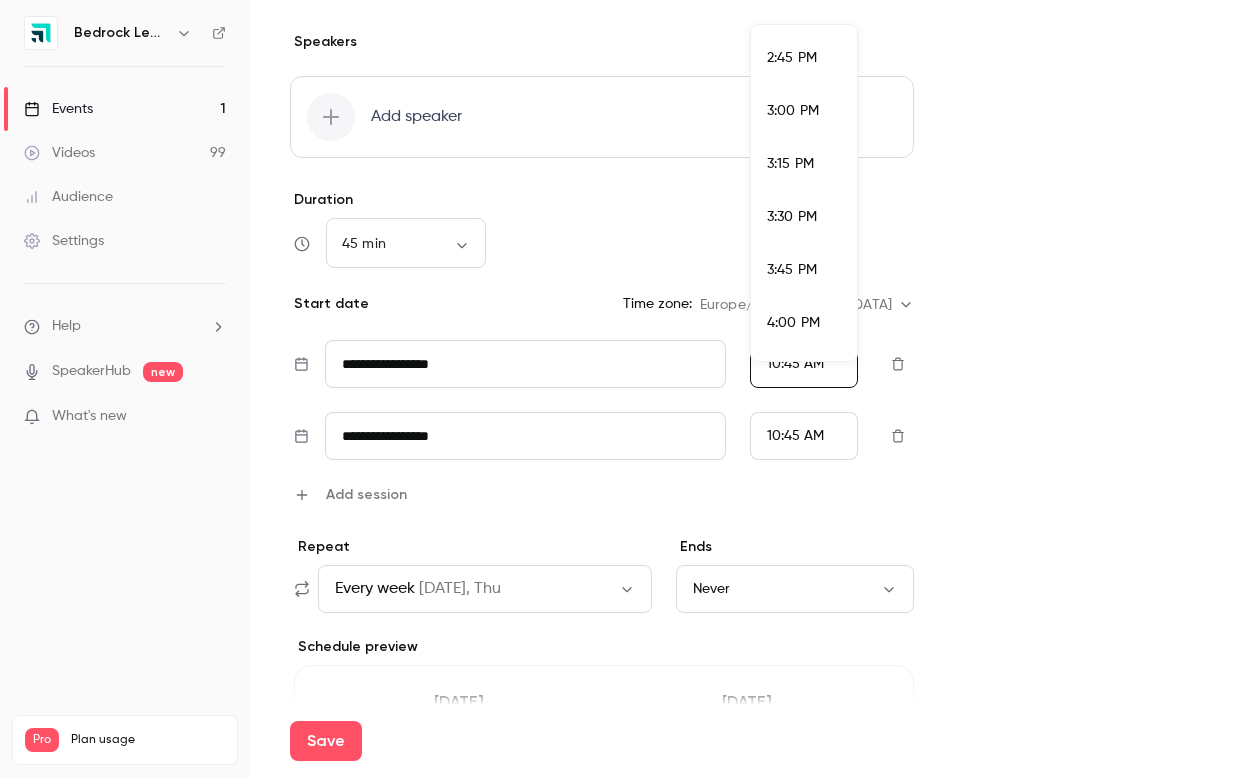 scroll, scrollTop: 3121, scrollLeft: 0, axis: vertical 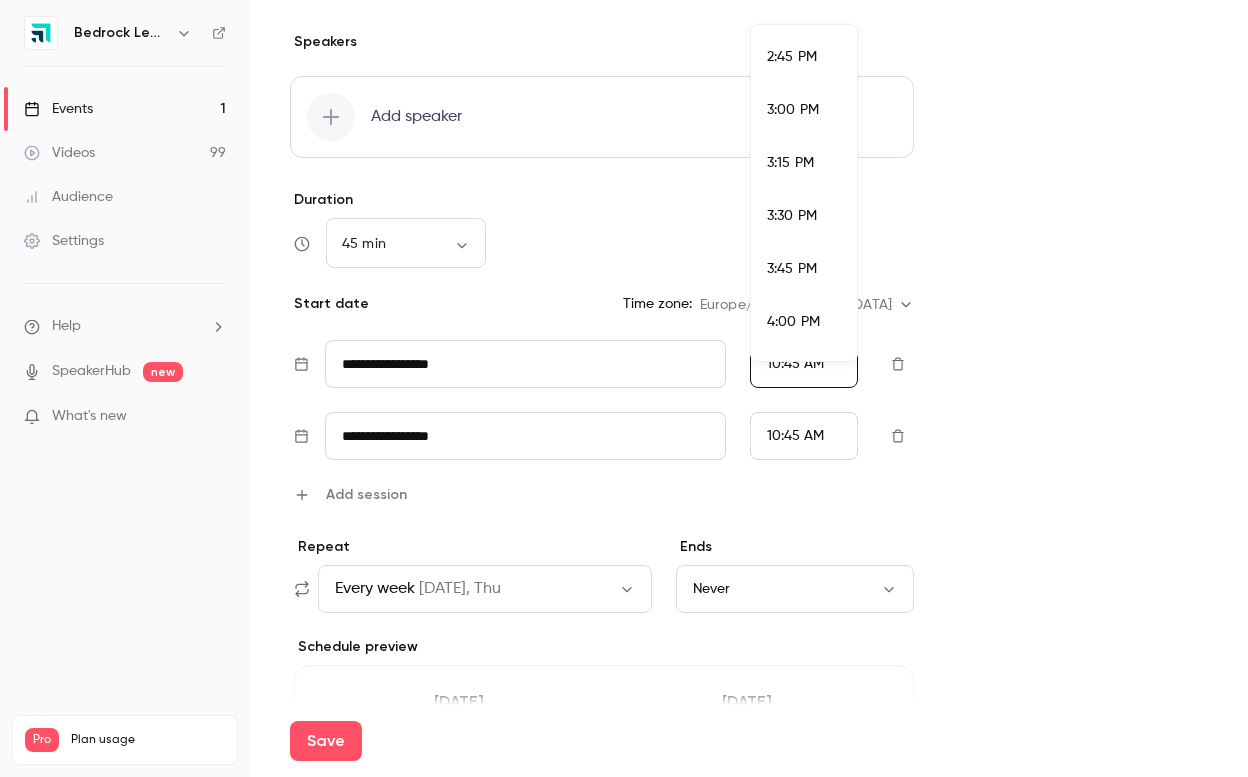 click on "4:00 PM" at bounding box center [804, 322] 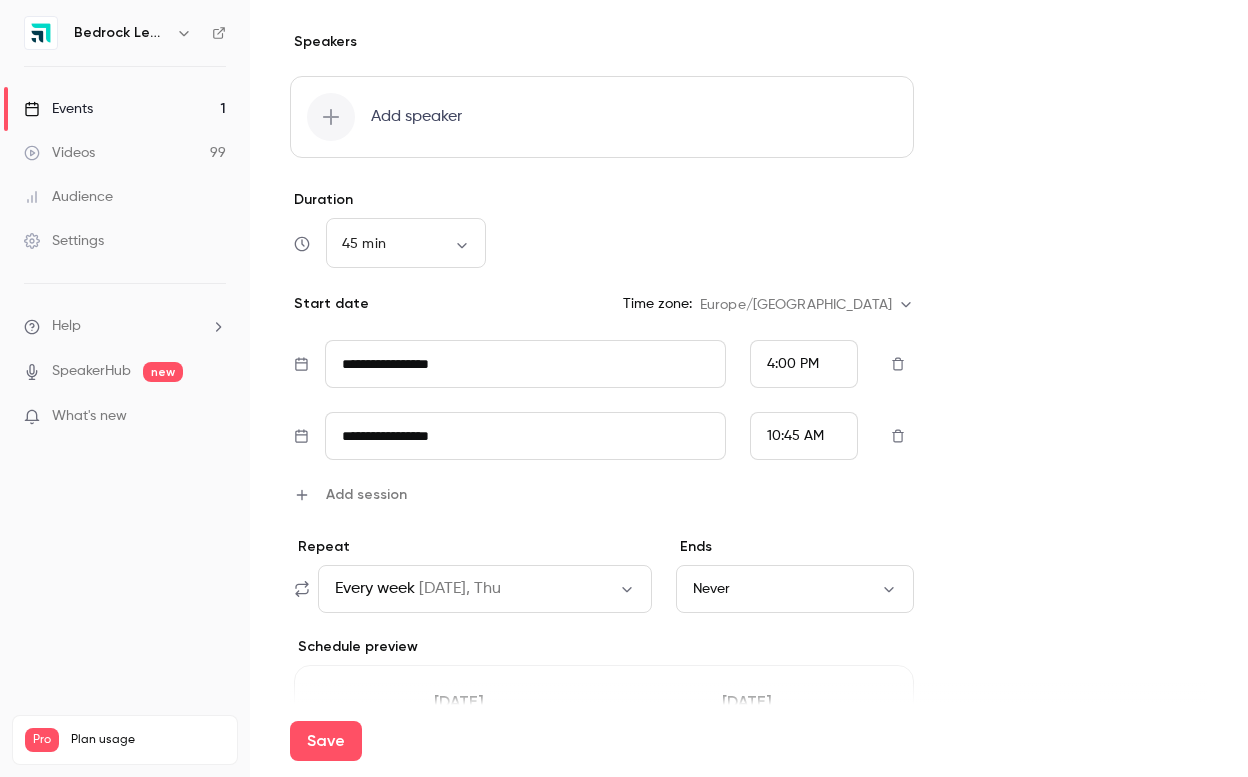 click on "10:45 AM" at bounding box center (793, 364) 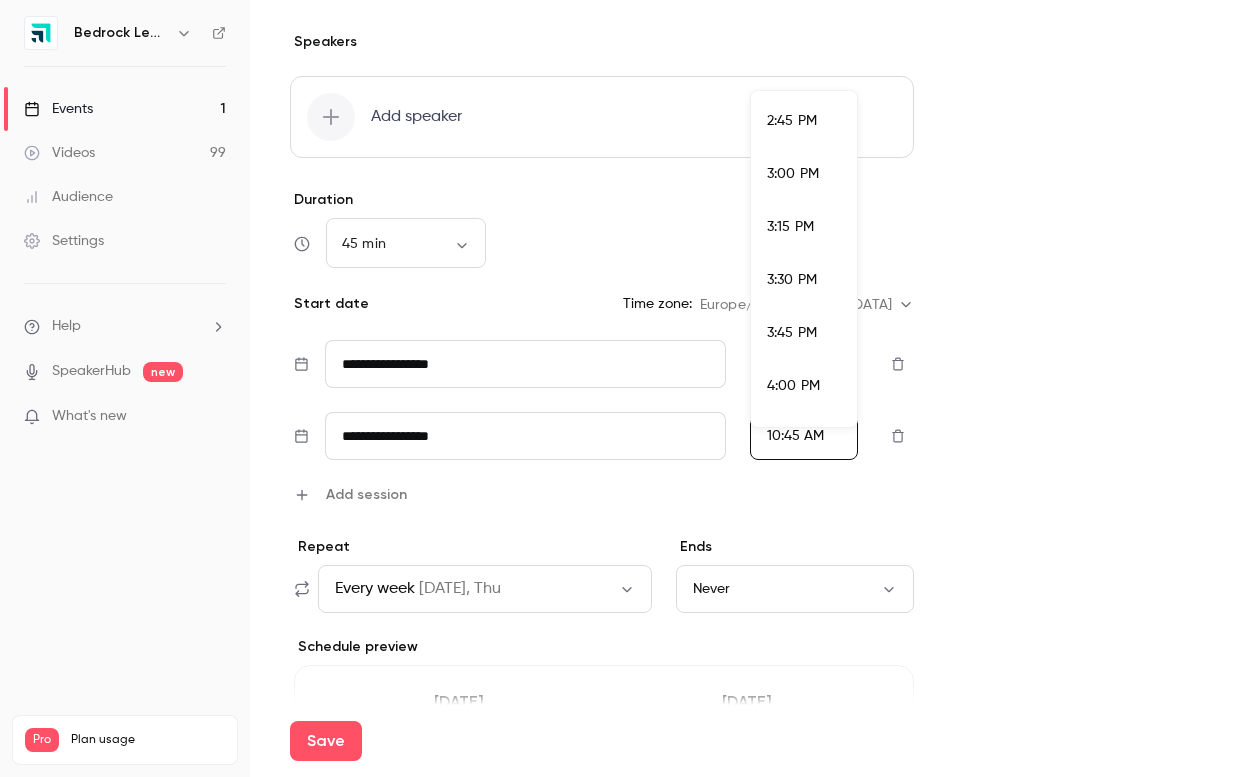 scroll, scrollTop: 3137, scrollLeft: 0, axis: vertical 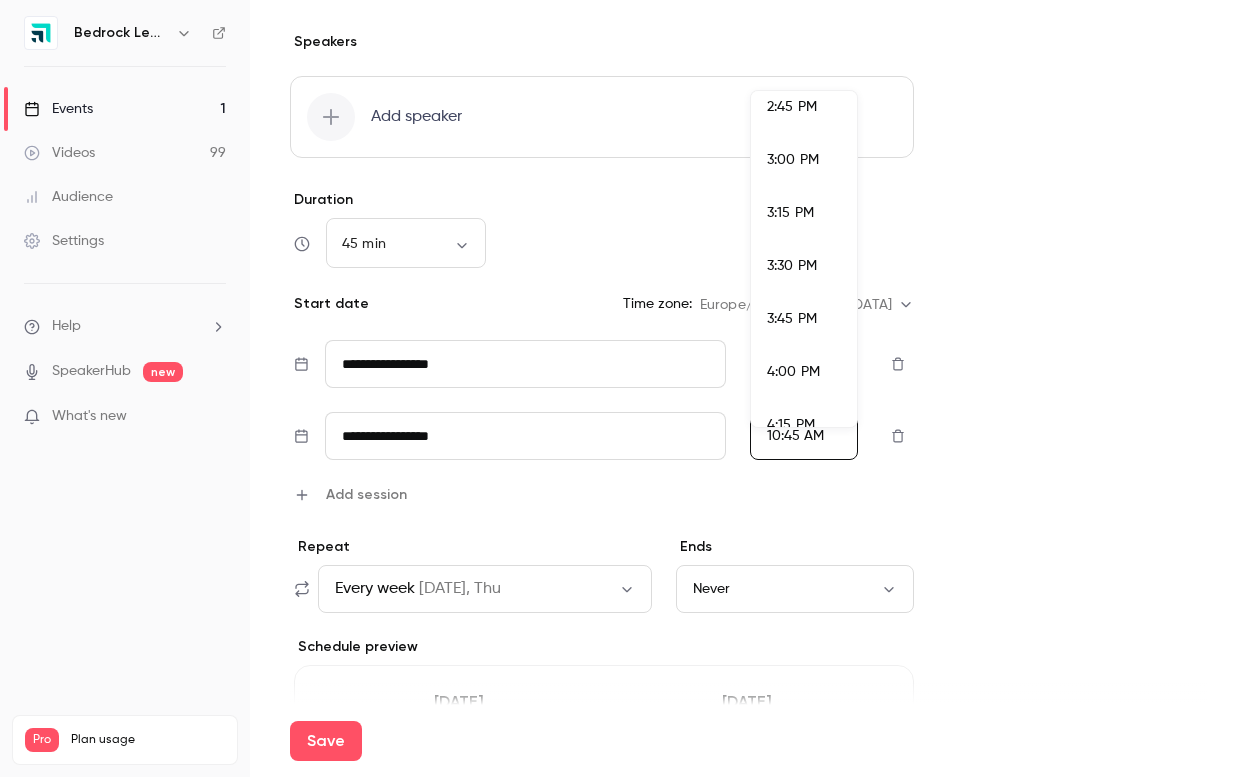 click on "4:00 PM" at bounding box center (804, 372) 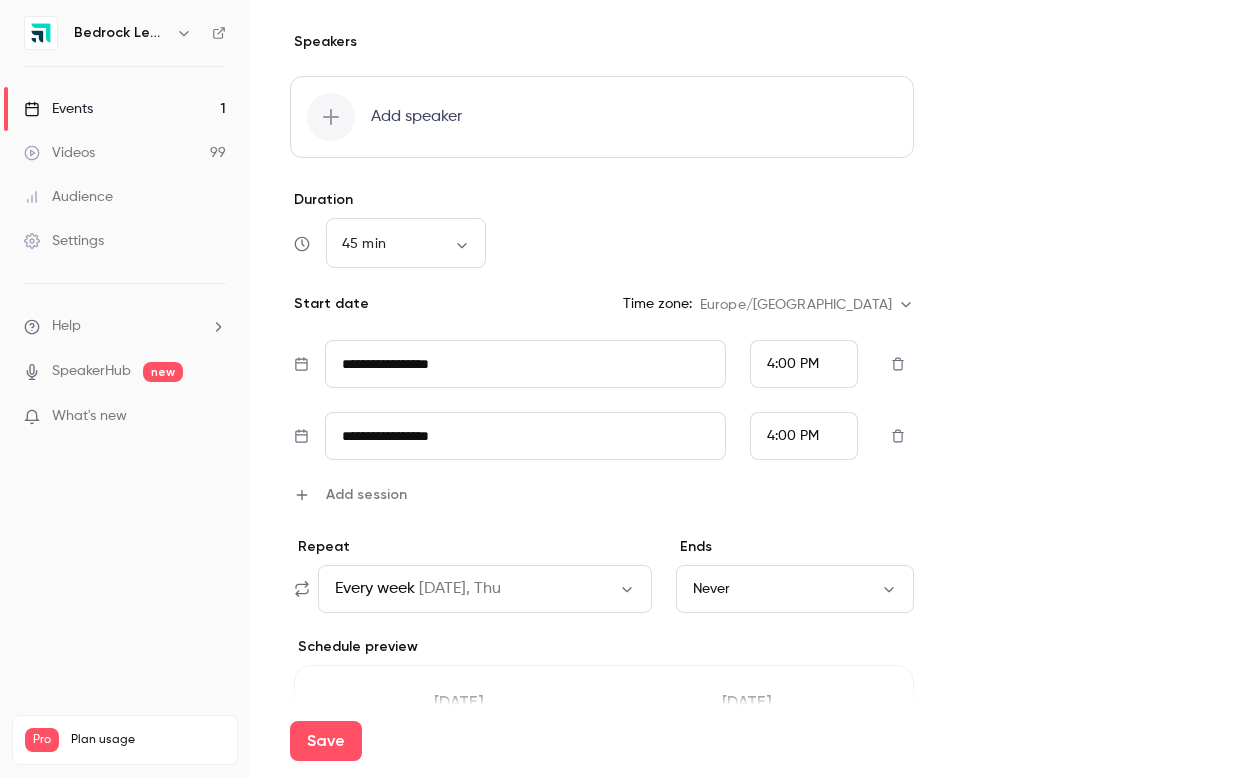 click on "**********" at bounding box center [749, 69] 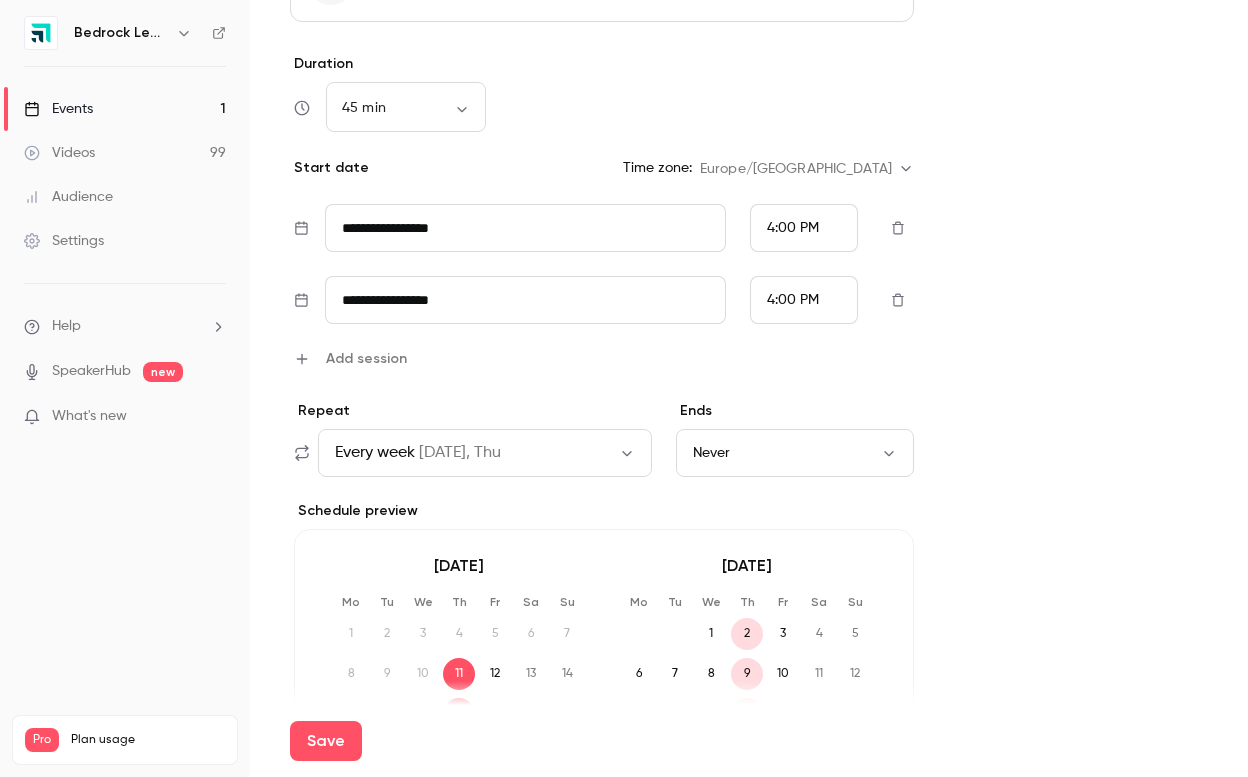 click on "[DATE], Thu" at bounding box center [460, 453] 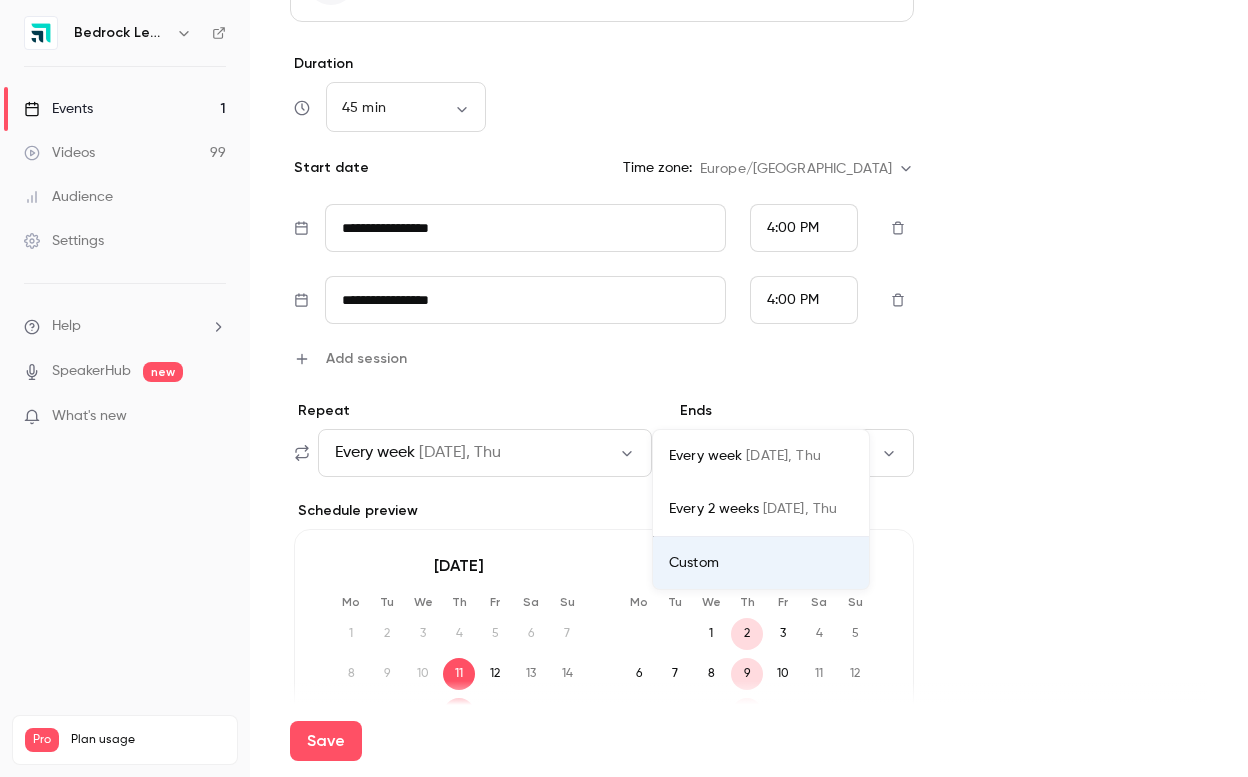 click at bounding box center (624, 388) 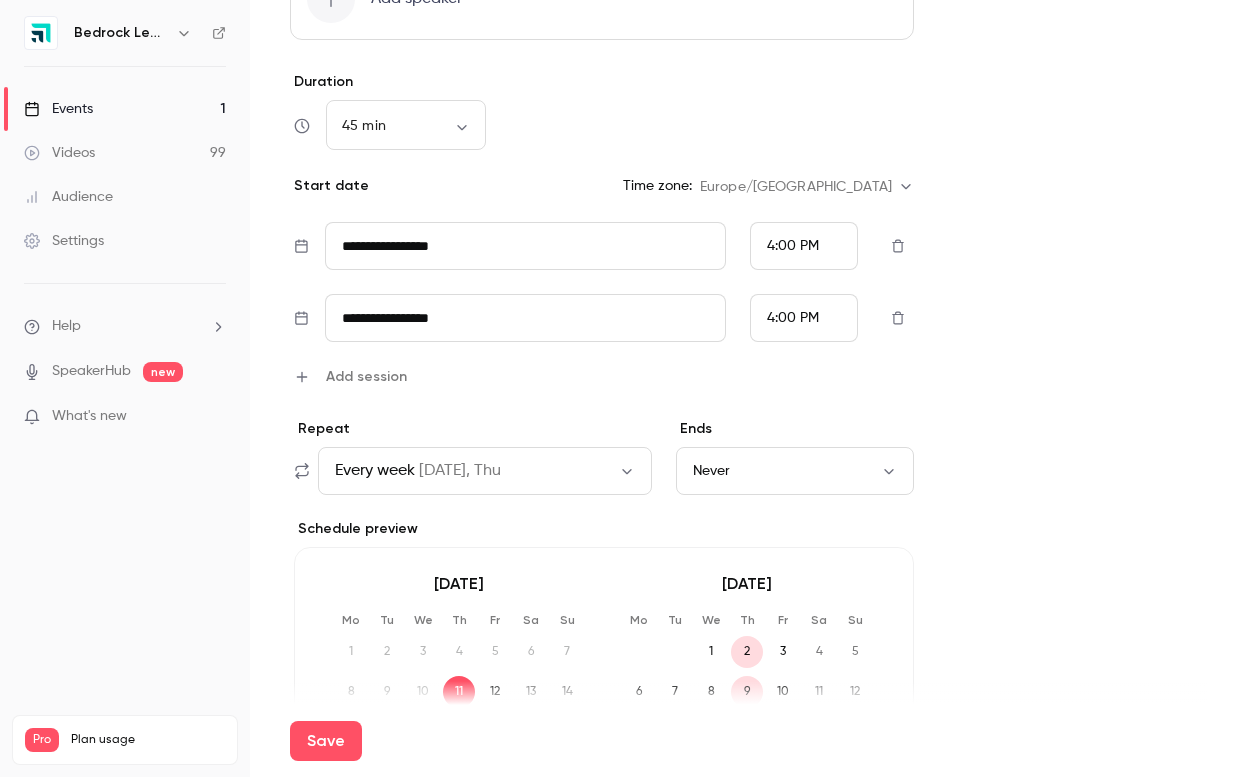 click on "Never" at bounding box center [795, 471] 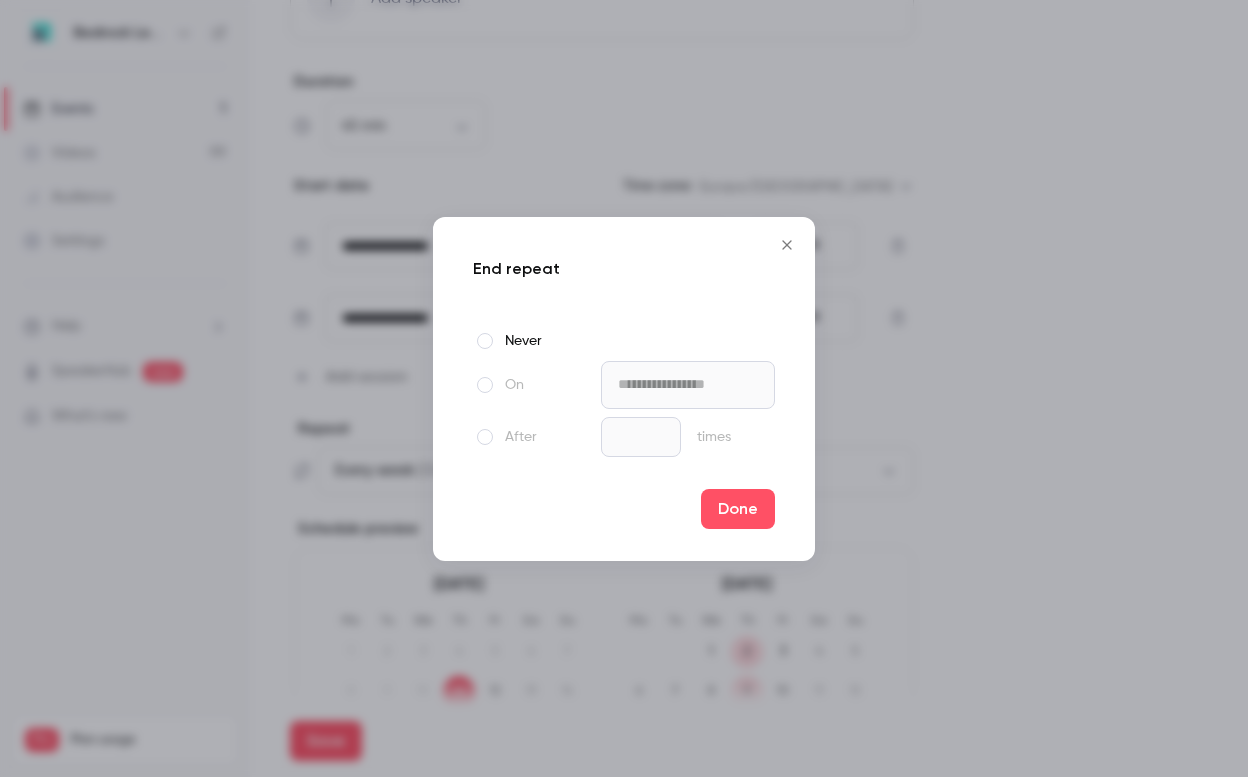 click at bounding box center (485, 385) 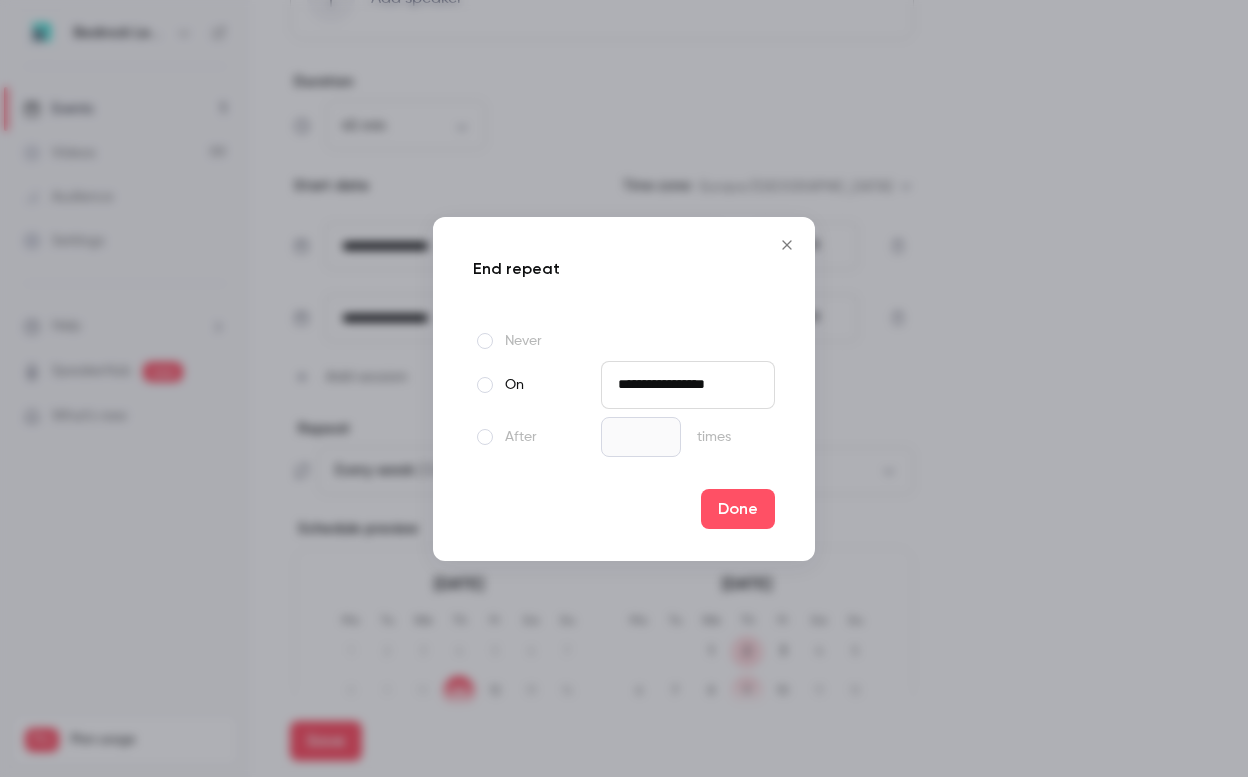click on "**********" at bounding box center [688, 385] 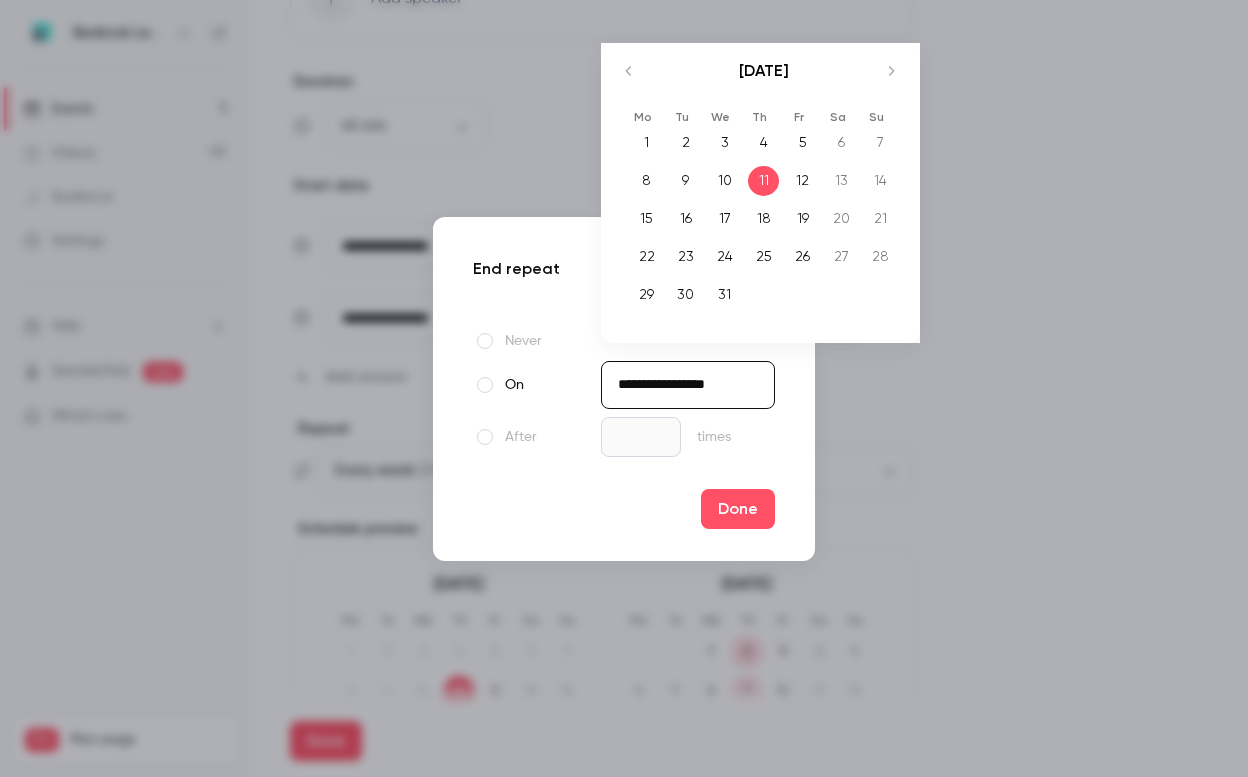 click on "[DATE]" at bounding box center [763, 81] 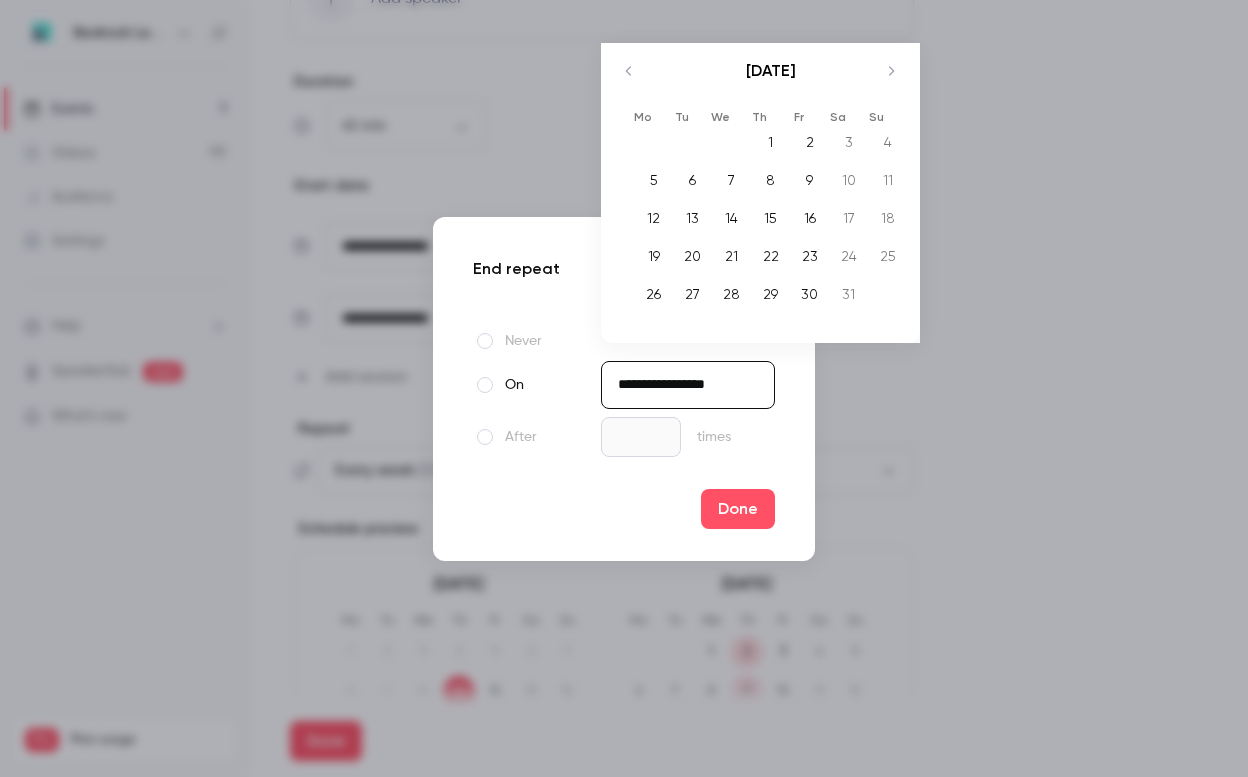 click 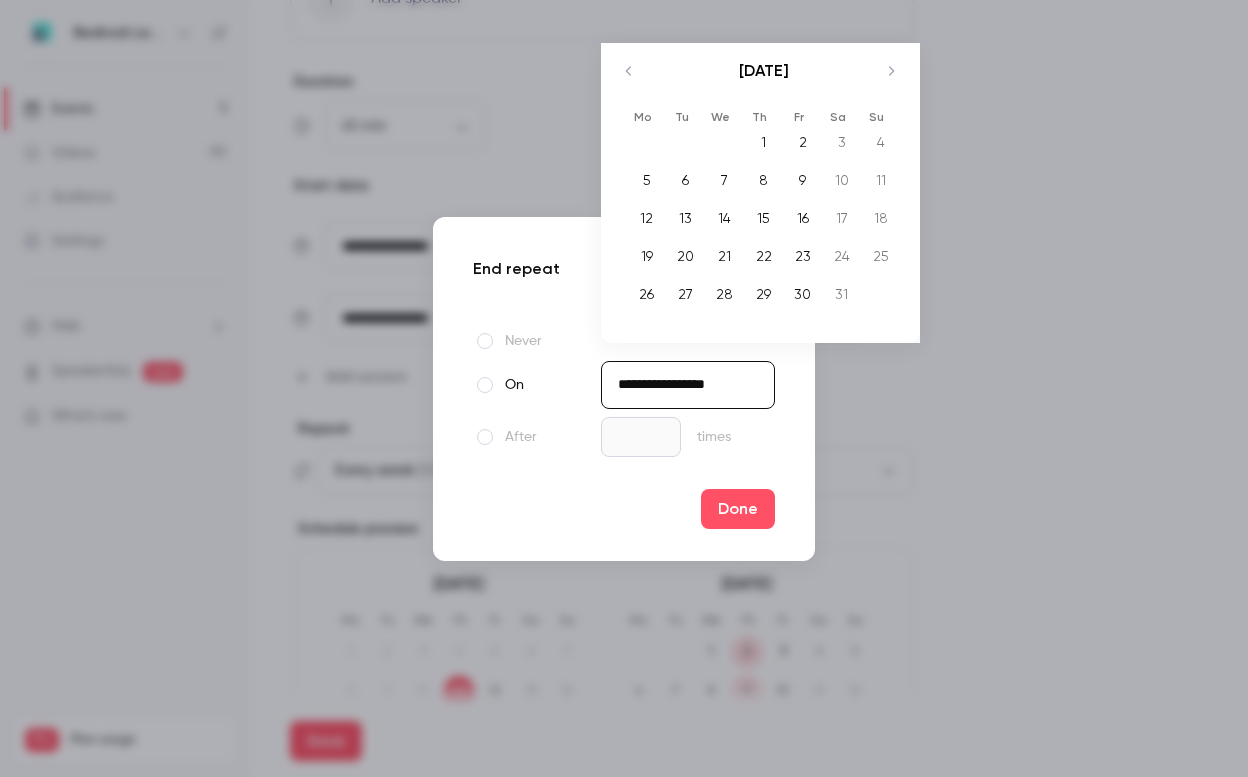 click 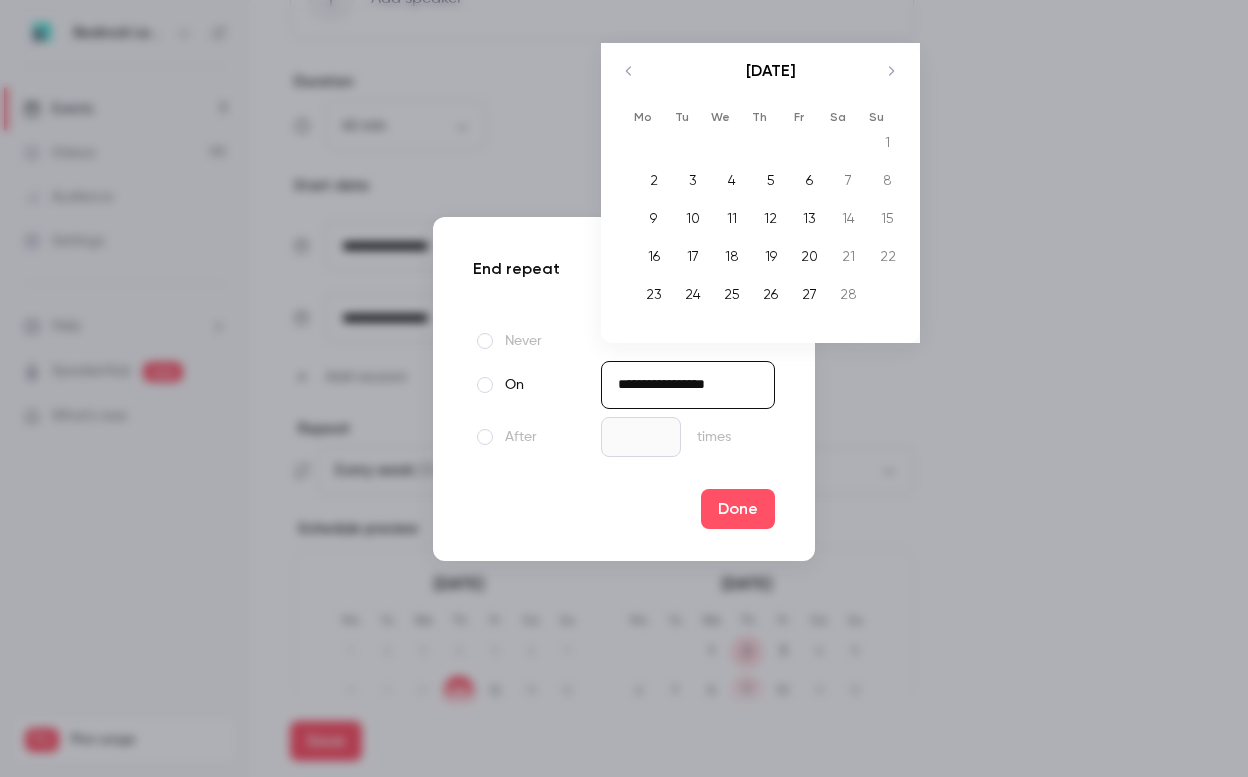 click 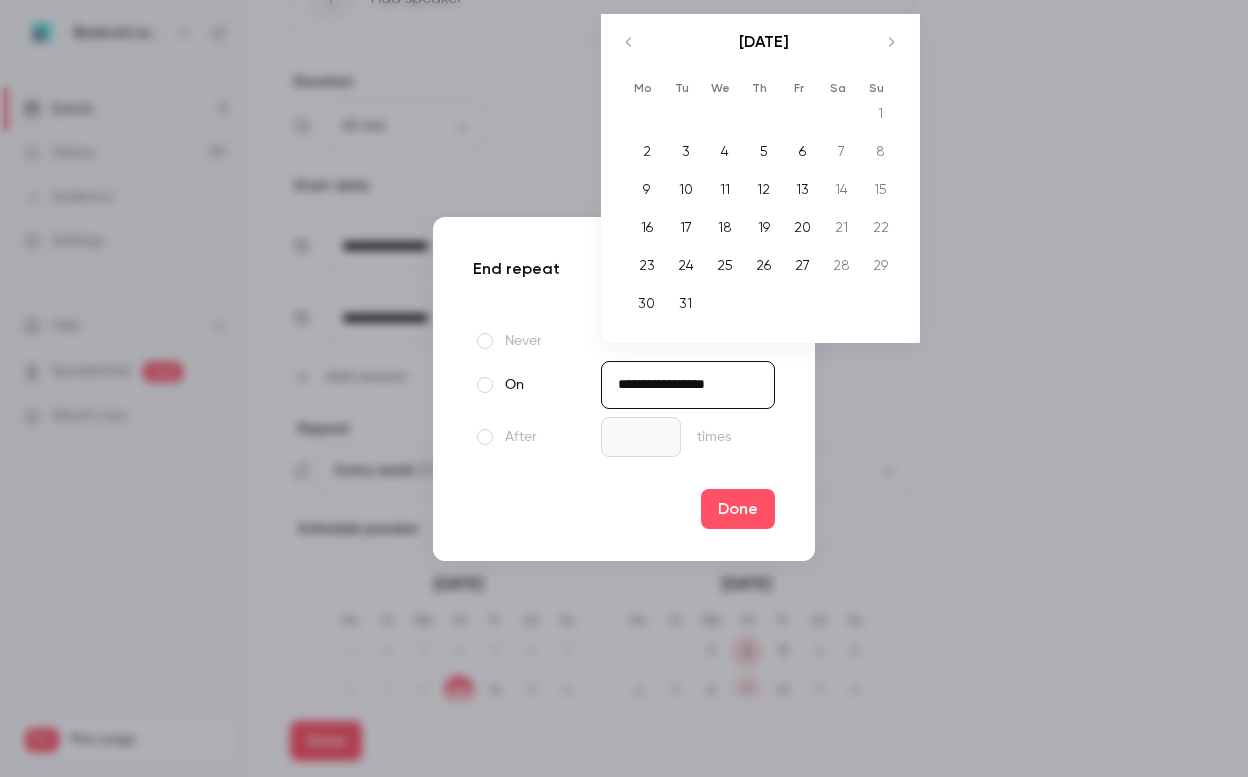 click on "[DATE]" at bounding box center [763, 52] 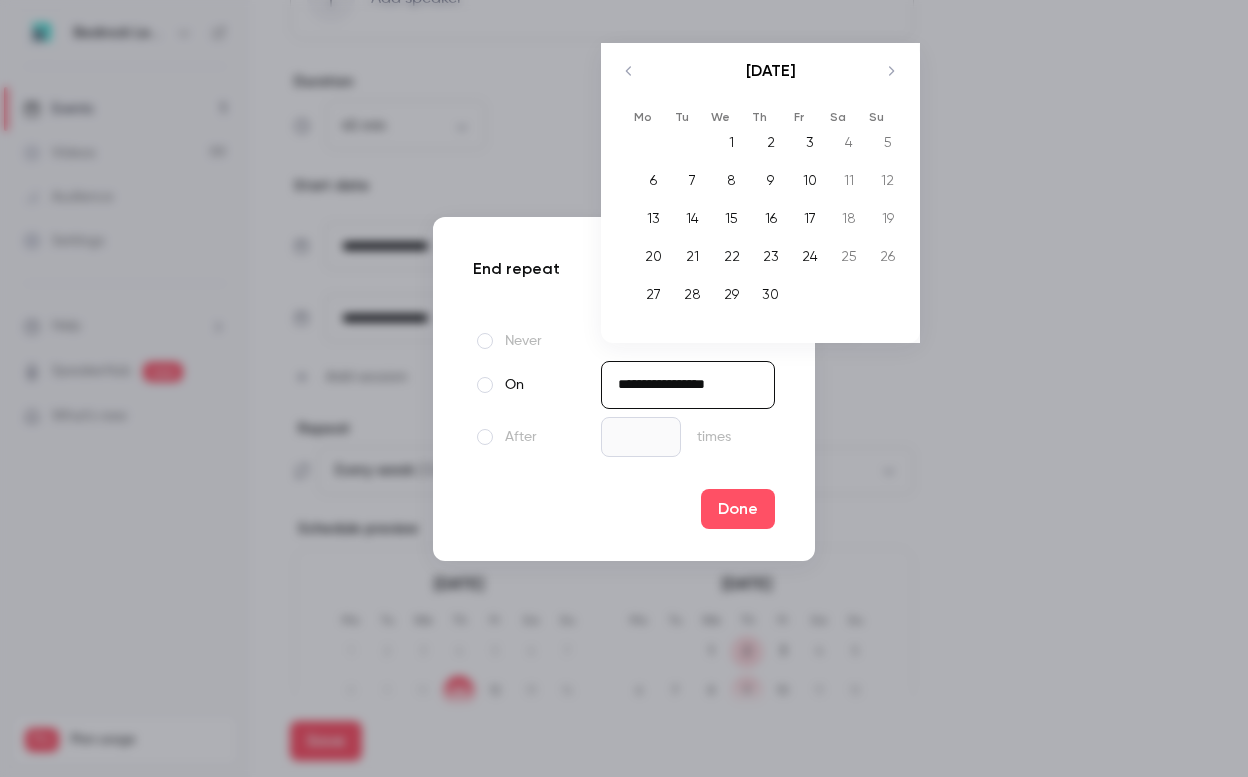 click on "[DATE]" at bounding box center [770, 81] 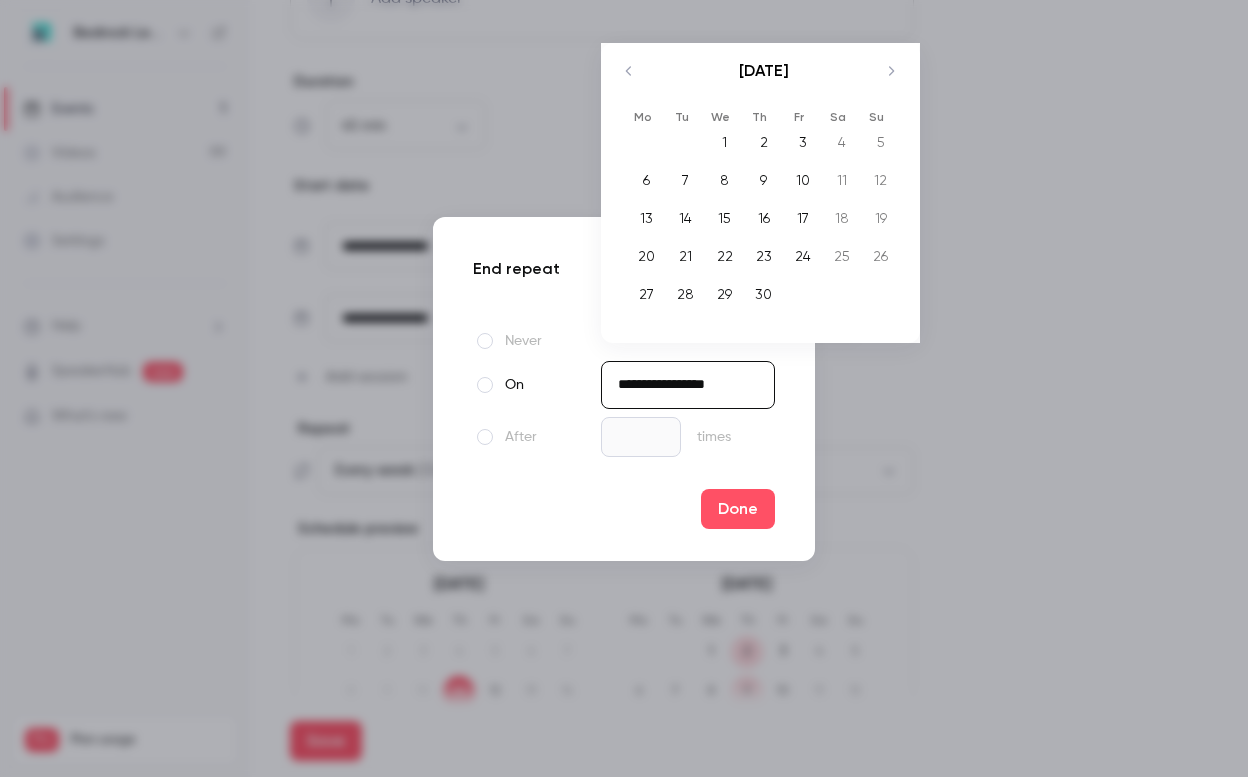 click 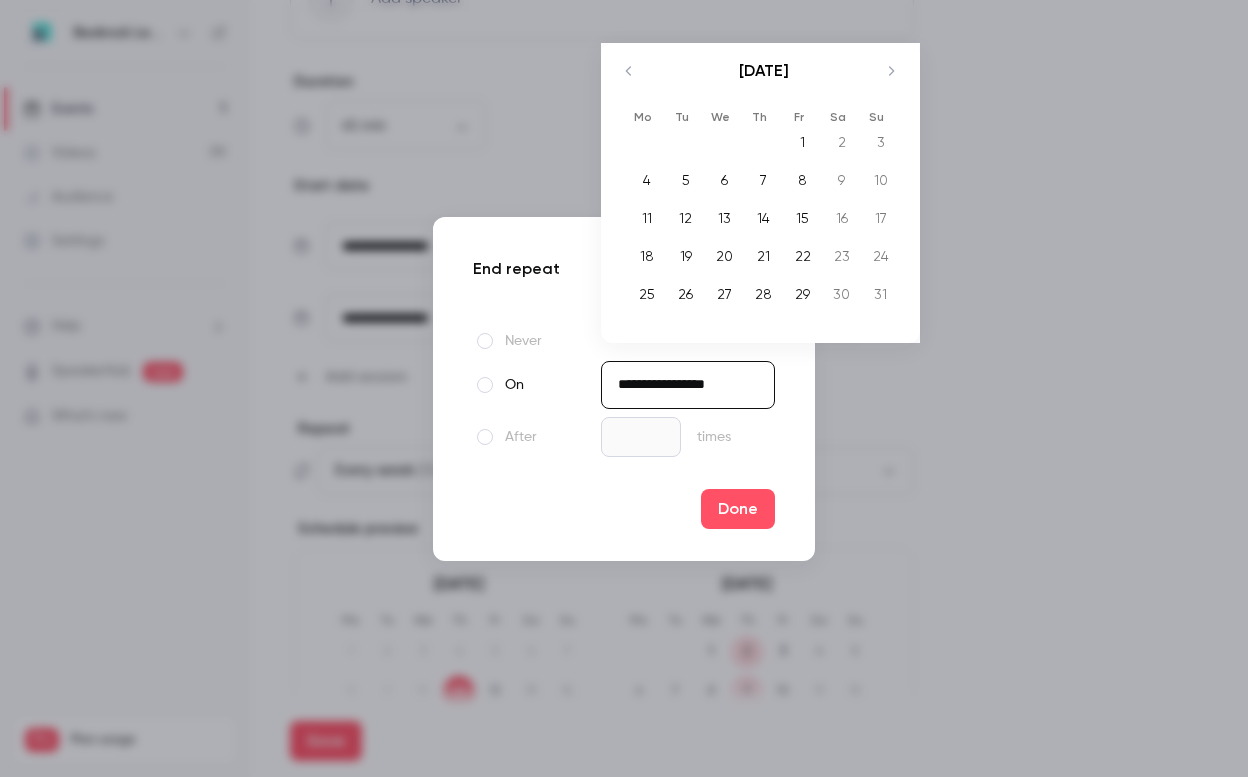 click 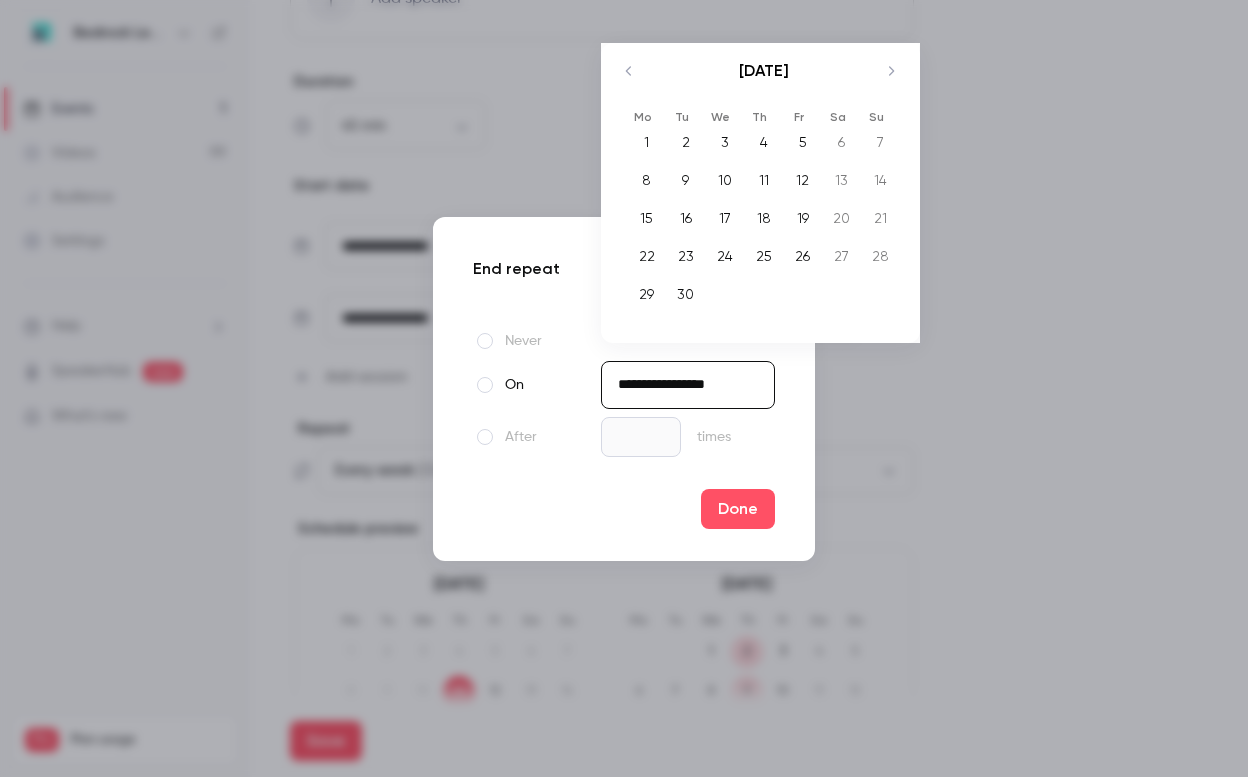 click 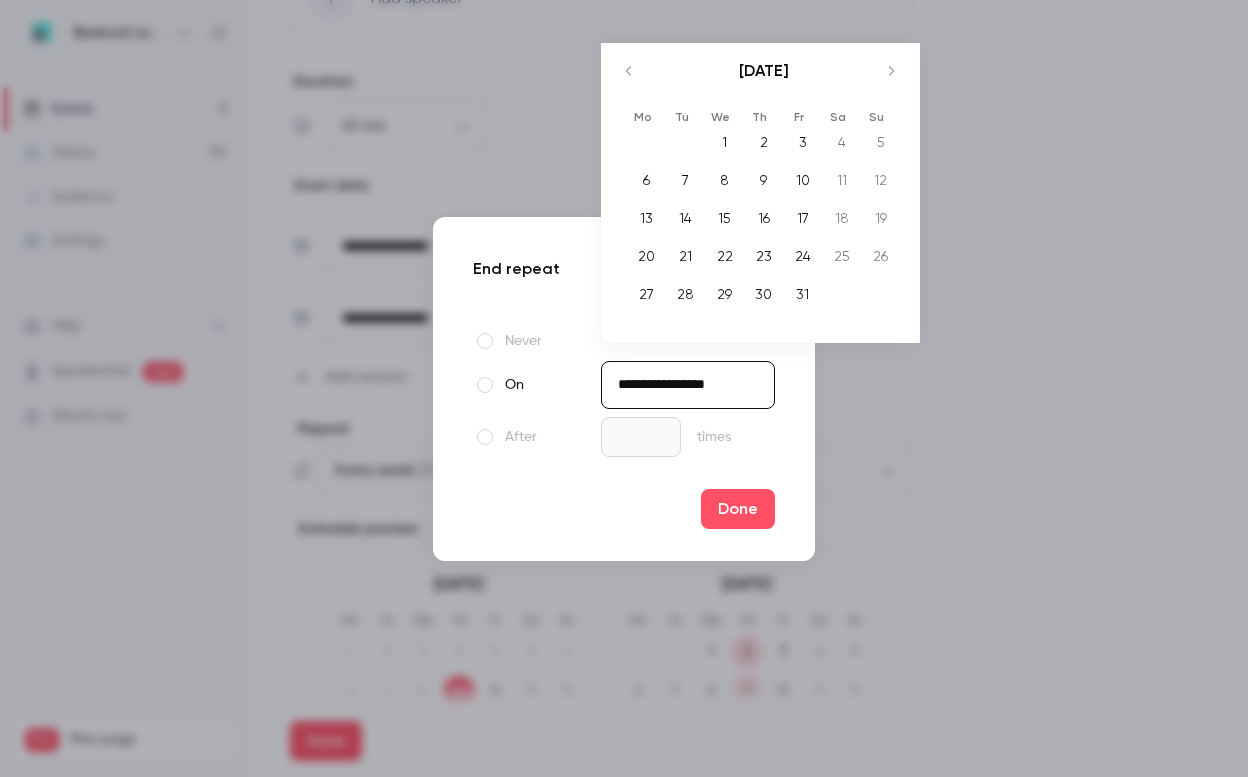 click 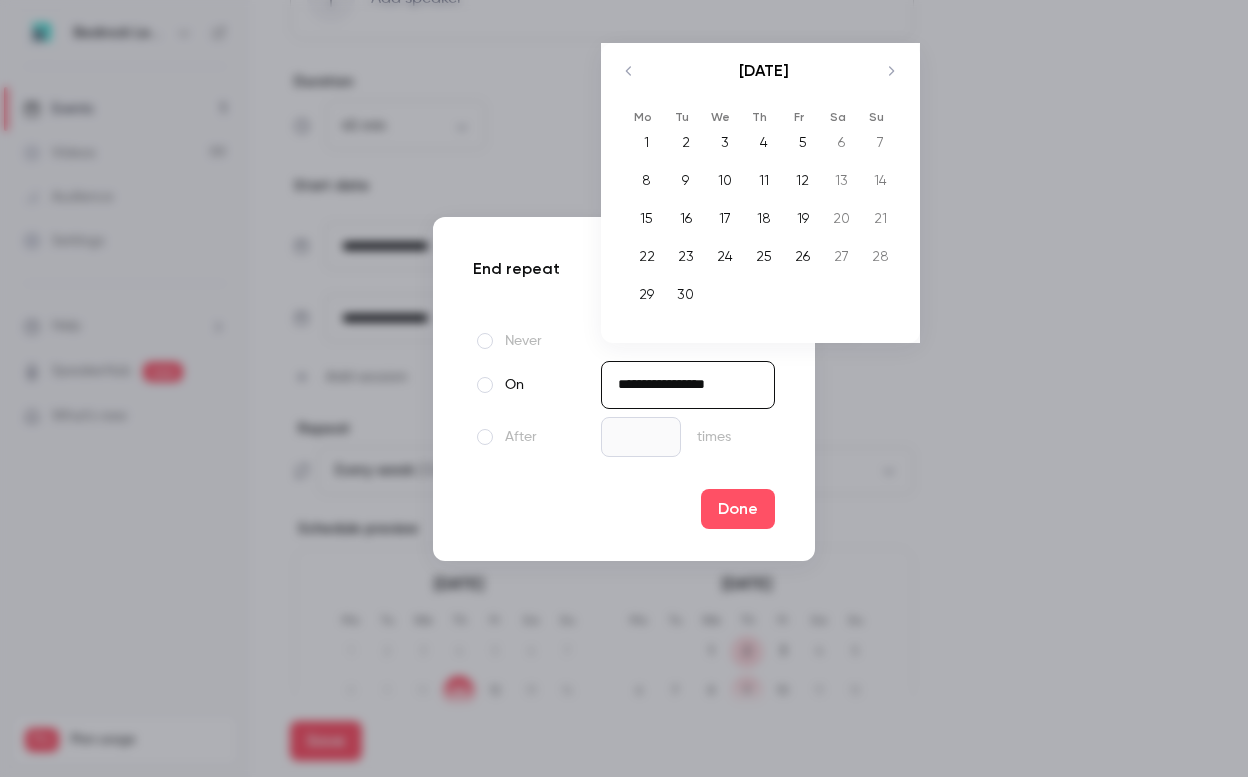 click 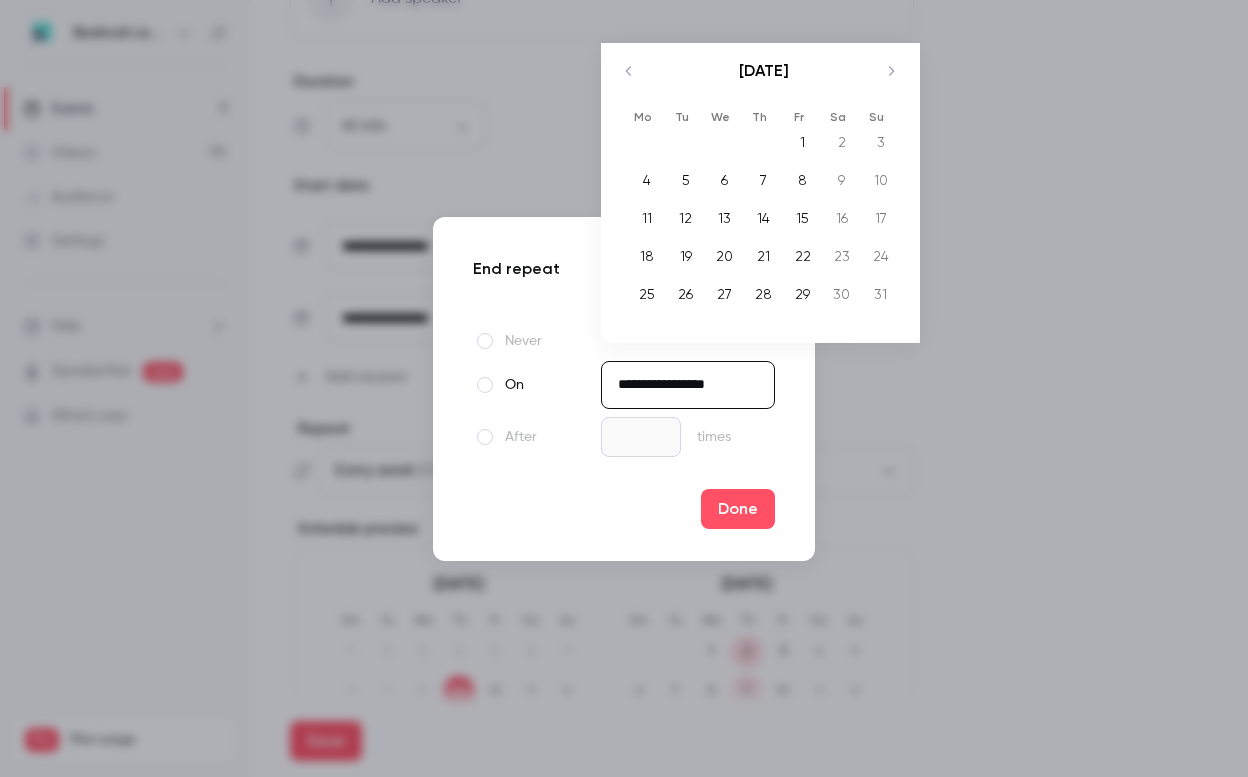 click 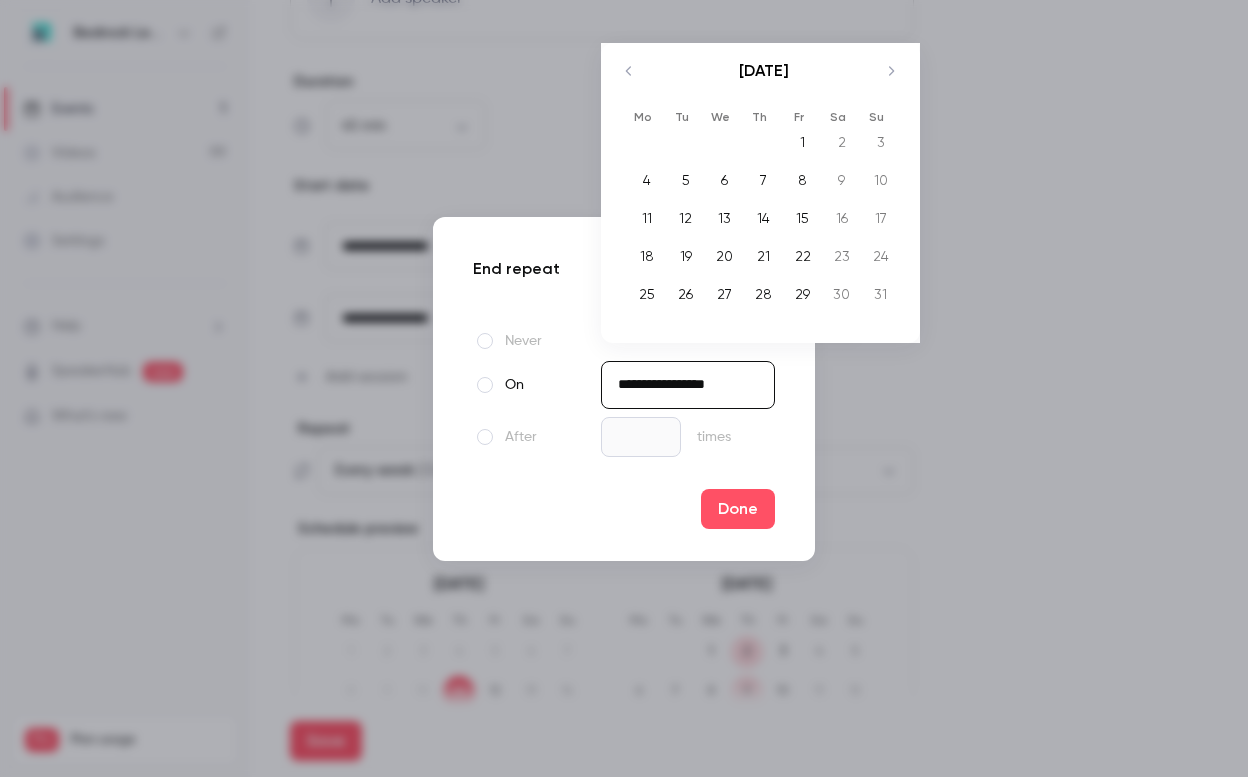 click 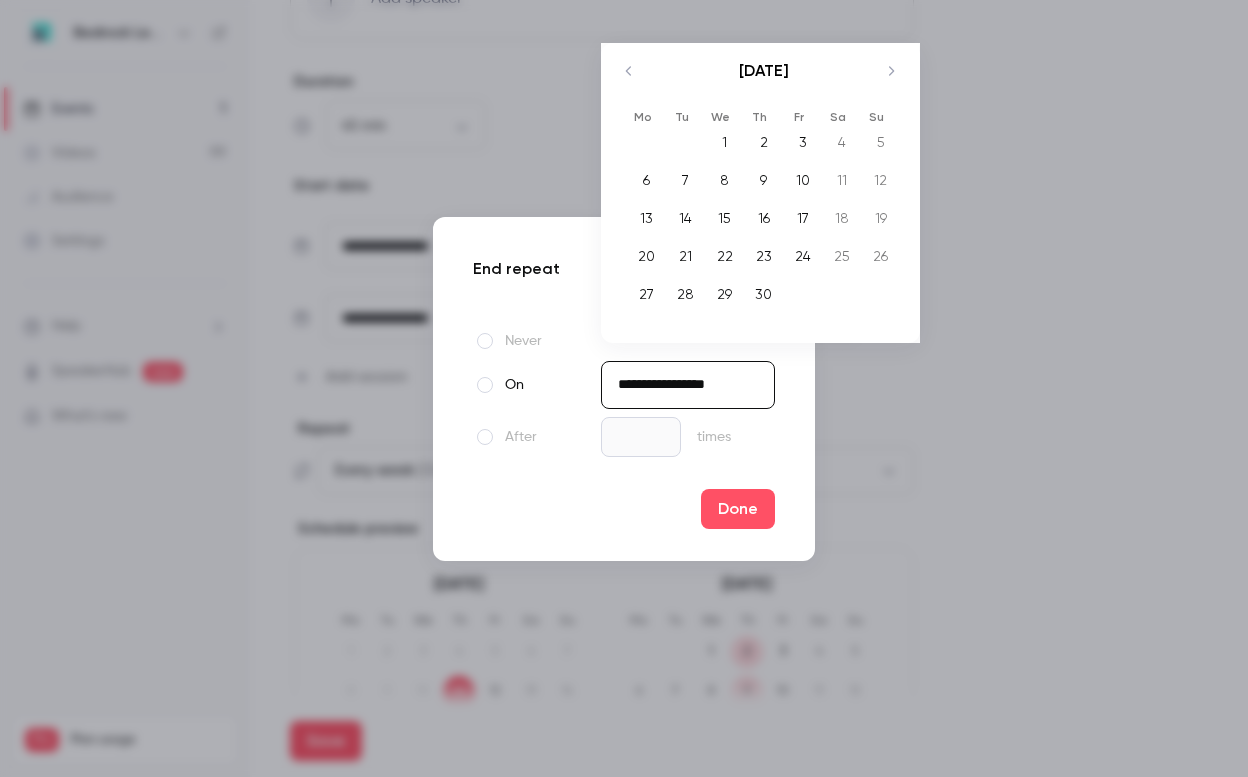 click 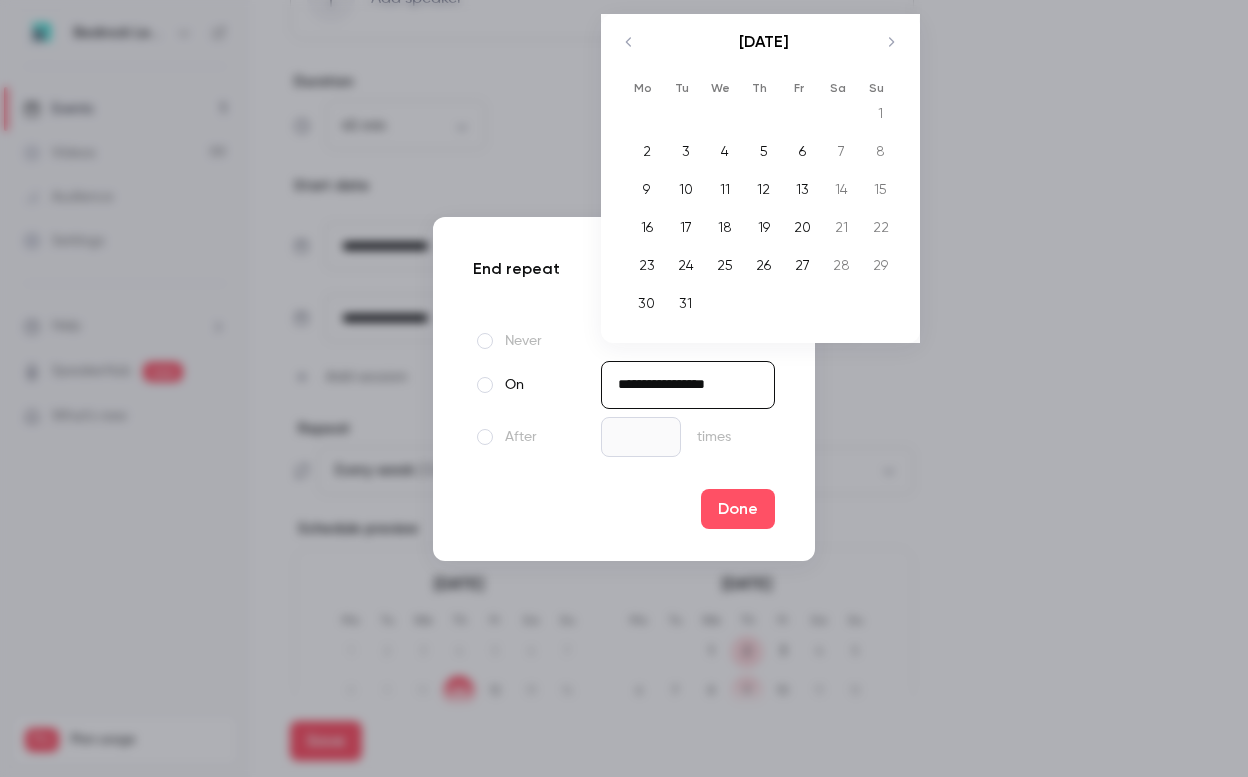 click on "[DATE] 1 2 3 4 5 6 7 8 9 10 11 12 13 14 15 16 17 18 19 20 21 22 23 24 25 26 27 28 29 30 31 [DATE] 1 2 3 4 5 6 7 8 9 10 11 12 13 14 15 16 17 18 19 20 21 22 23 24 25 26 27 28 29 [DATE] 1 2 3 4 5 6 7 8 9 10 11 12 13 14 15 16 17 18 19 20 21 22 23 24 25 26 27 28 29 30 31" at bounding box center [760, 178] 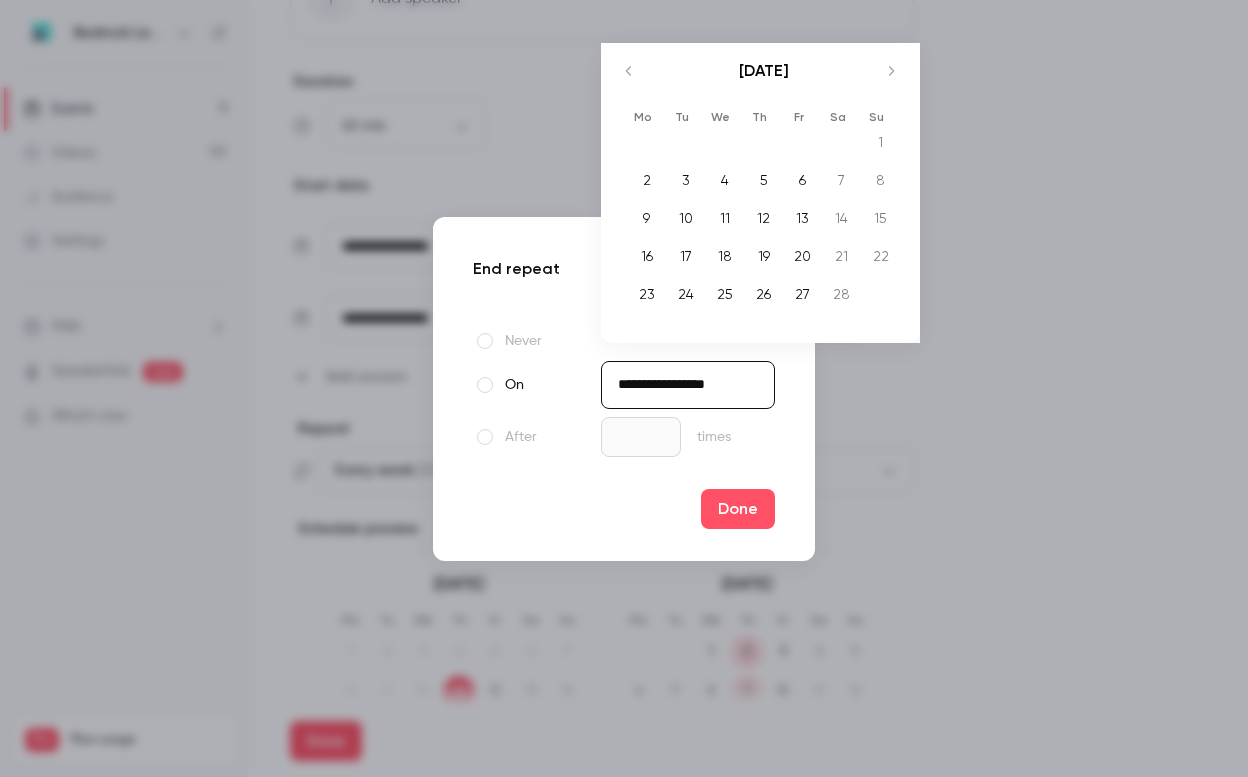 click 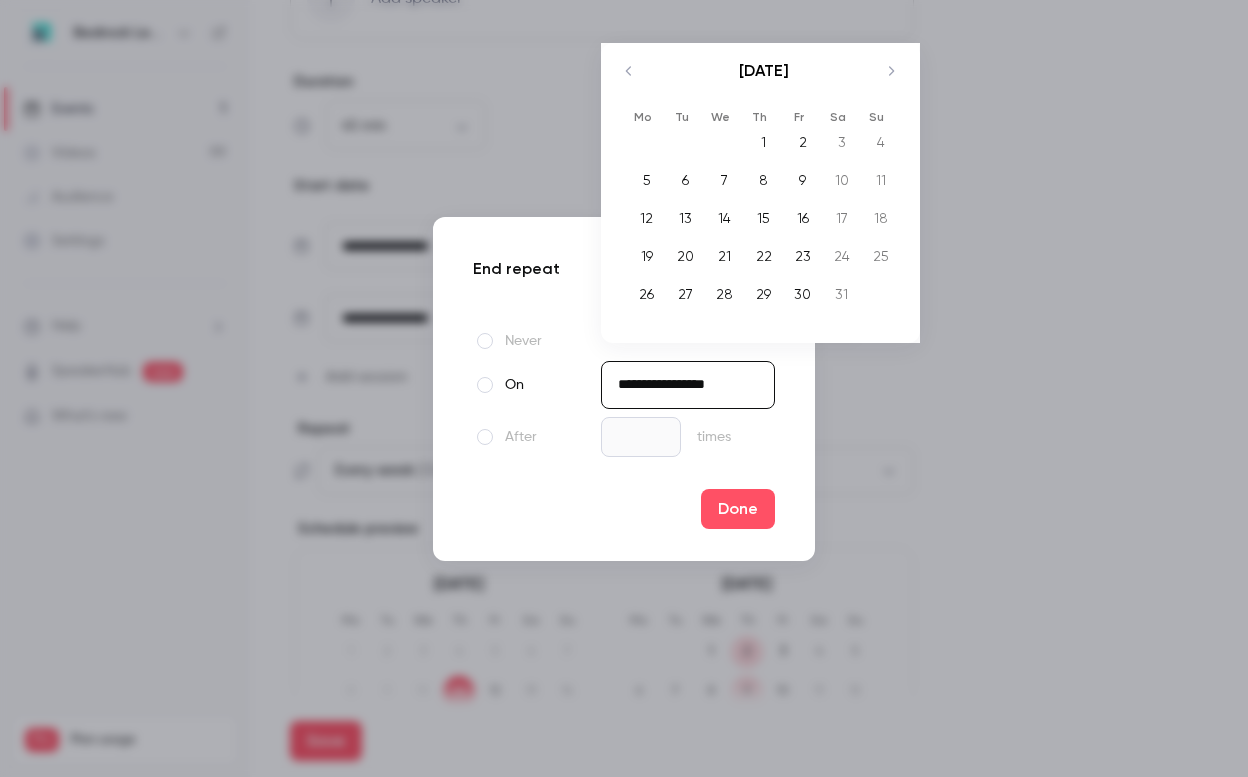 click 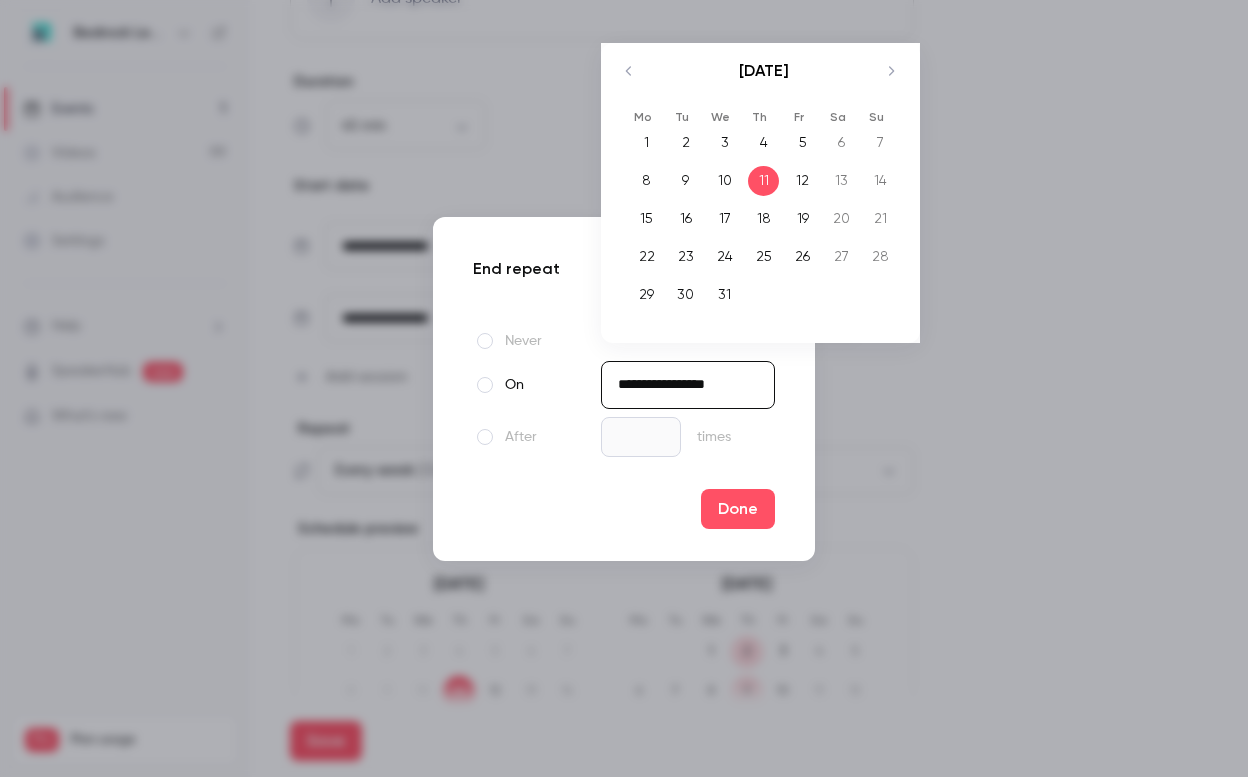 click 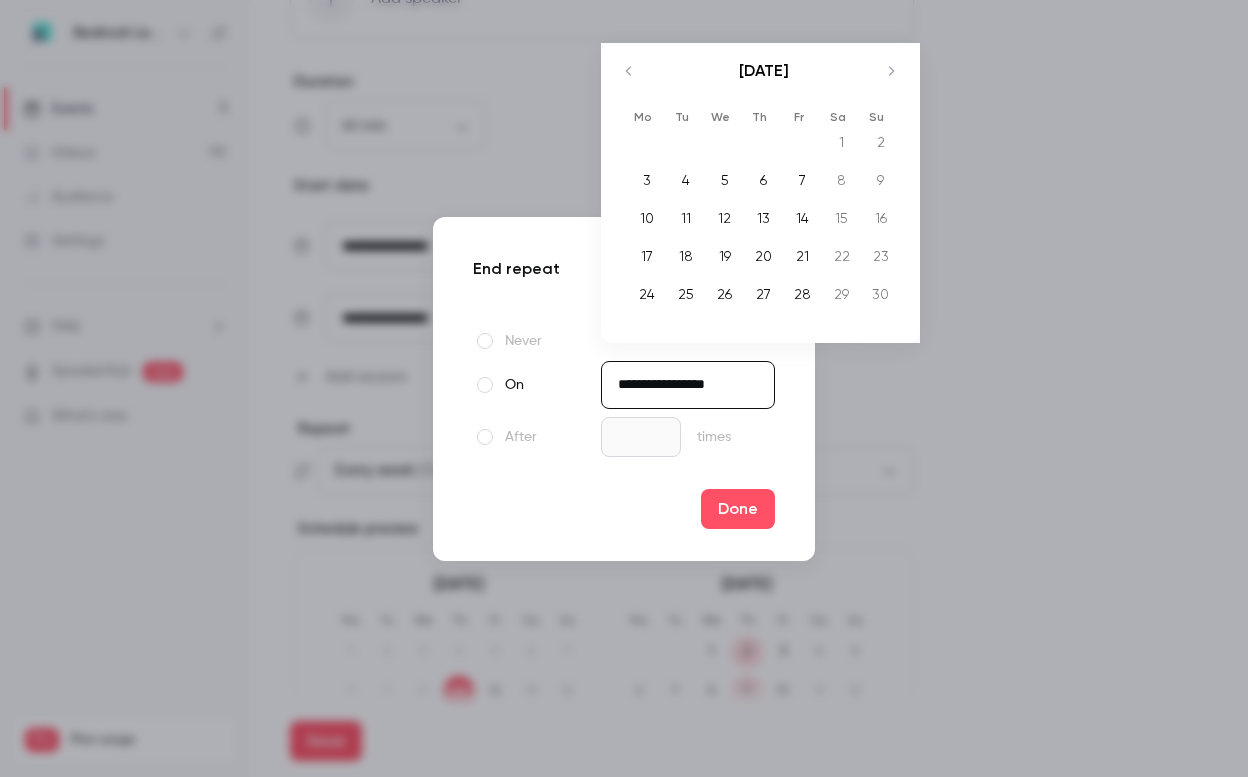click 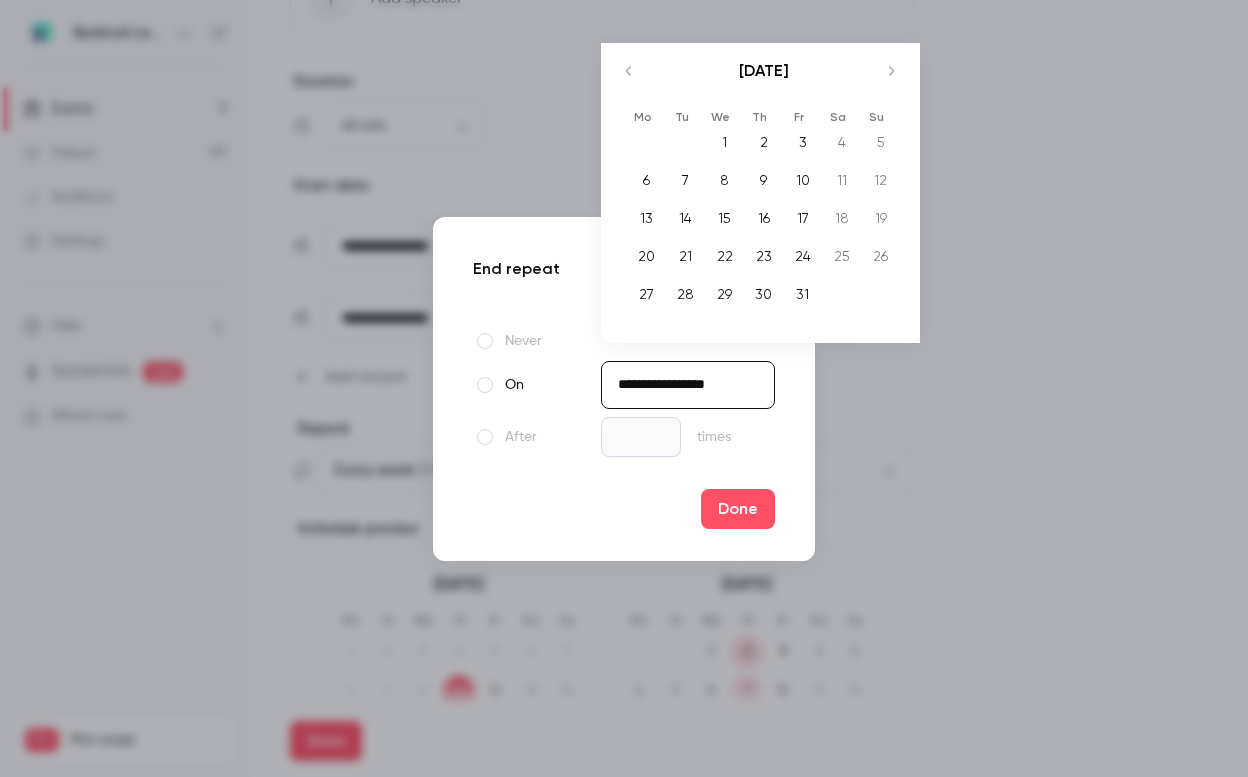click 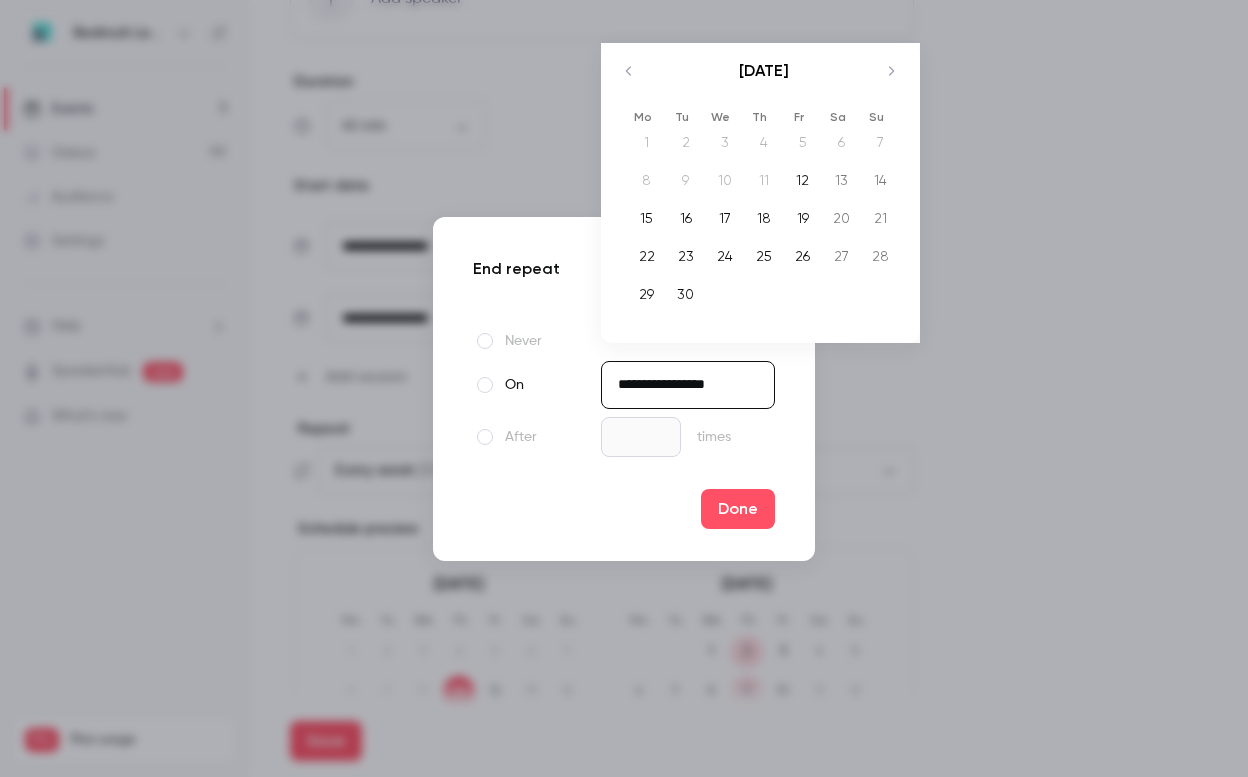 click on "18" at bounding box center (763, 219) 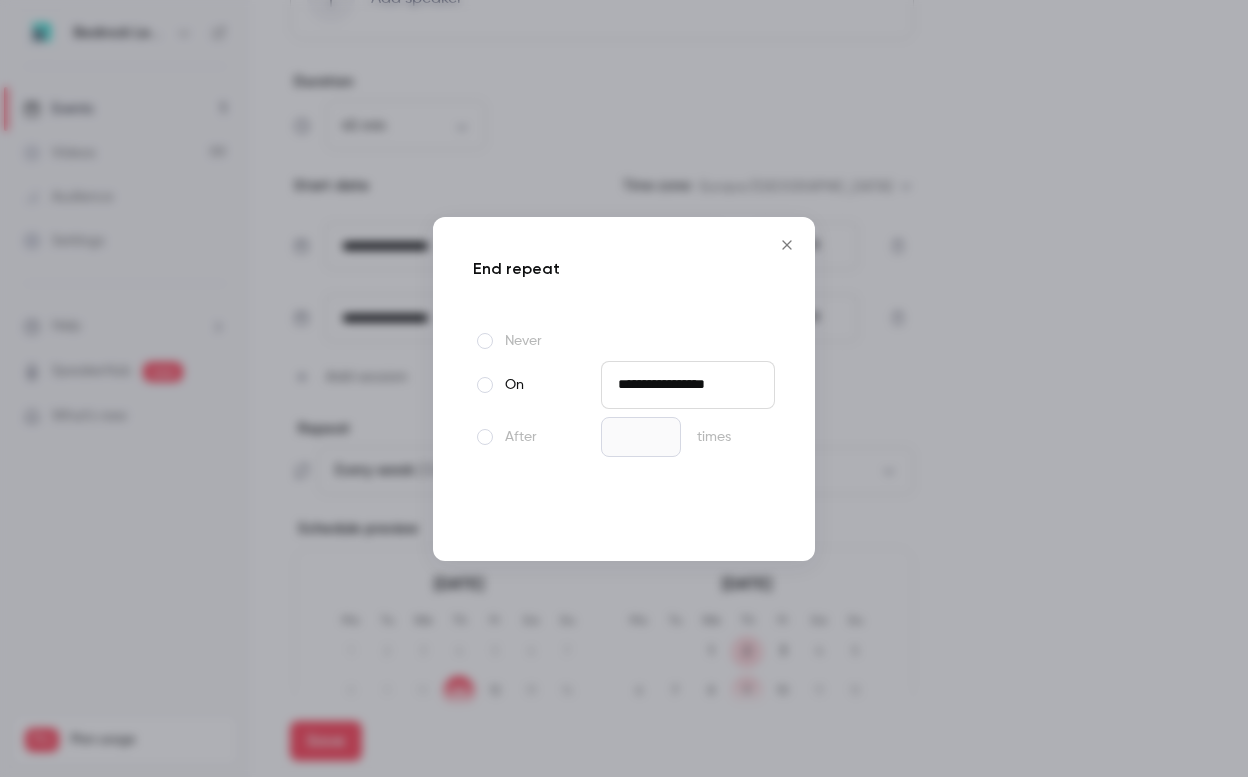 click on "Done" at bounding box center (738, 509) 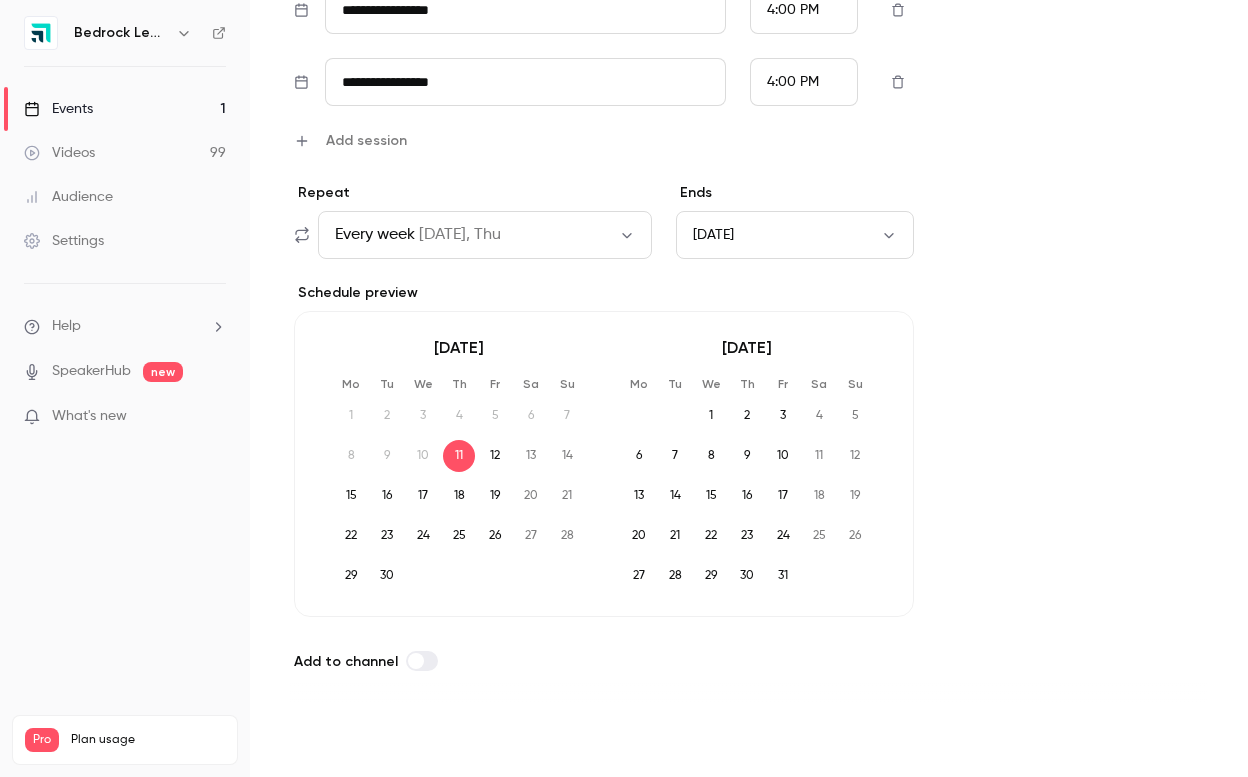 click on "Save" at bounding box center [326, 741] 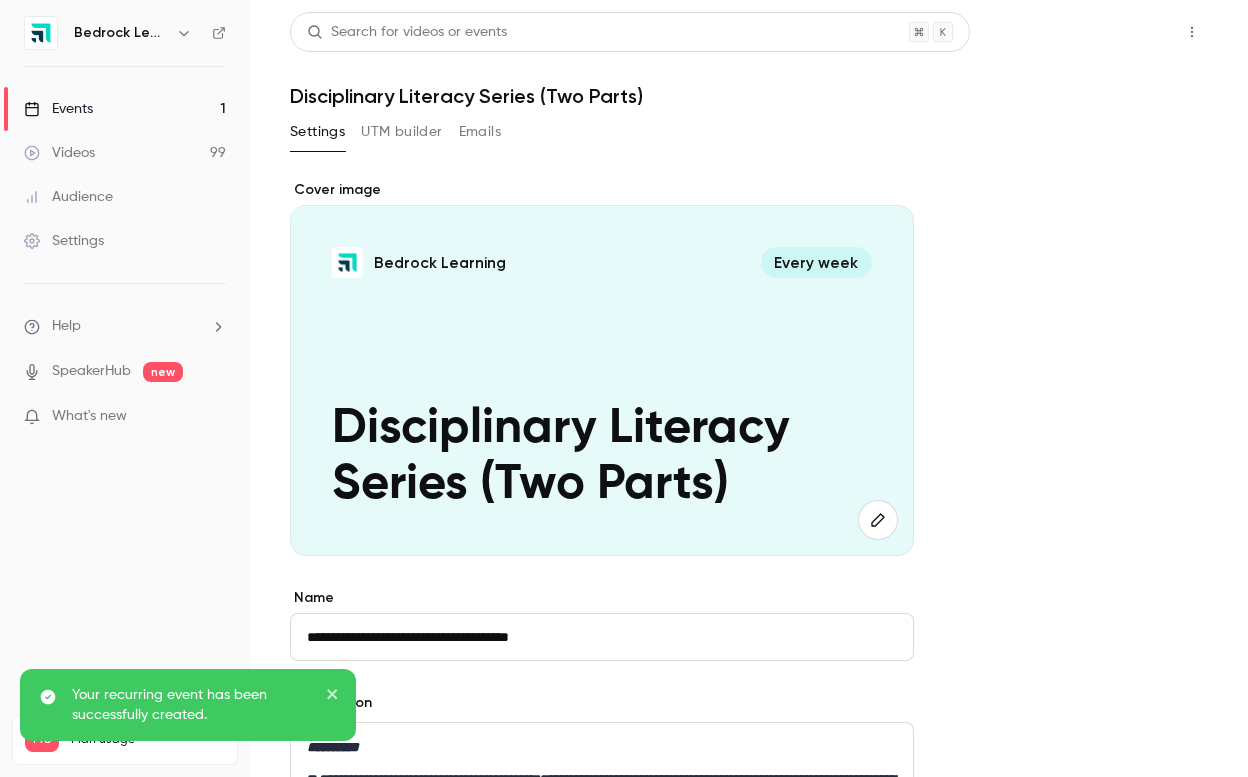 click on "Share" at bounding box center [1120, 32] 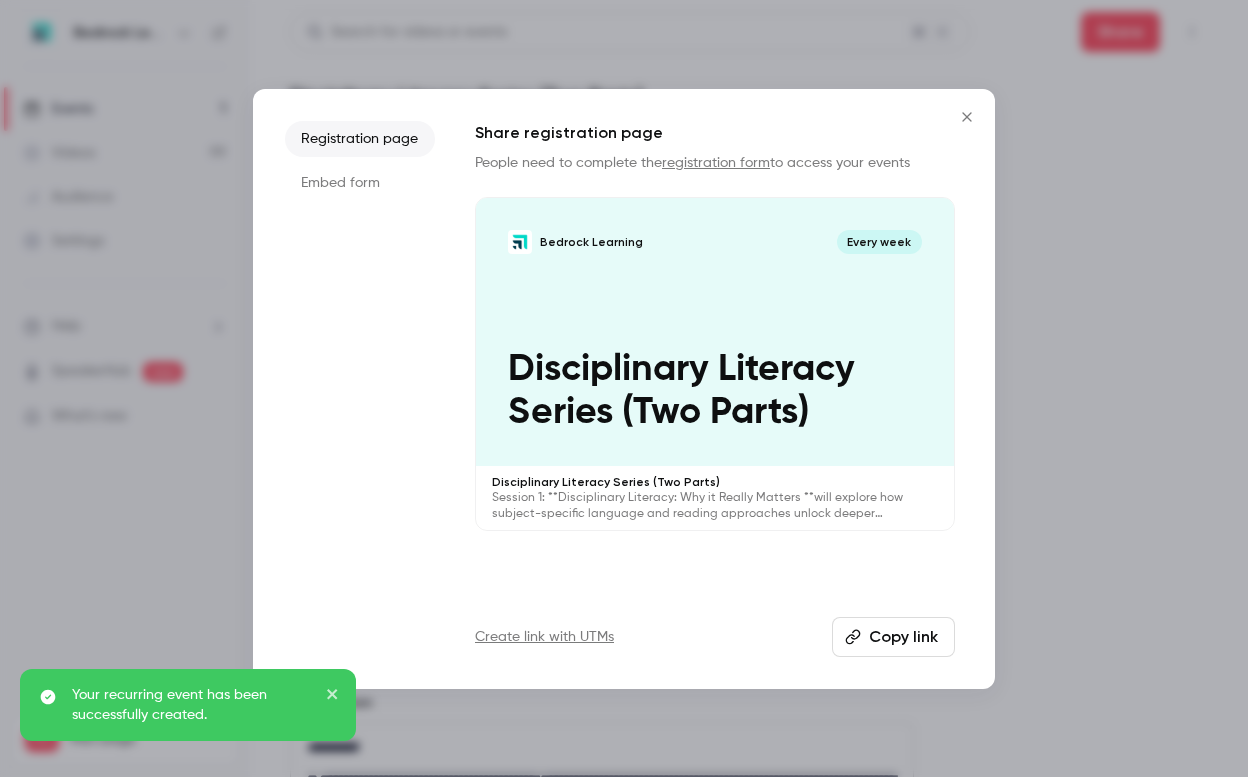 click on "Copy link" at bounding box center (893, 637) 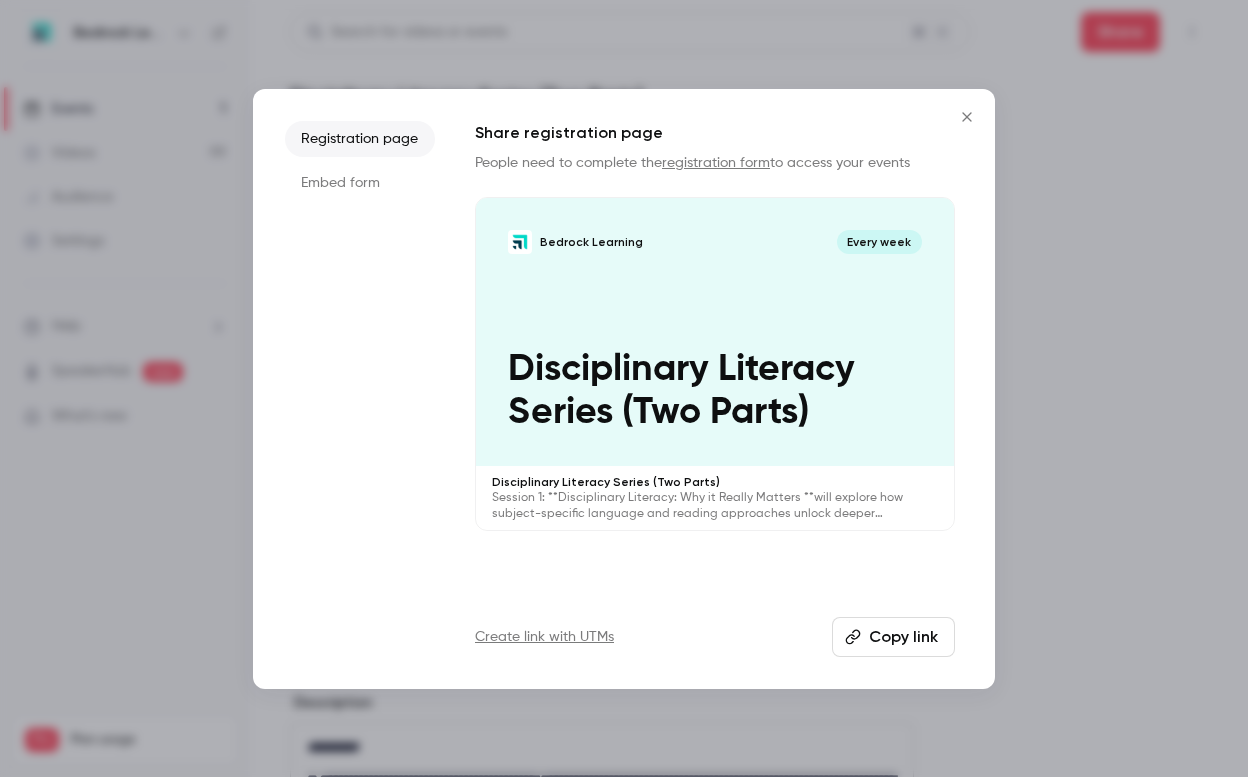 click at bounding box center [967, 117] 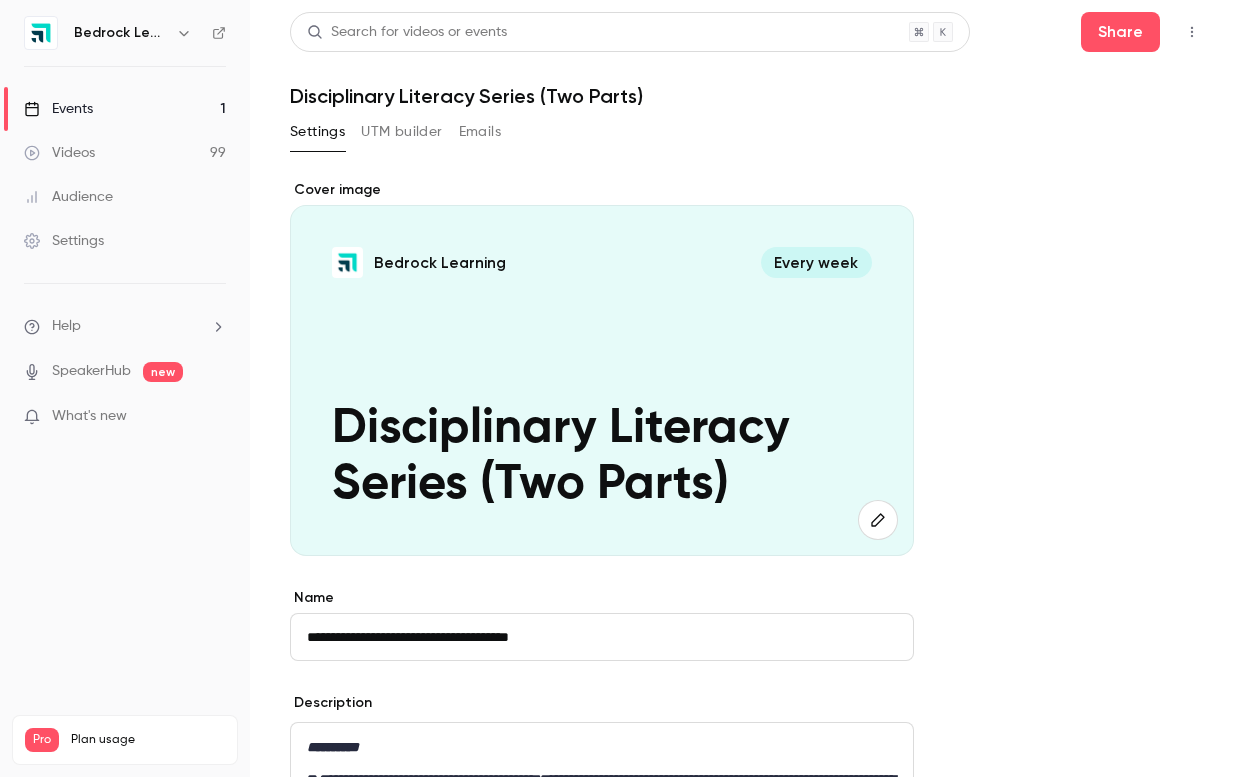 click on "Events 1" at bounding box center (125, 109) 